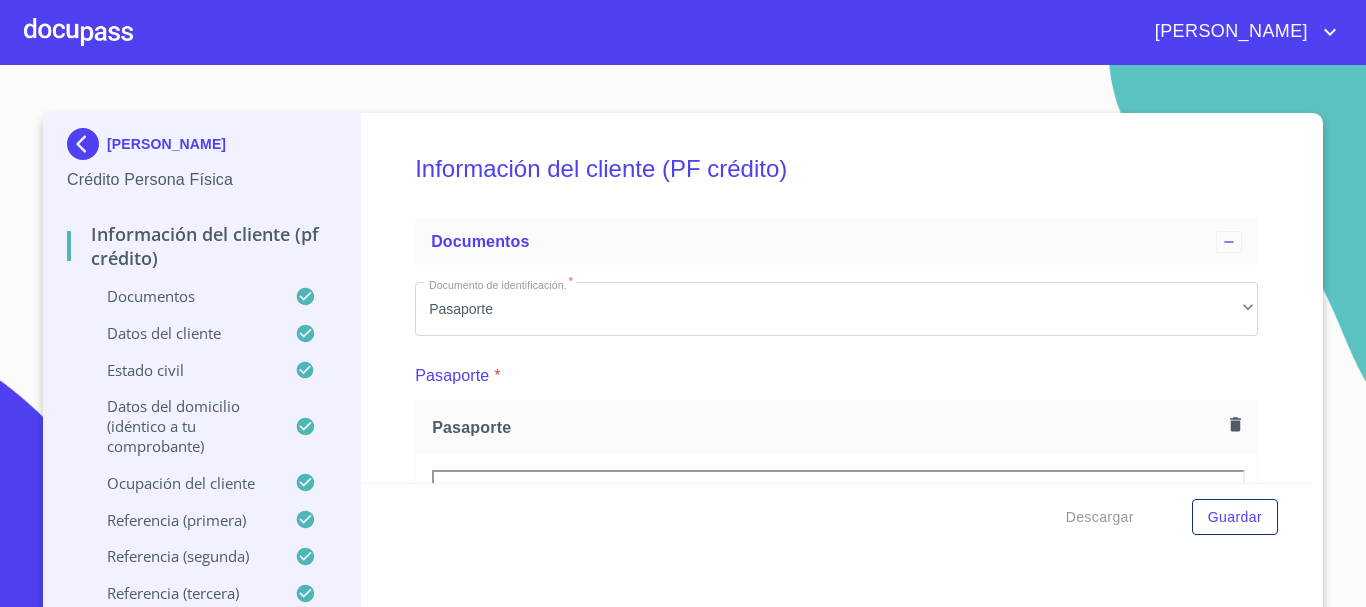 scroll, scrollTop: 0, scrollLeft: 0, axis: both 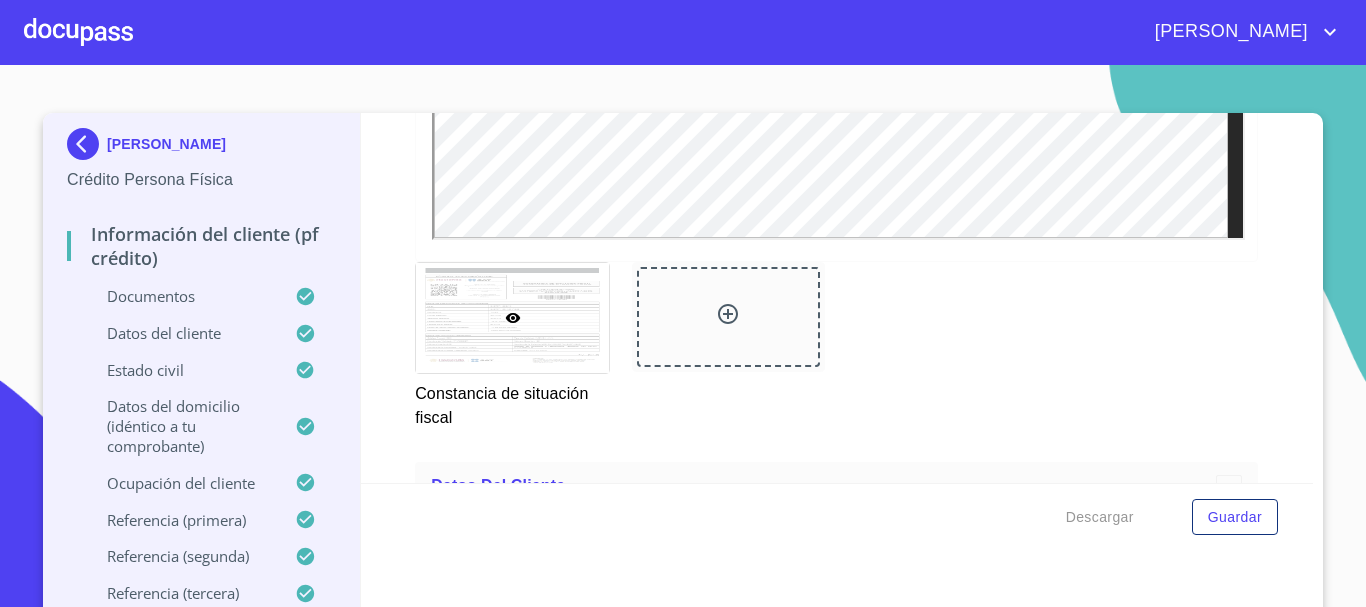 click at bounding box center [78, 32] 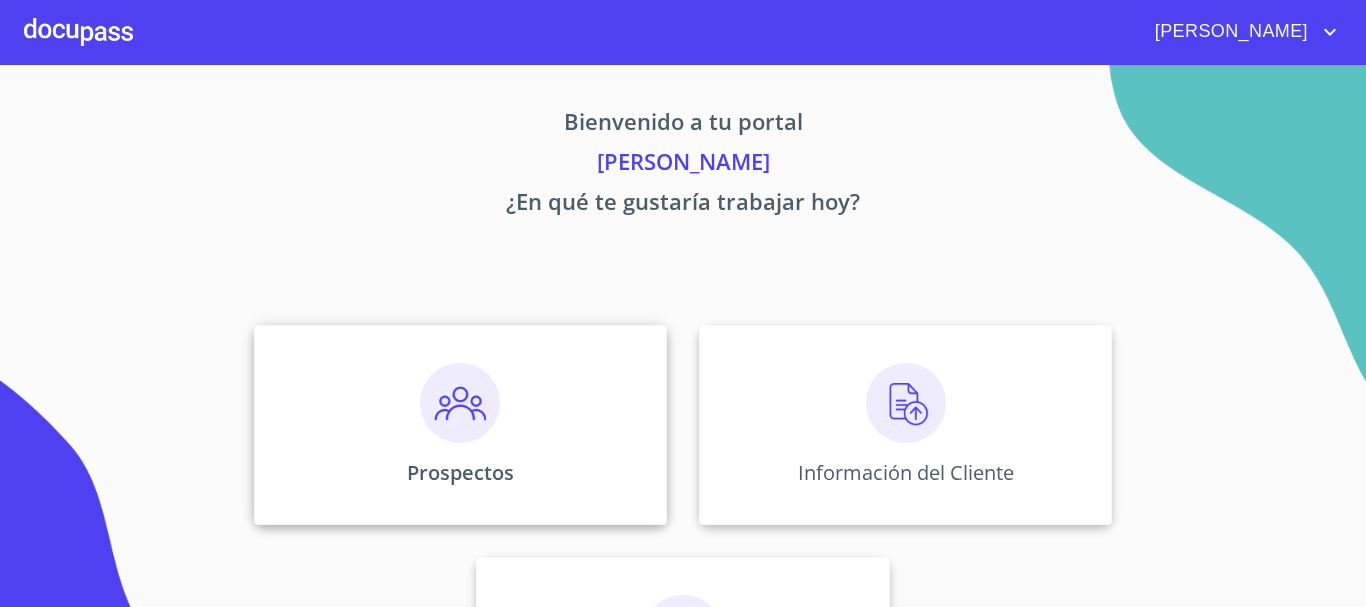 scroll, scrollTop: 166, scrollLeft: 0, axis: vertical 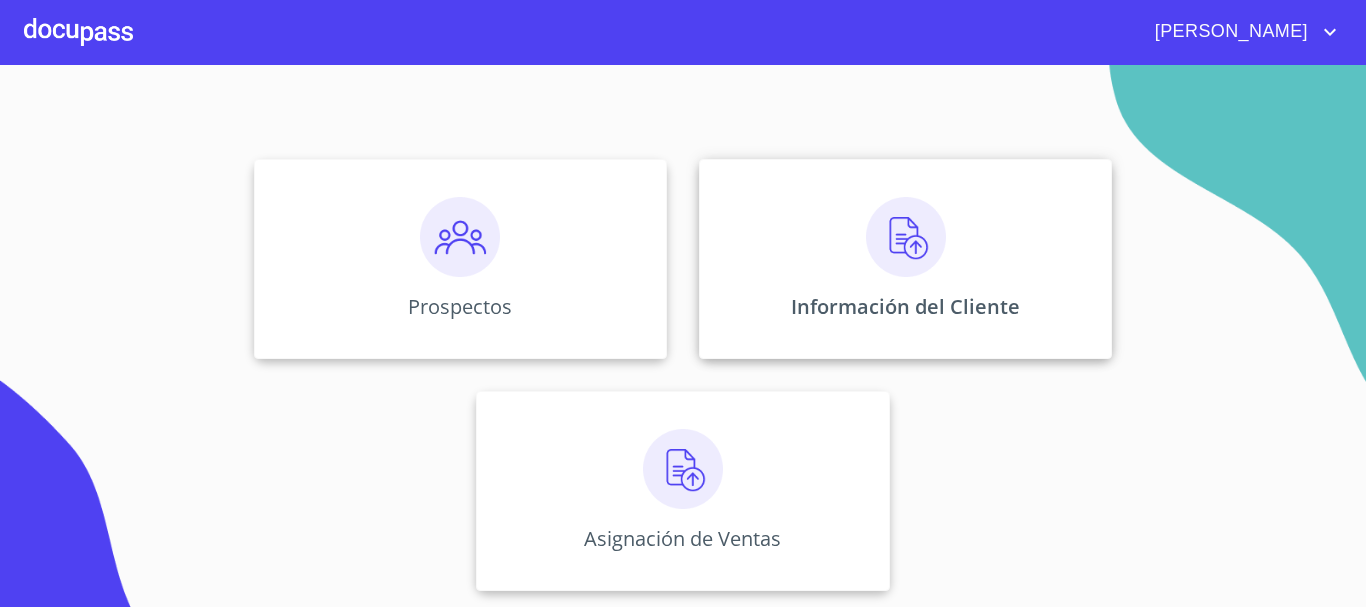 click at bounding box center [906, 237] 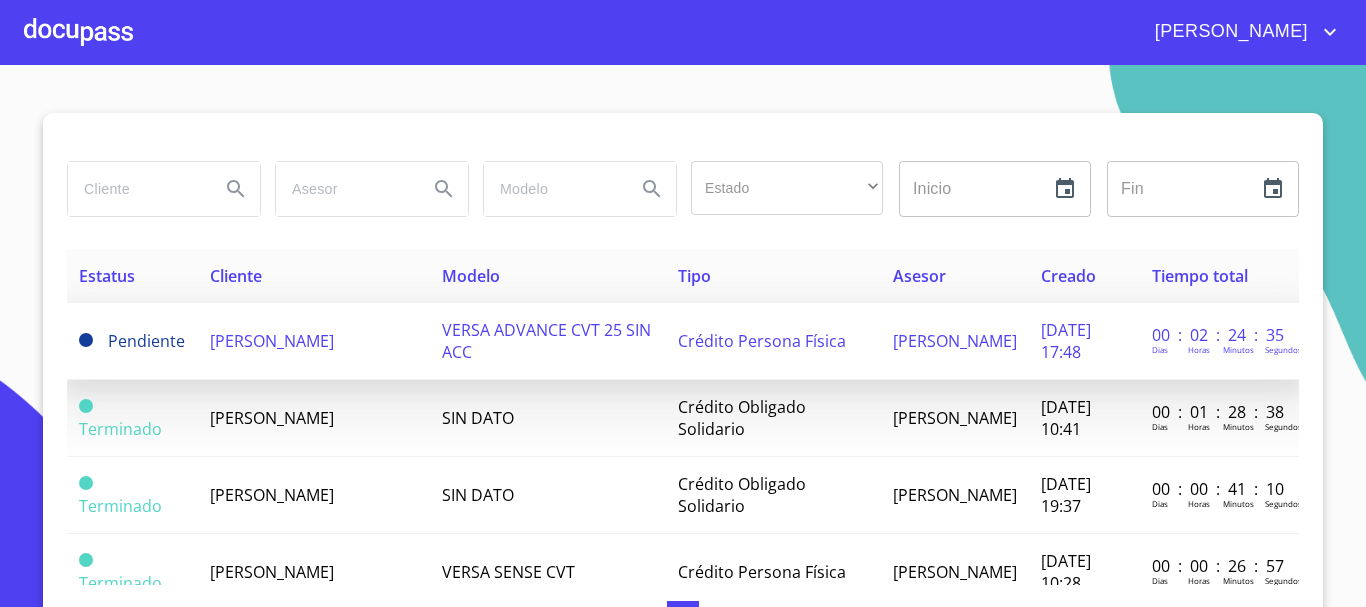 click on "[PERSON_NAME]" at bounding box center (272, 341) 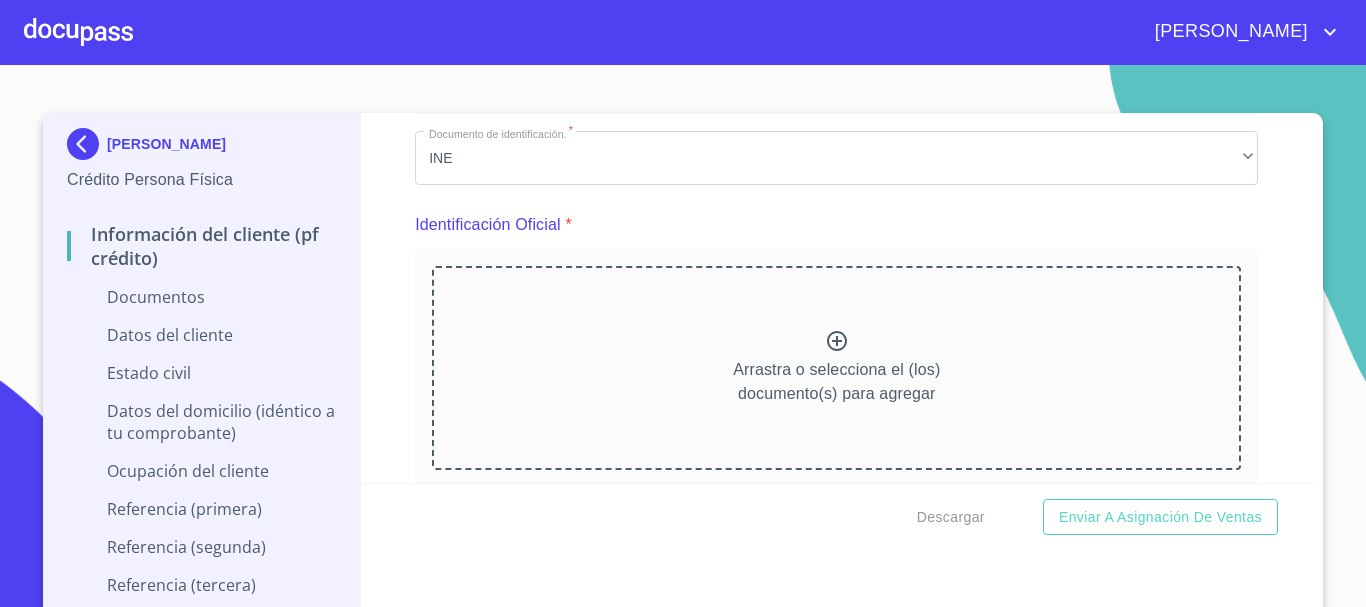 scroll, scrollTop: 200, scrollLeft: 0, axis: vertical 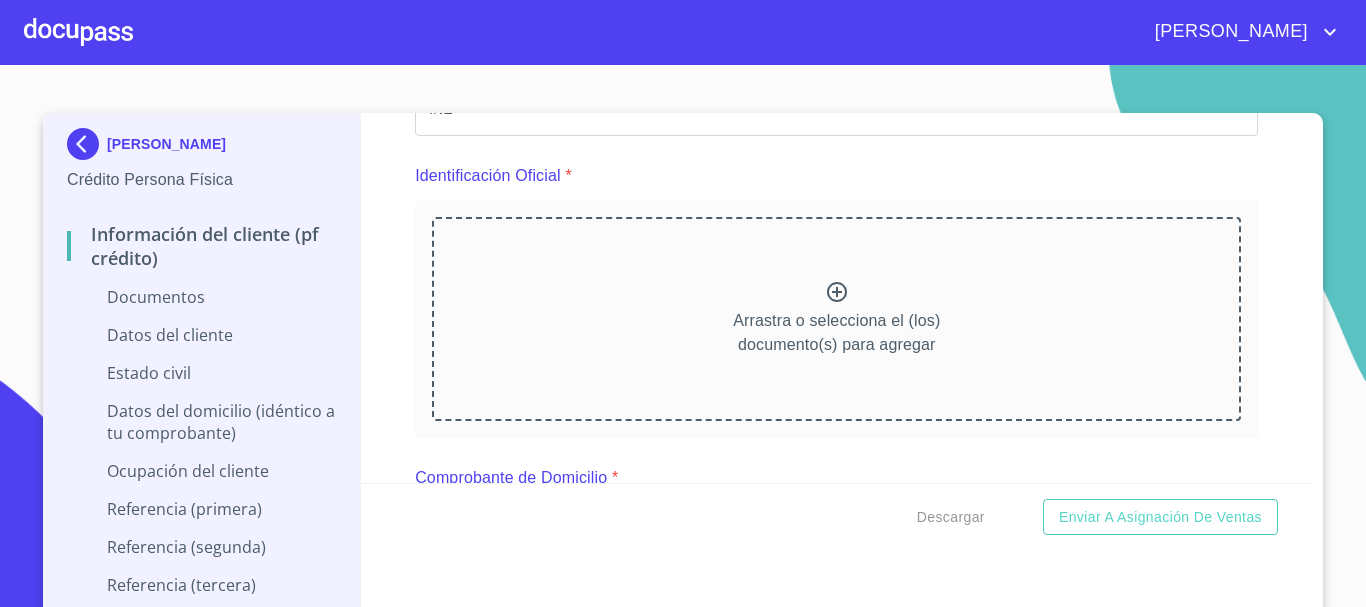 click on "Arrastra o selecciona el (los) documento(s) para agregar" at bounding box center (836, 319) 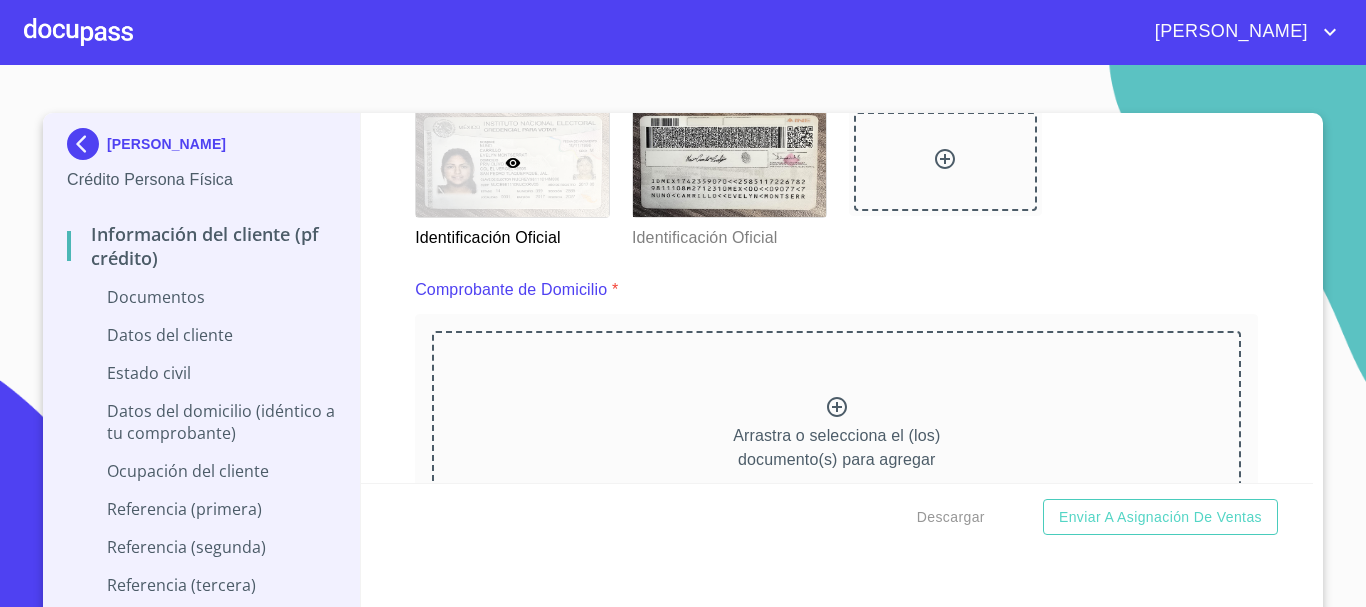 scroll, scrollTop: 600, scrollLeft: 0, axis: vertical 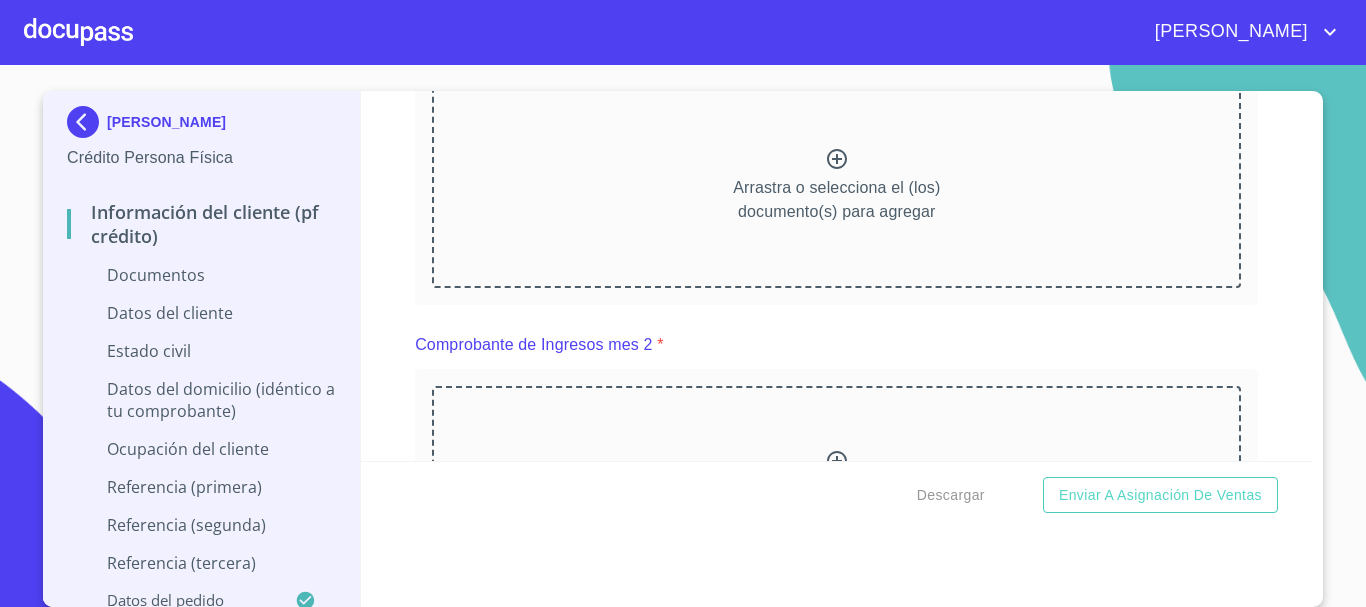 click 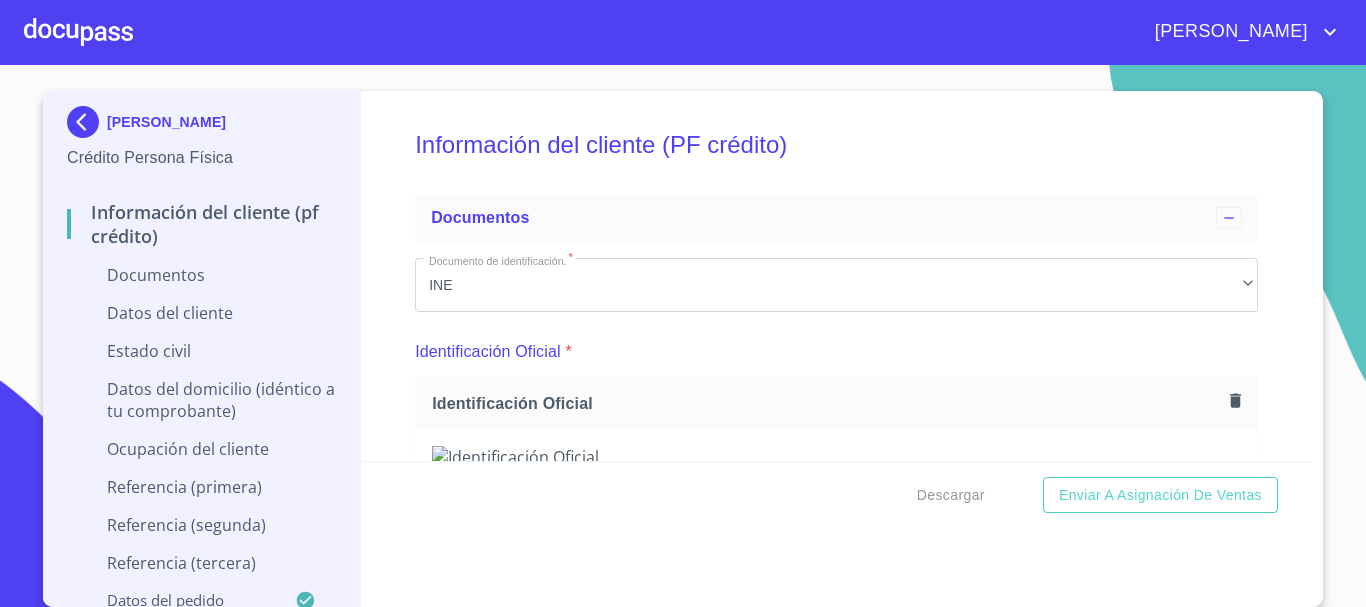 scroll, scrollTop: 0, scrollLeft: 0, axis: both 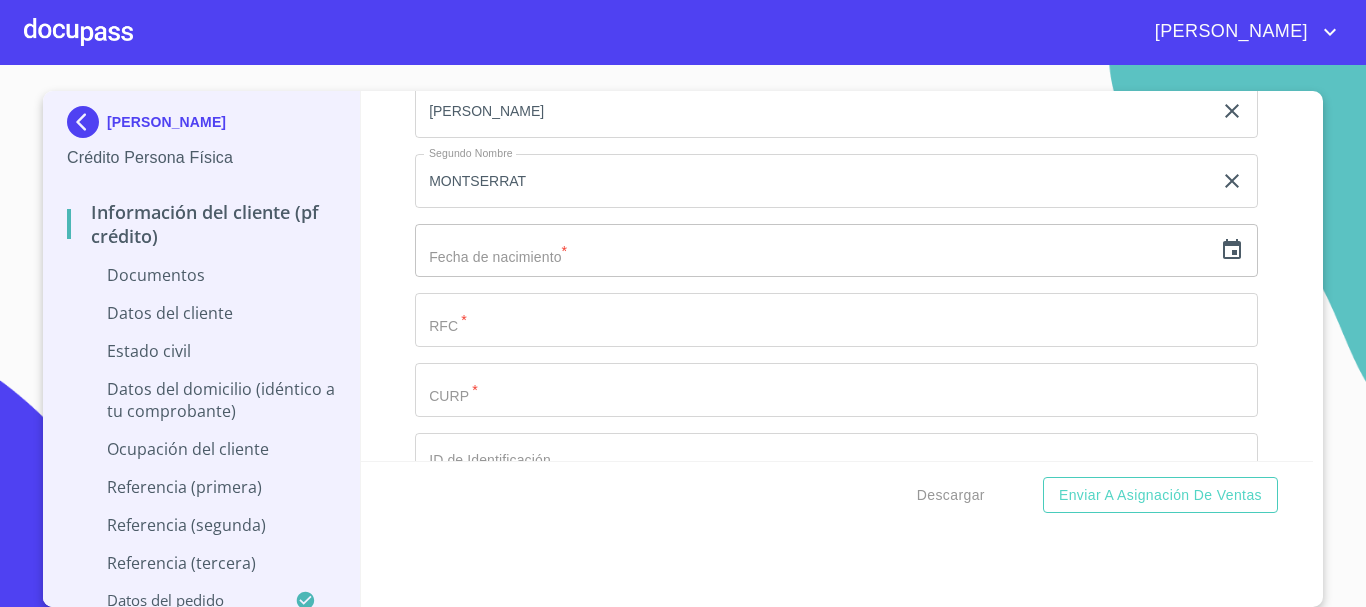 click on "Arrastra o selecciona el (los) documento(s) para agregar" at bounding box center (836, -270) 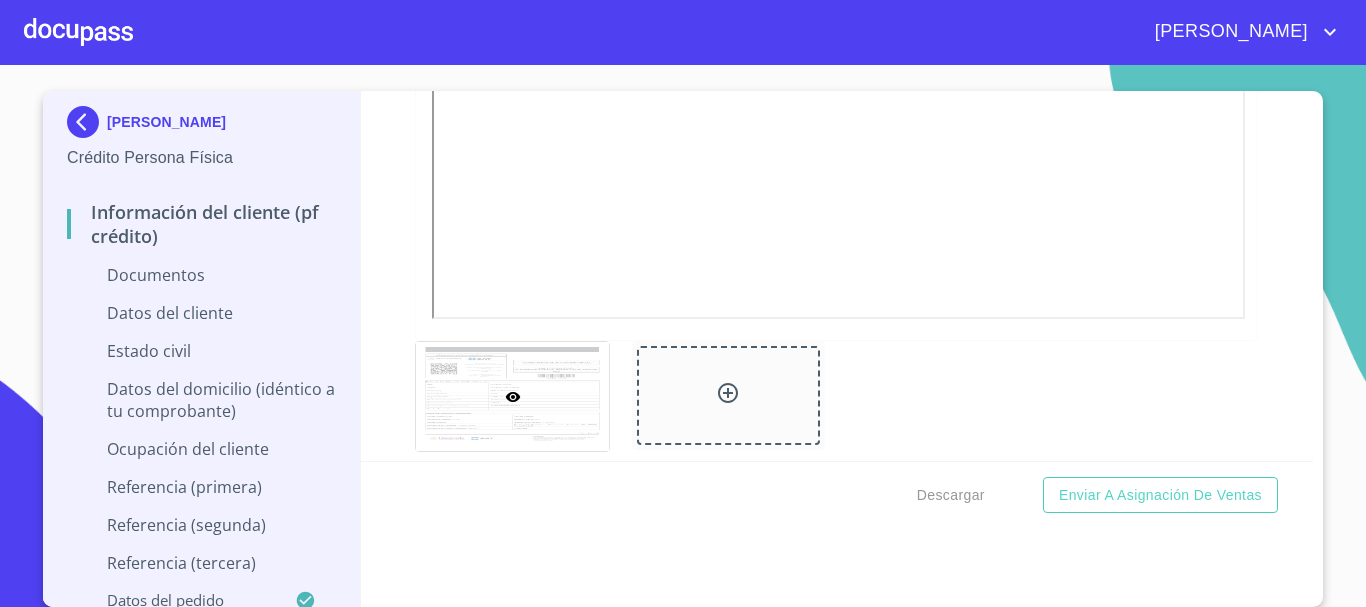 scroll, scrollTop: 2800, scrollLeft: 0, axis: vertical 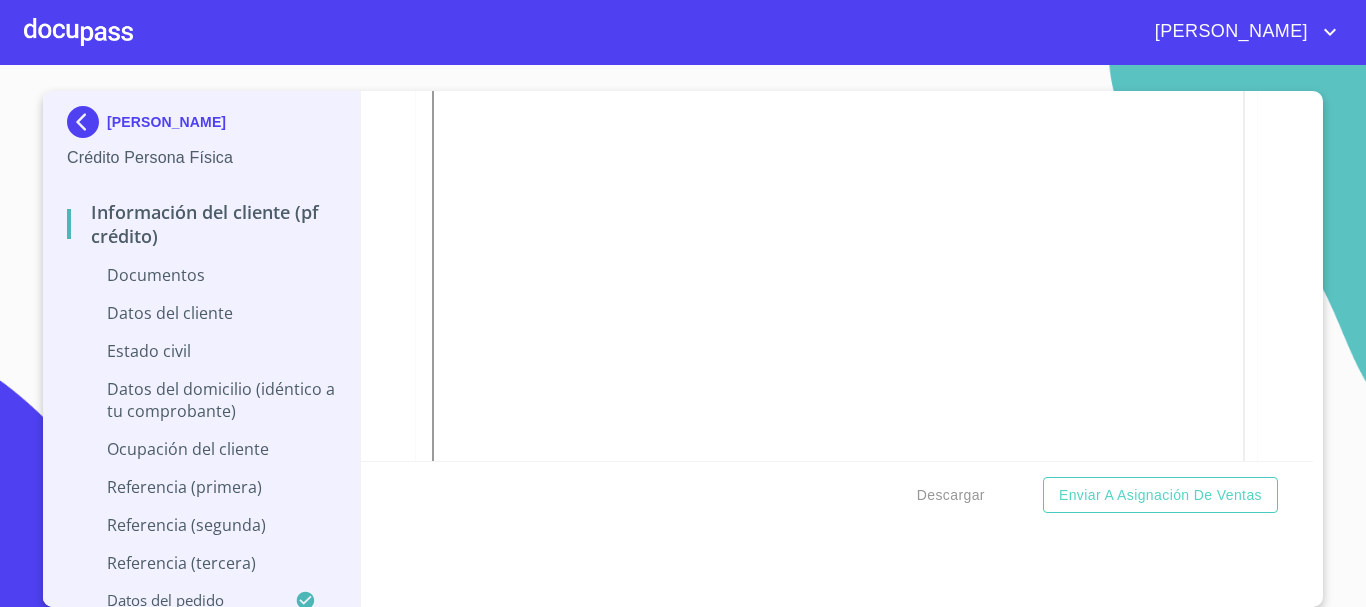 click on "Arrastra o selecciona el (los) documento(s) para agregar" at bounding box center (836, -158) 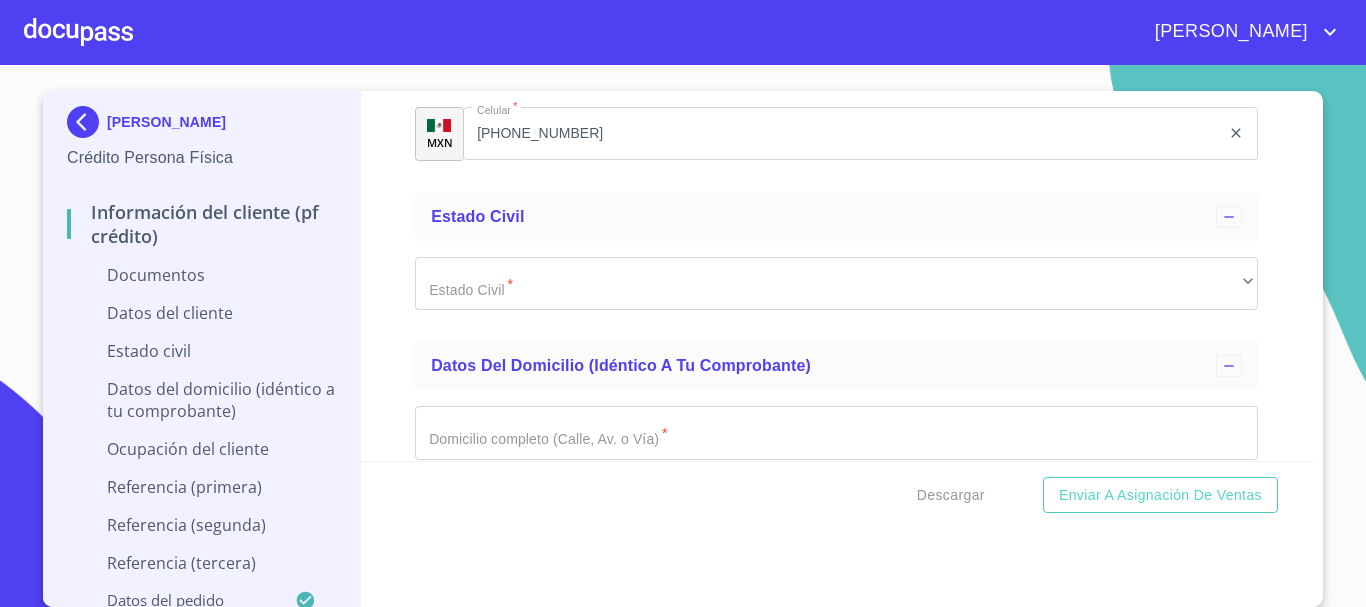 scroll, scrollTop: 4900, scrollLeft: 0, axis: vertical 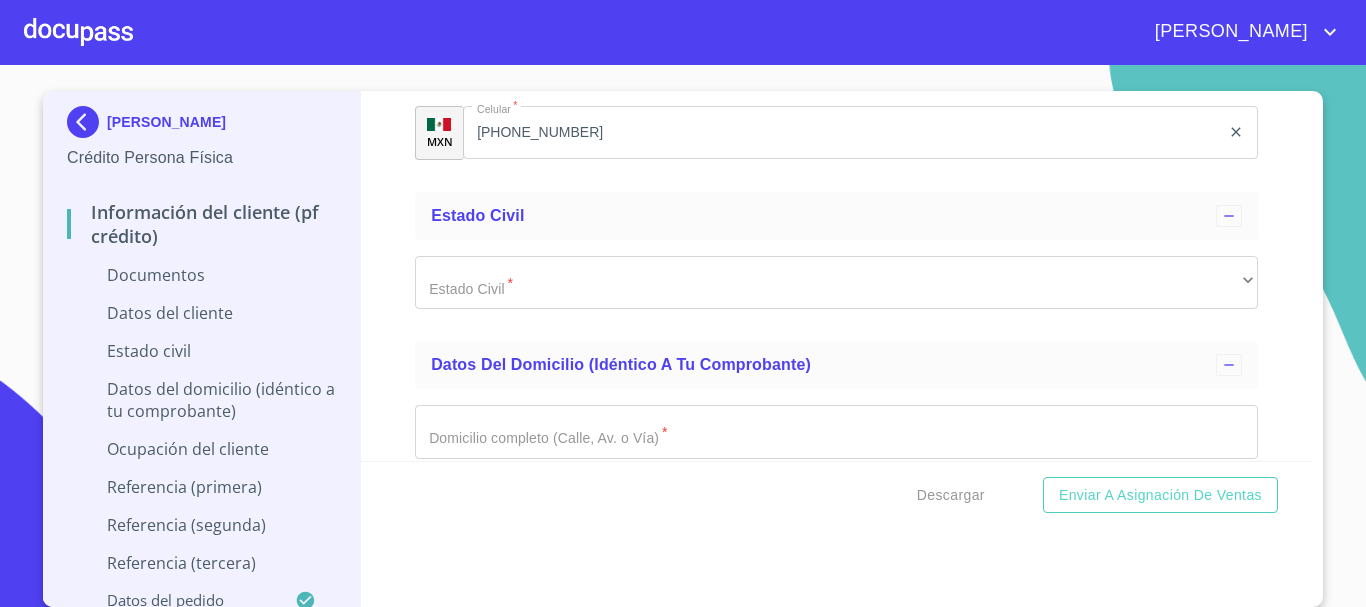 click 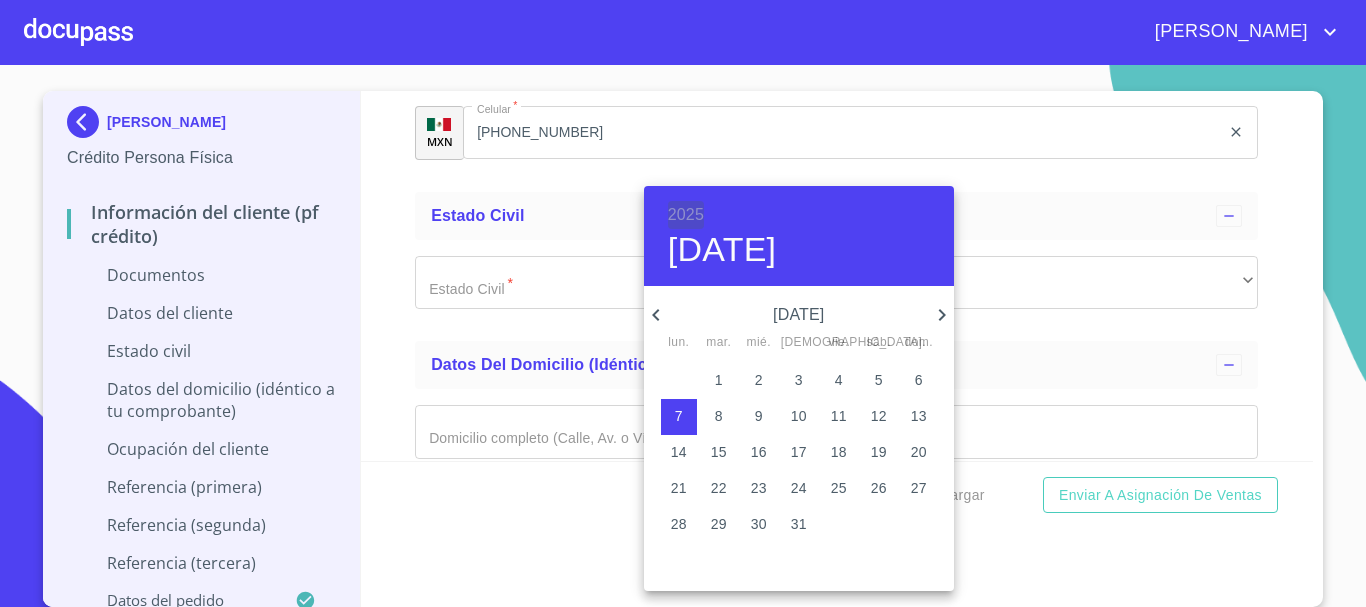 click on "2025" at bounding box center [686, 215] 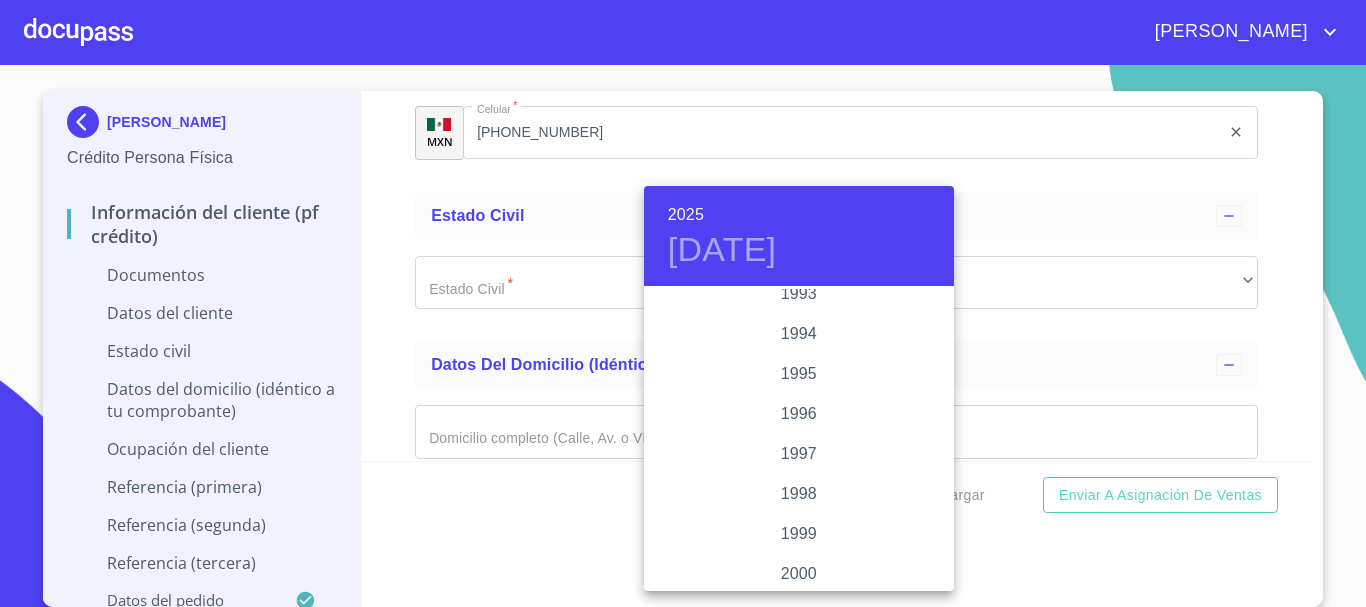scroll, scrollTop: 2780, scrollLeft: 0, axis: vertical 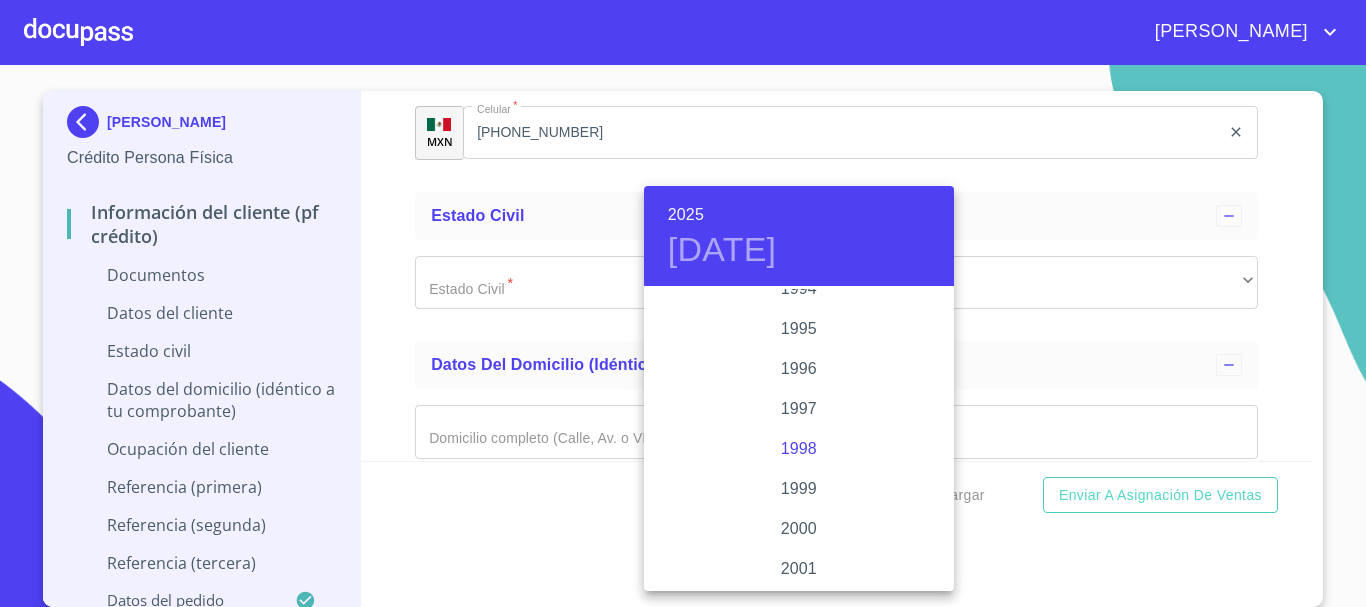 click on "1998" at bounding box center (799, 449) 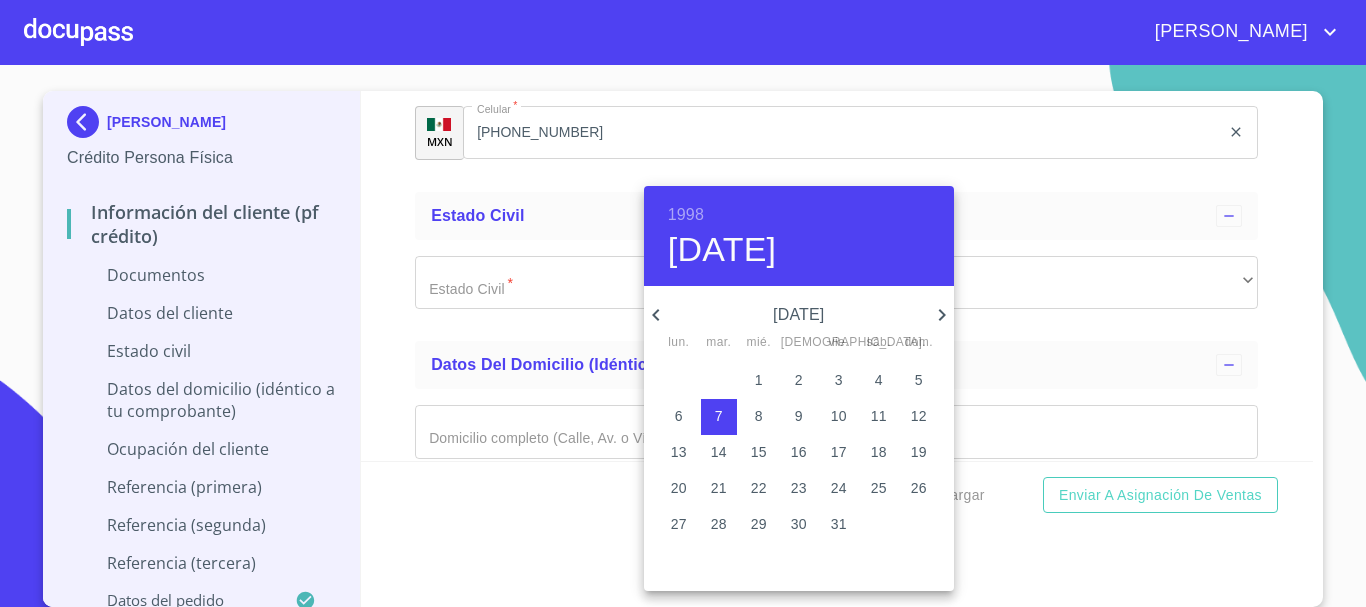 click on "[DATE]" at bounding box center [722, 250] 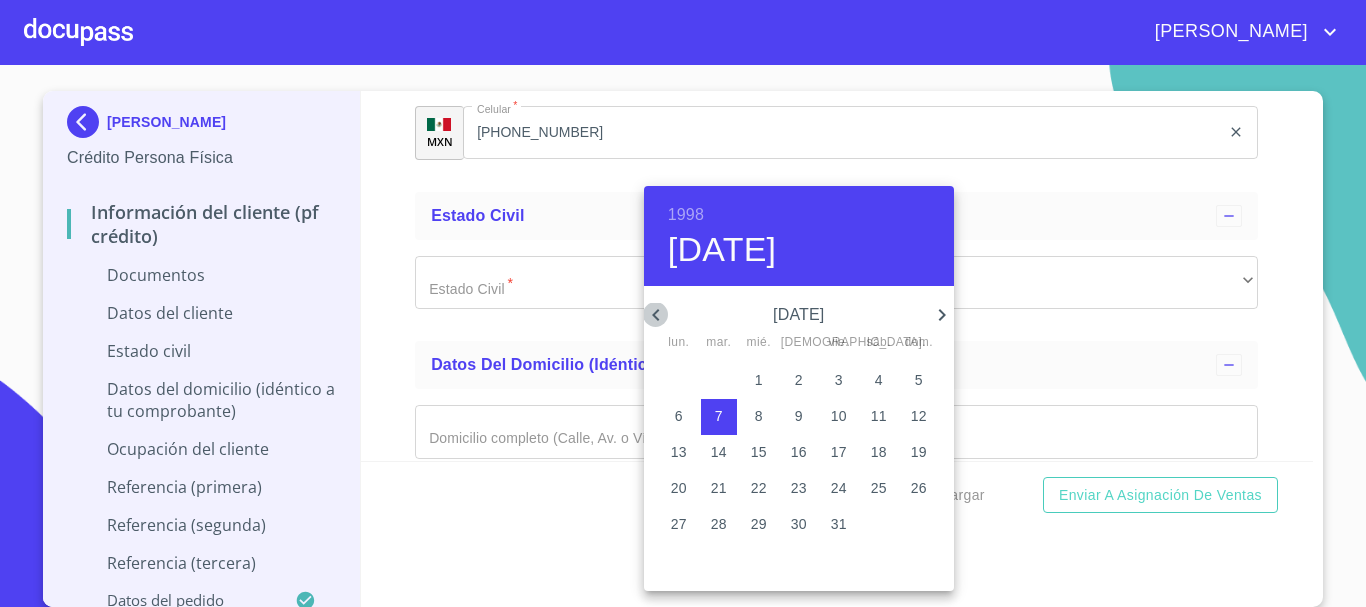 click 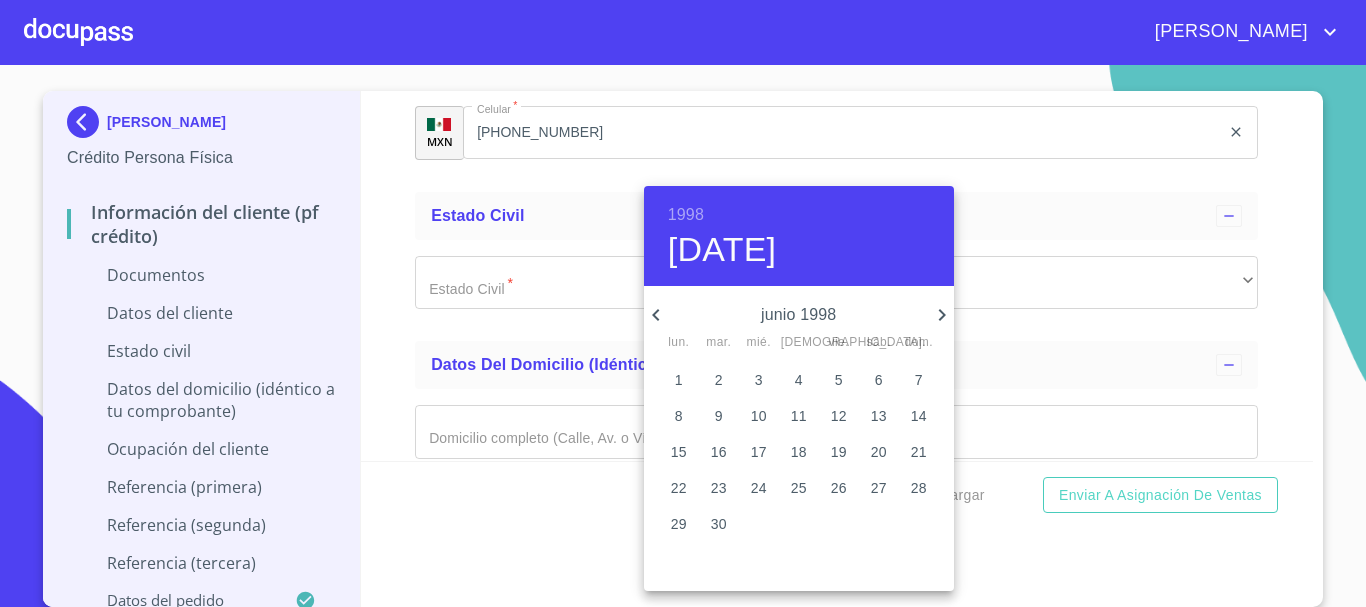 click 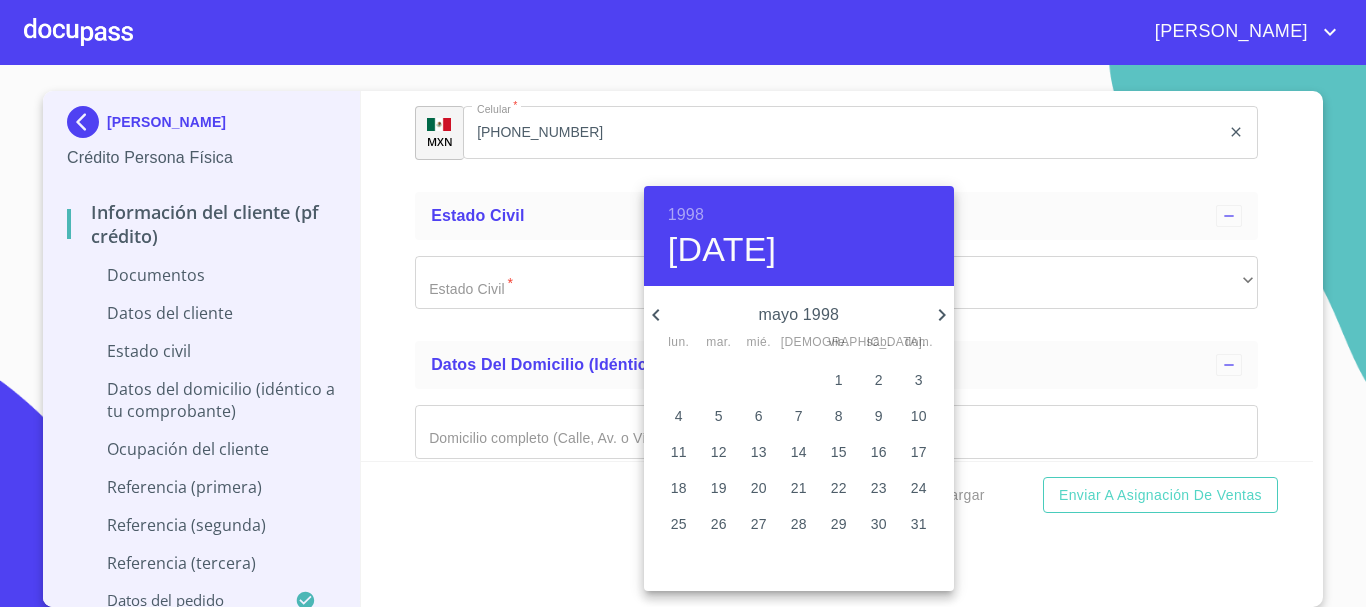 click 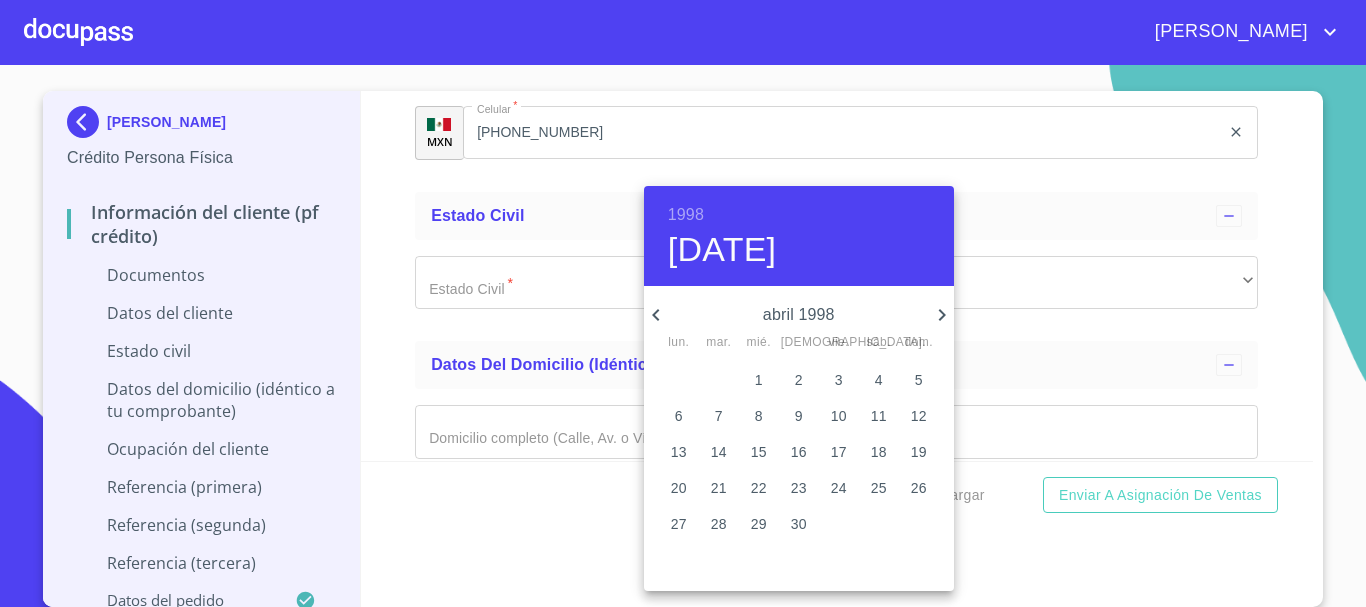 click 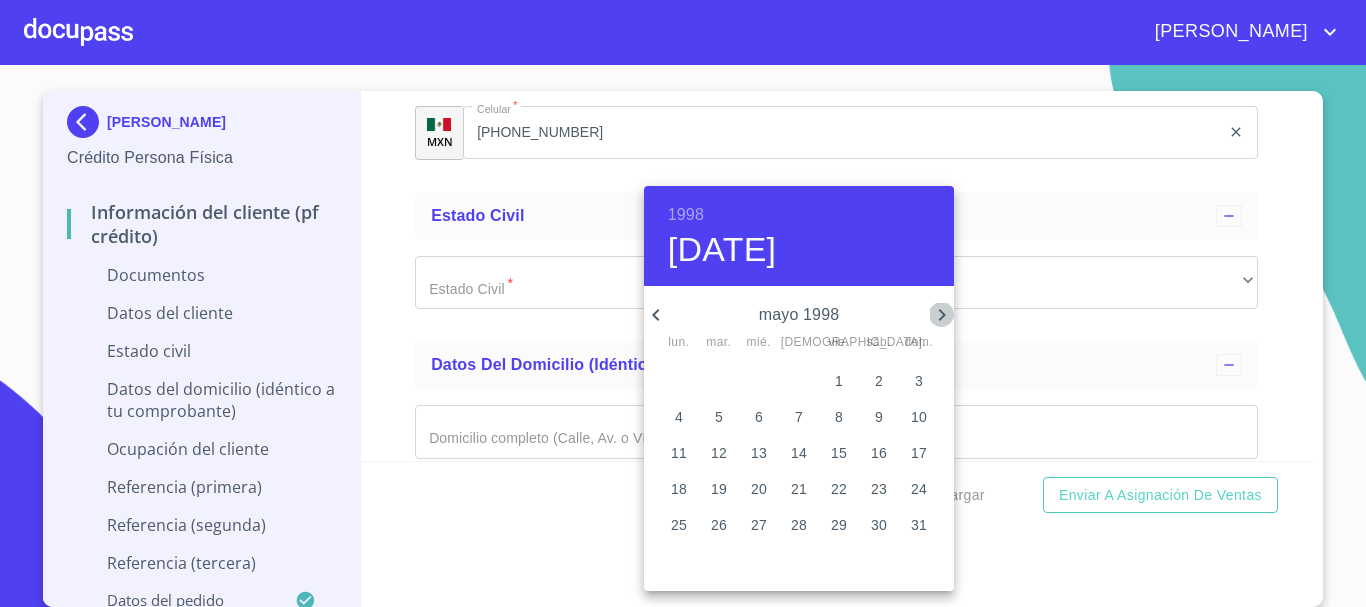 click 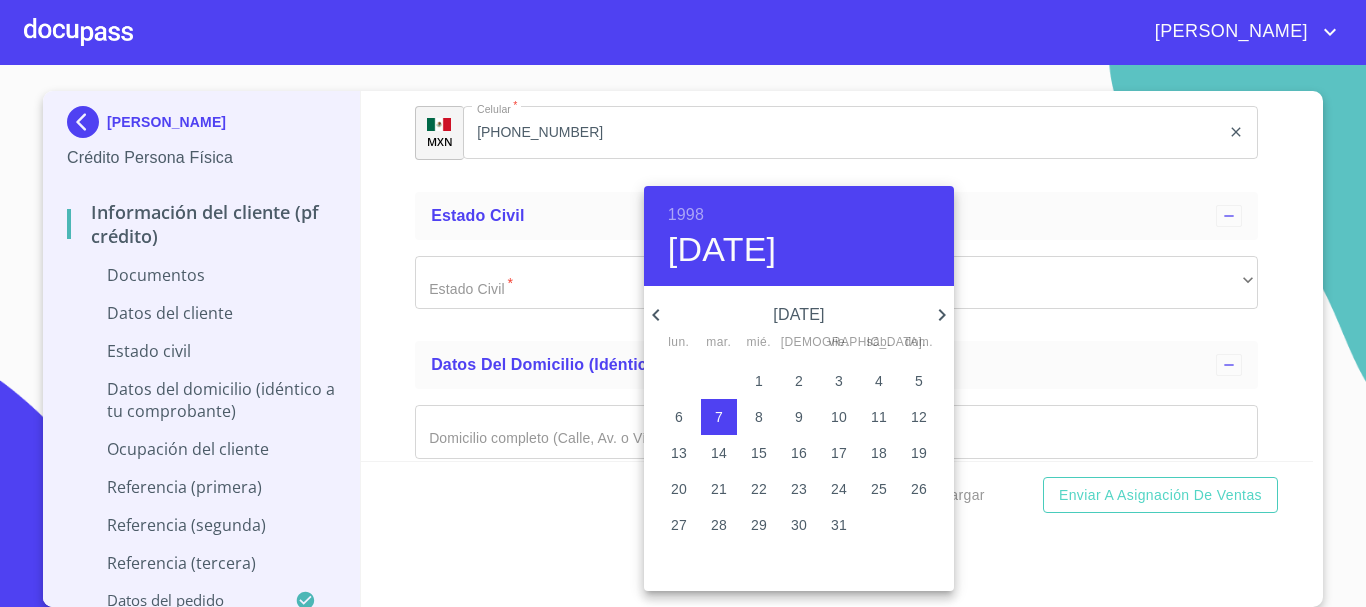 click 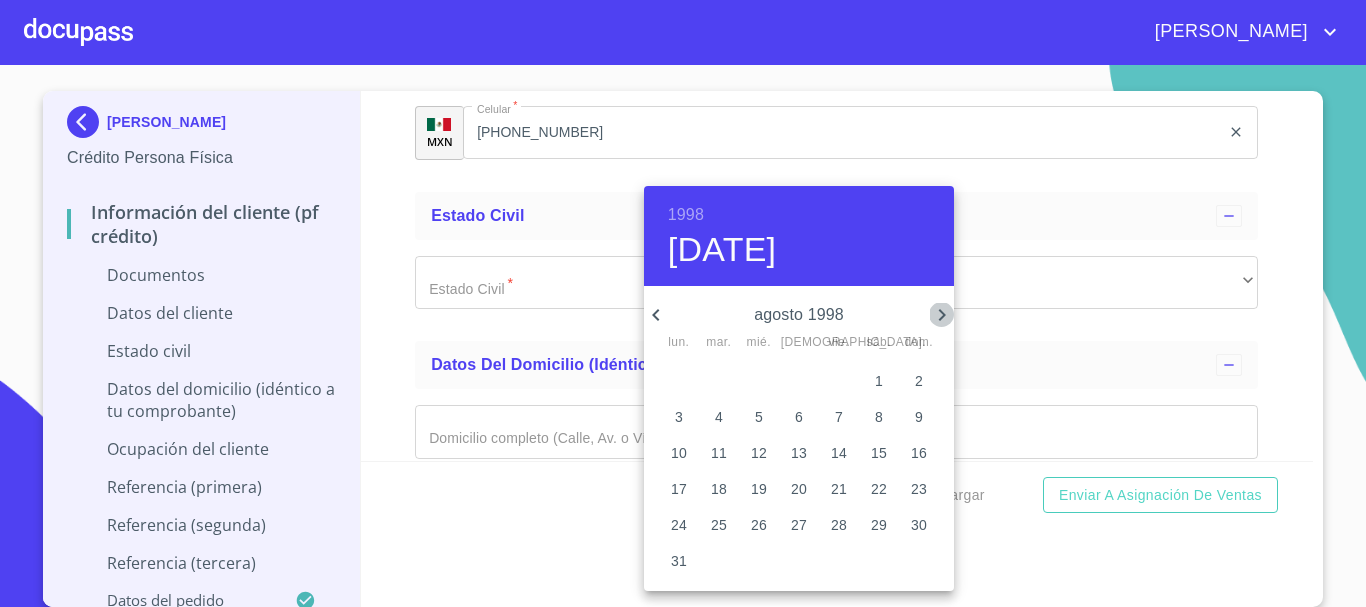 click 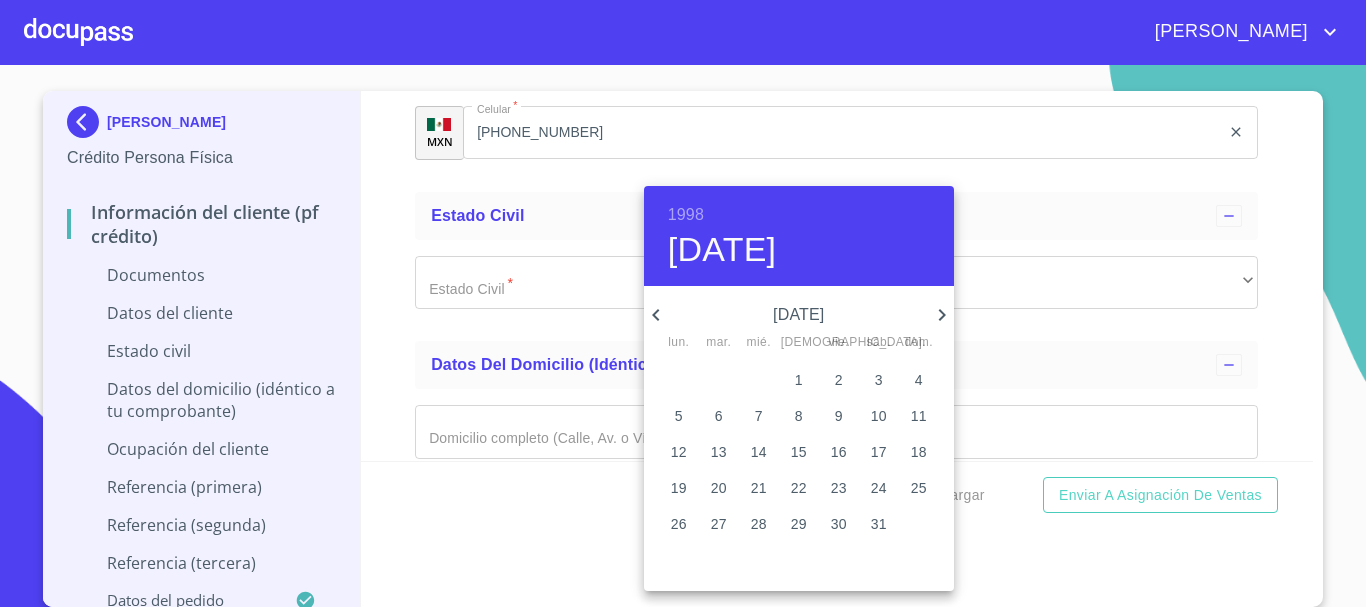 click 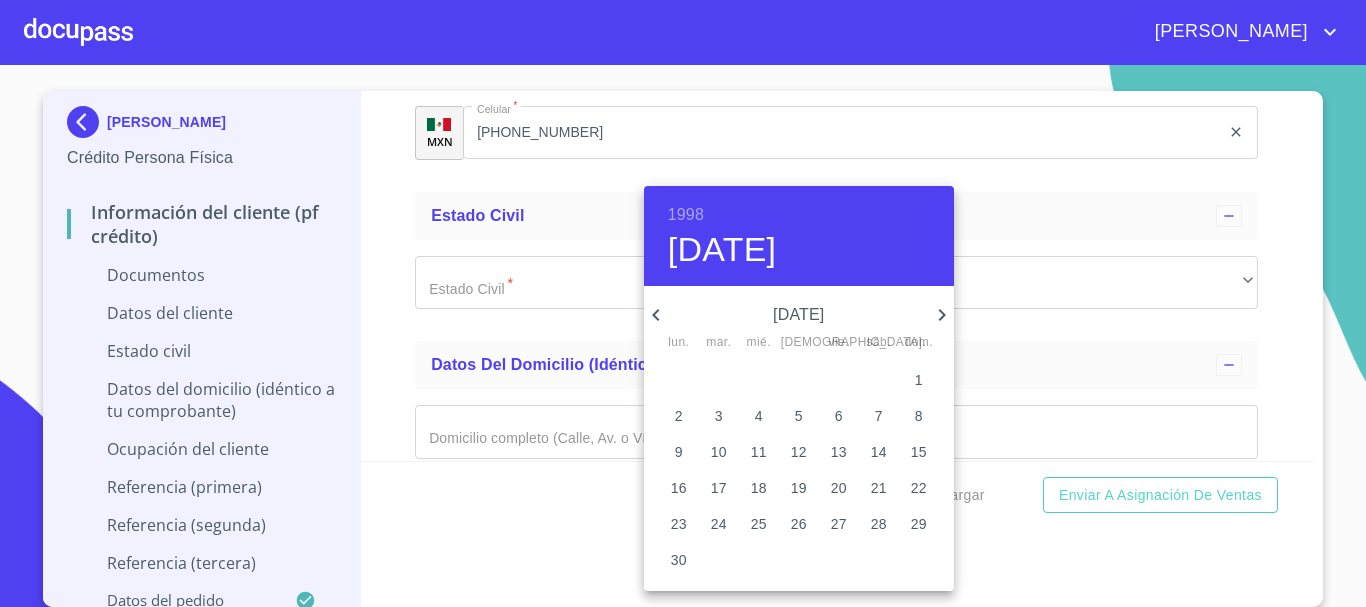 click on "10" at bounding box center (719, 452) 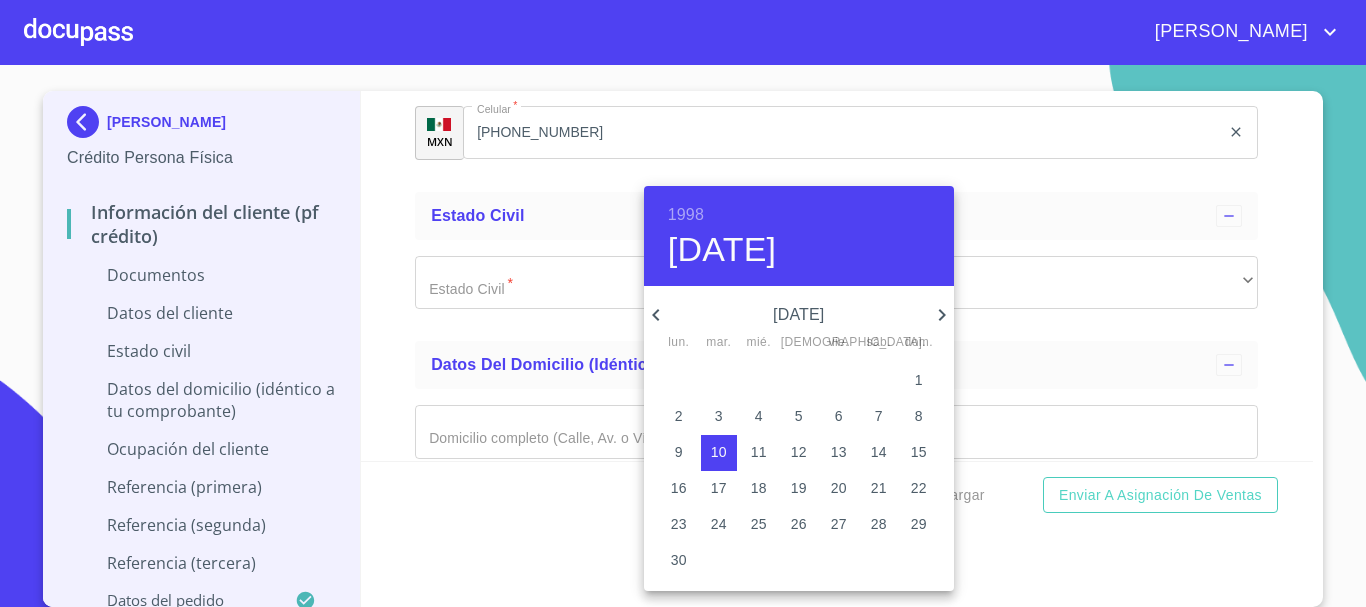 click at bounding box center [683, 303] 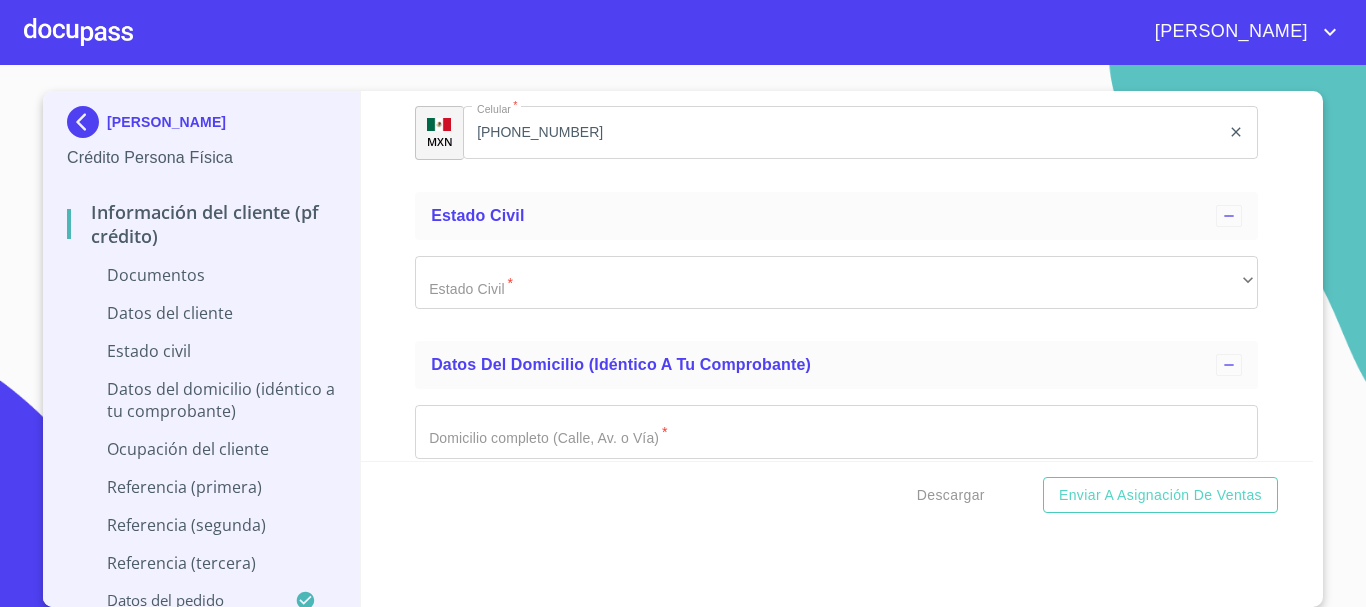 click on "Documento de identificación.   *" at bounding box center [813, -633] 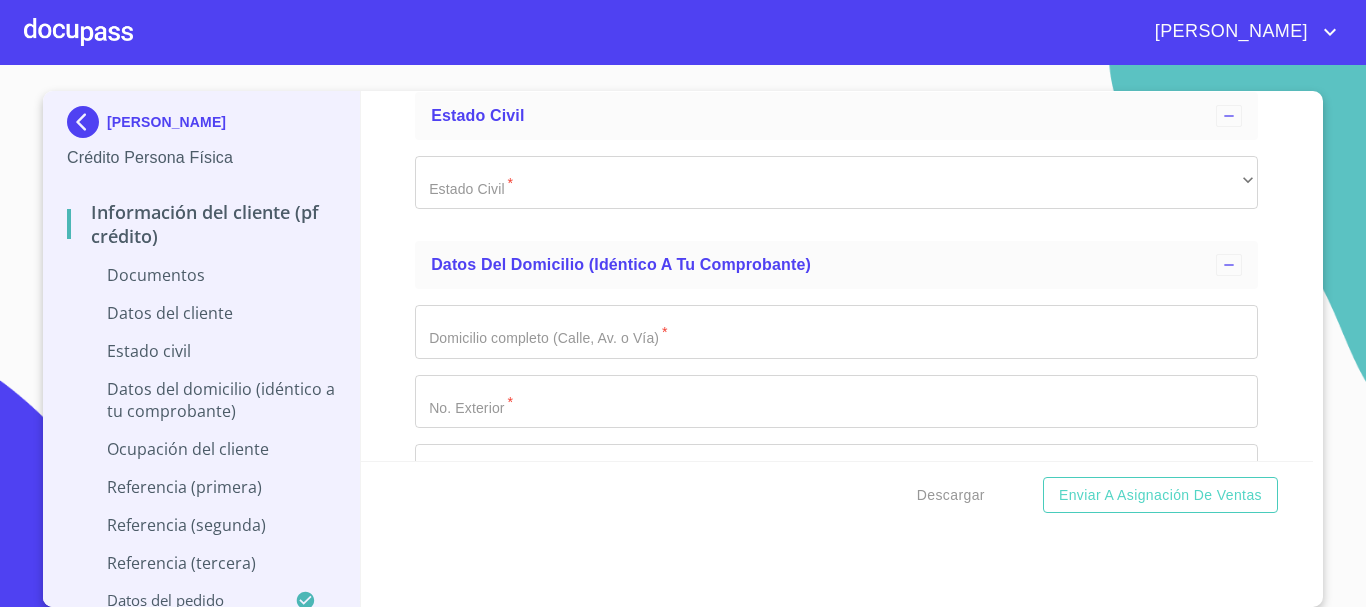type on "NUCE981110MJCXRV05" 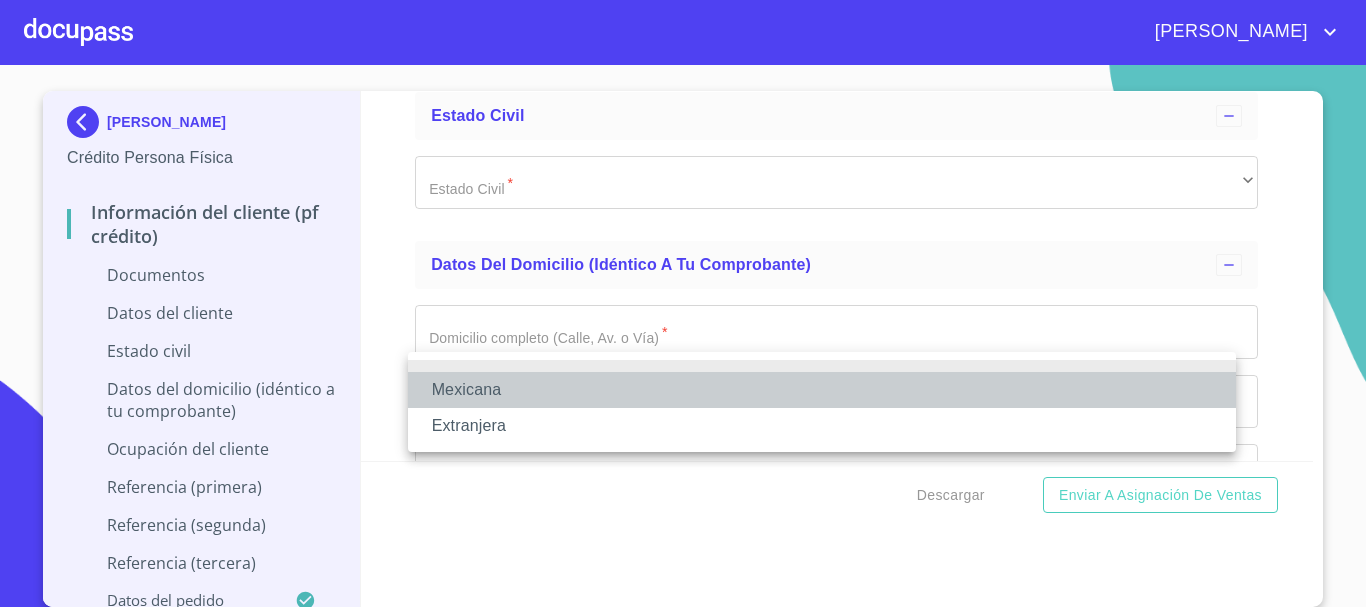 click on "Mexicana" at bounding box center [822, 390] 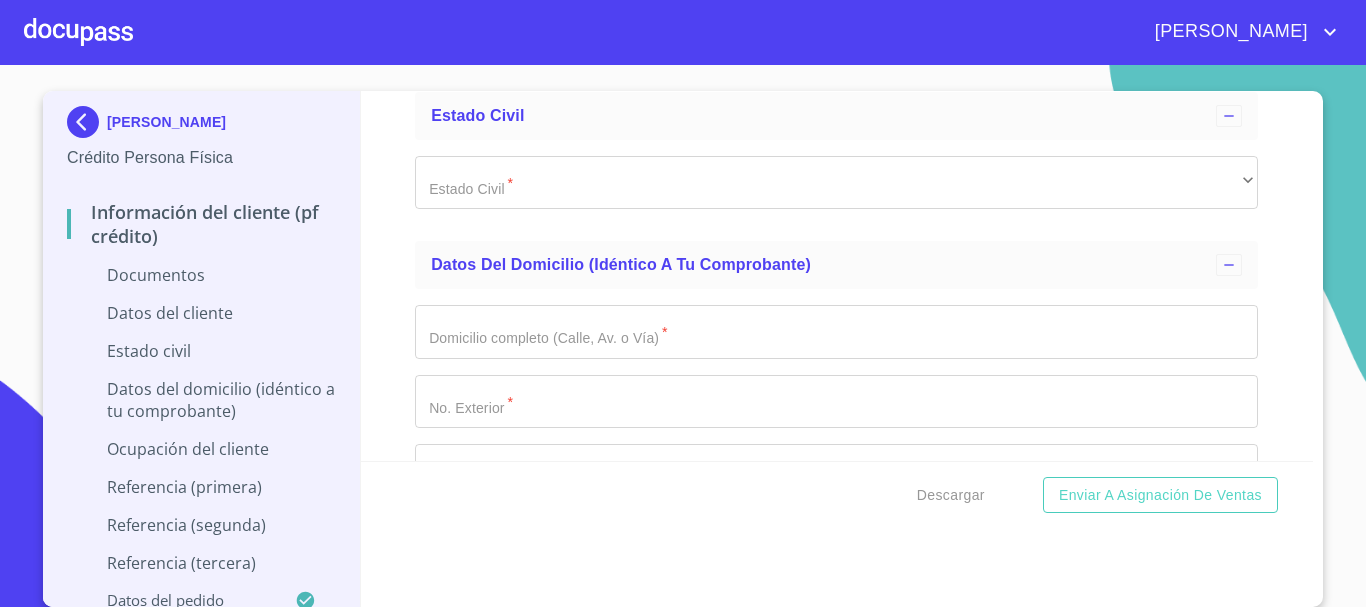 scroll, scrollTop: 5200, scrollLeft: 0, axis: vertical 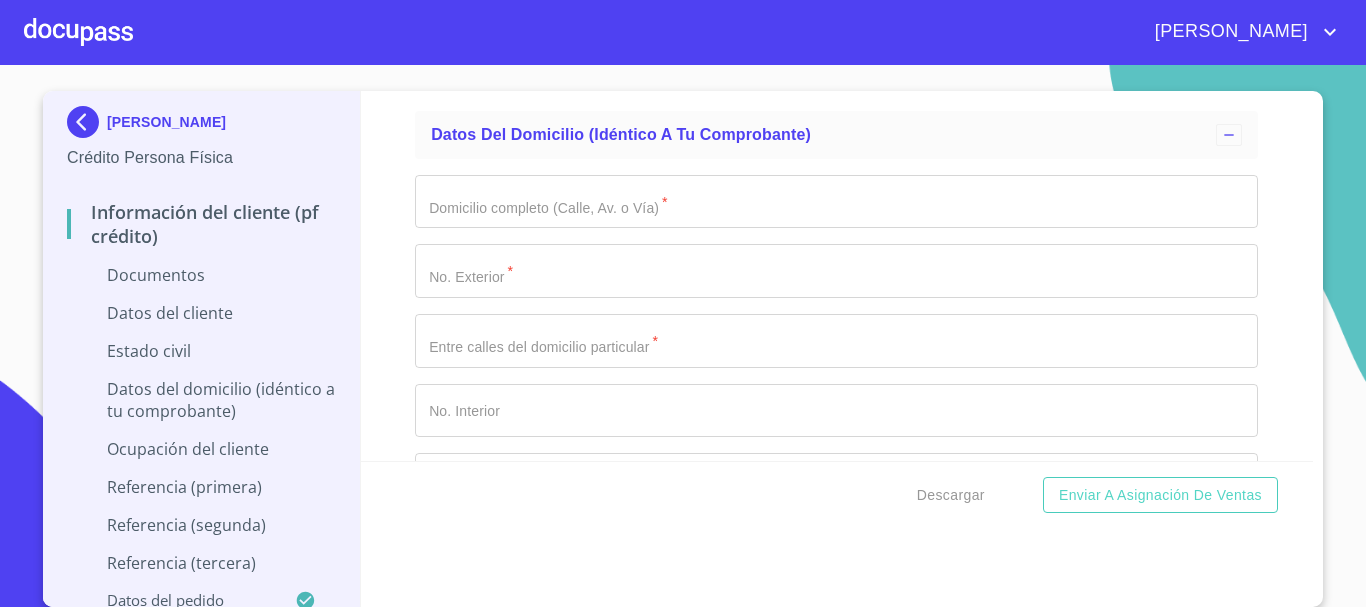 click on "Documento de identificación.   *" at bounding box center [836, -307] 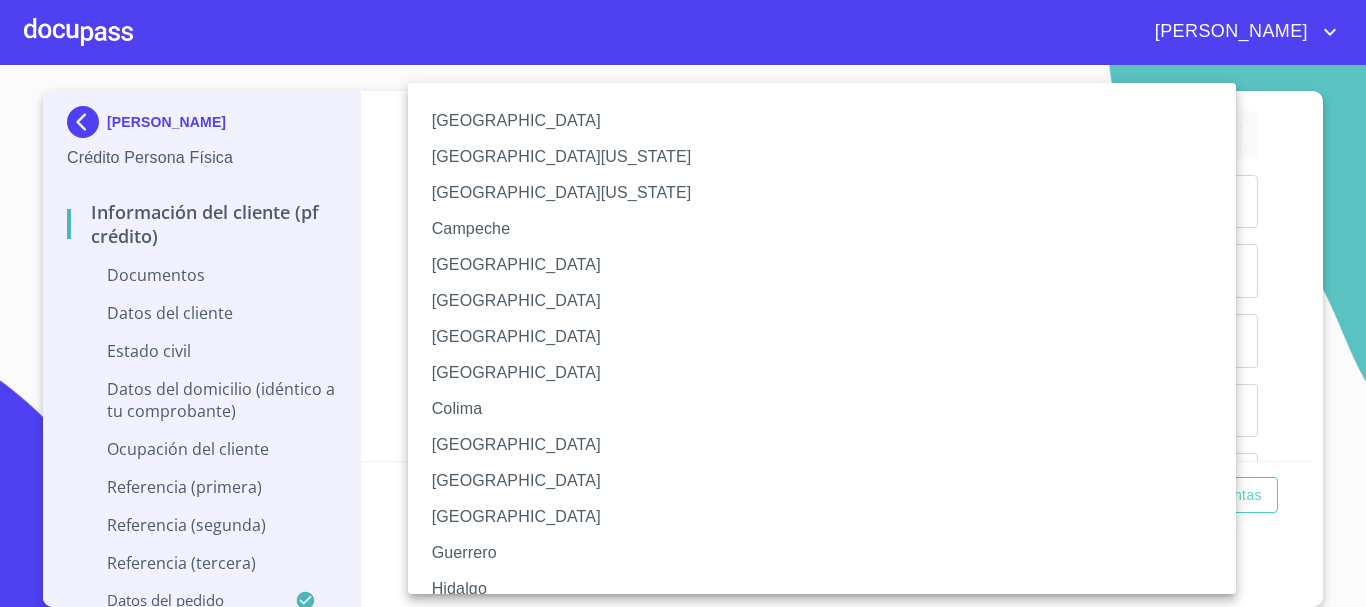 click at bounding box center (683, 303) 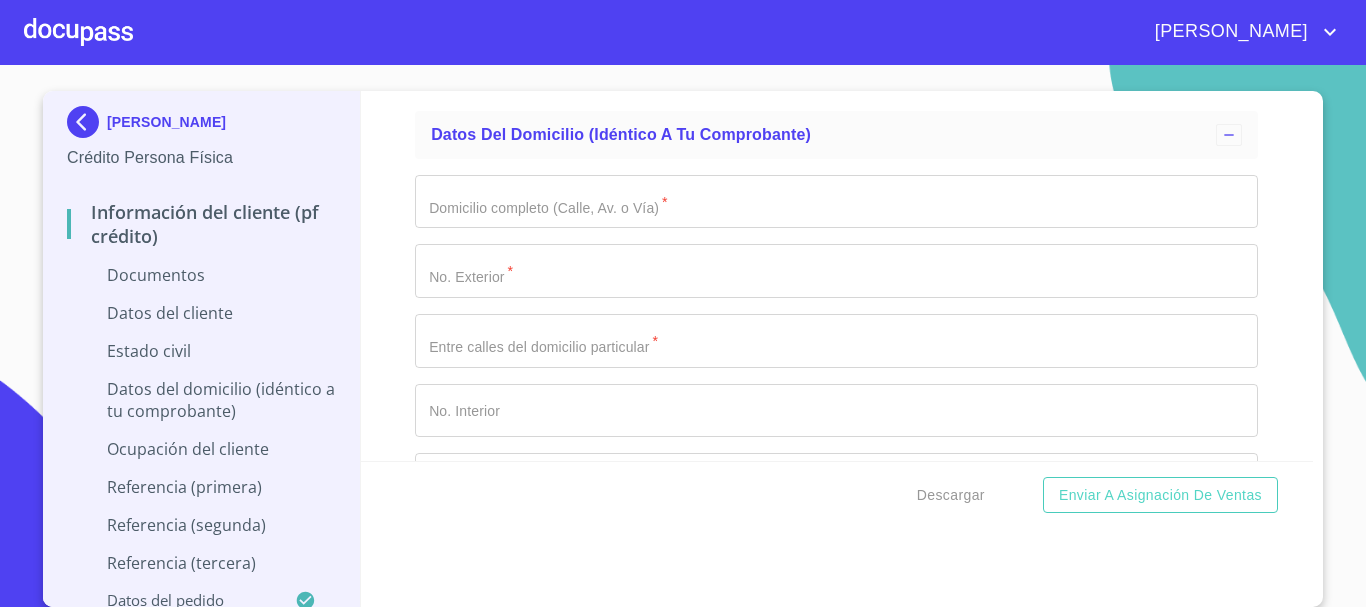 click on "60 meses" at bounding box center (836, -237) 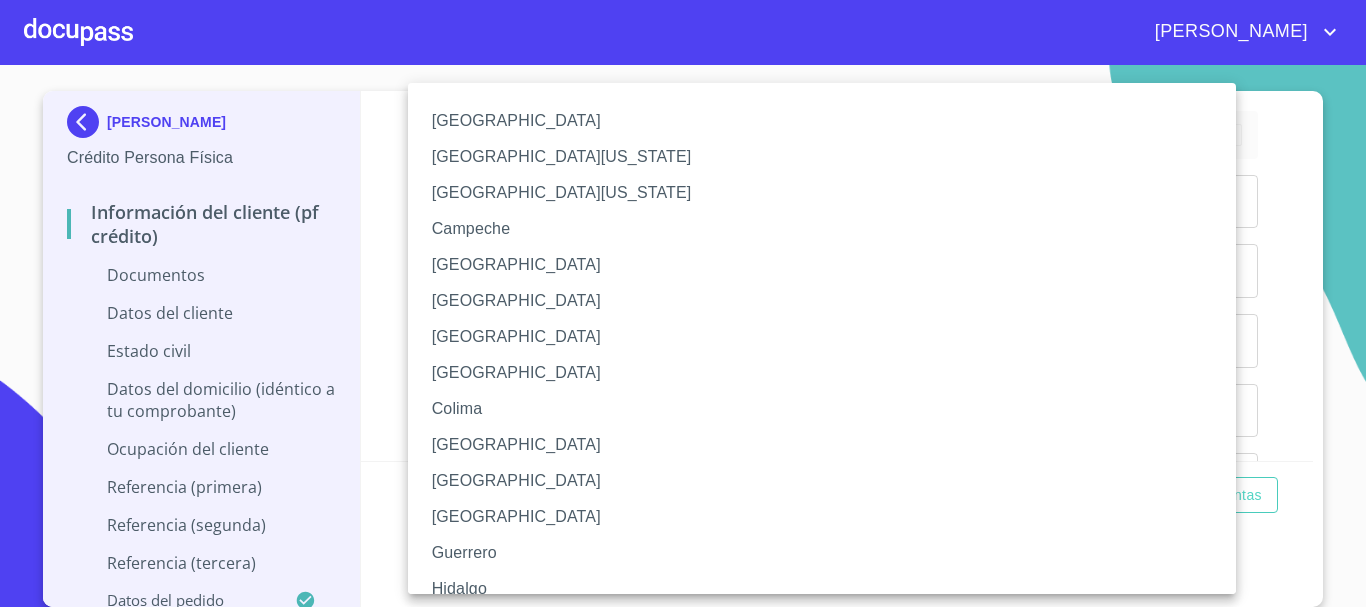 scroll, scrollTop: 287, scrollLeft: 0, axis: vertical 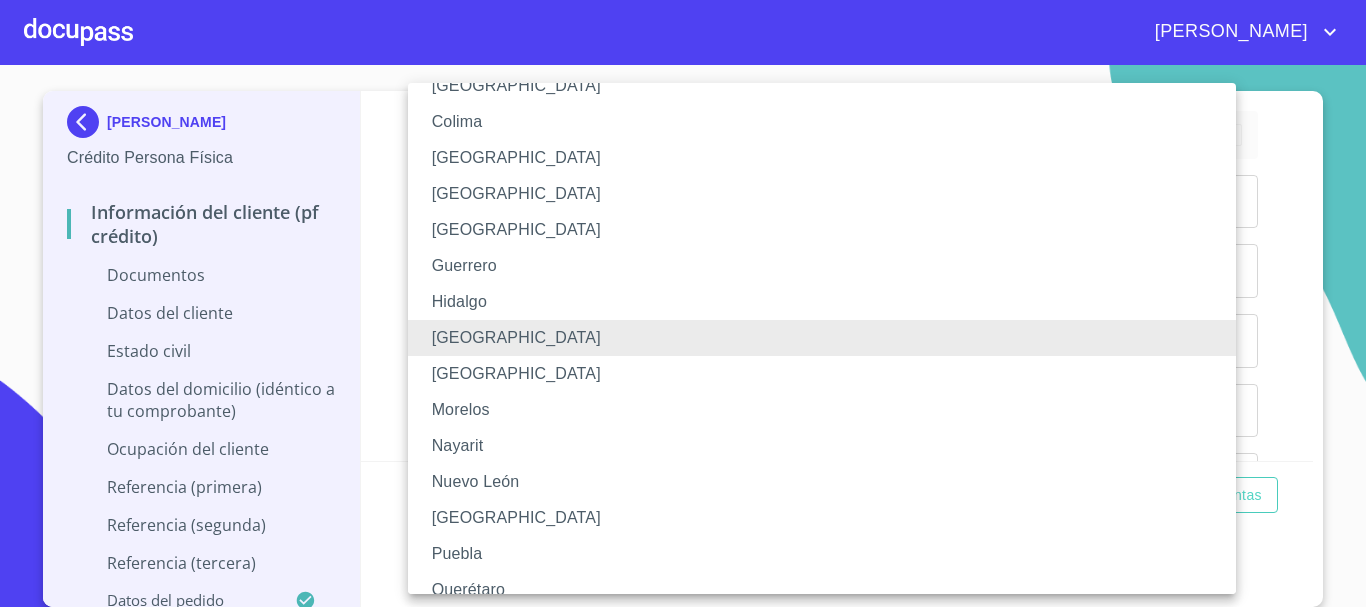type 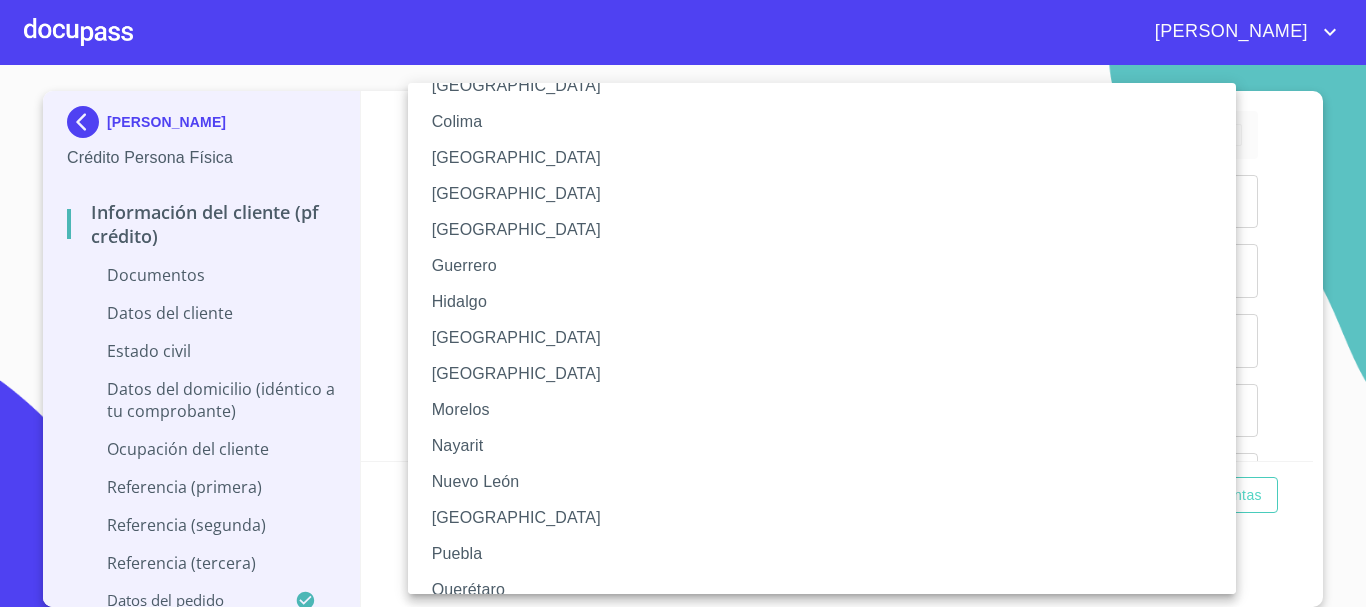 click on "[GEOGRAPHIC_DATA]" at bounding box center [829, 338] 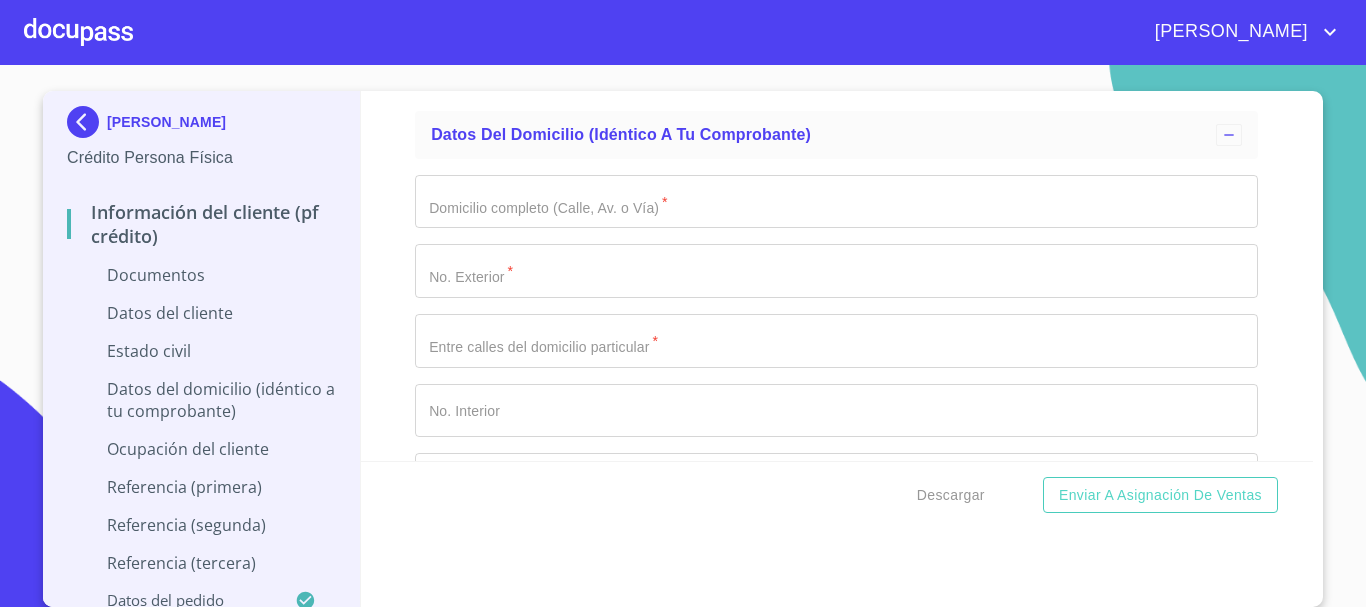 click on "​" at bounding box center (836, -167) 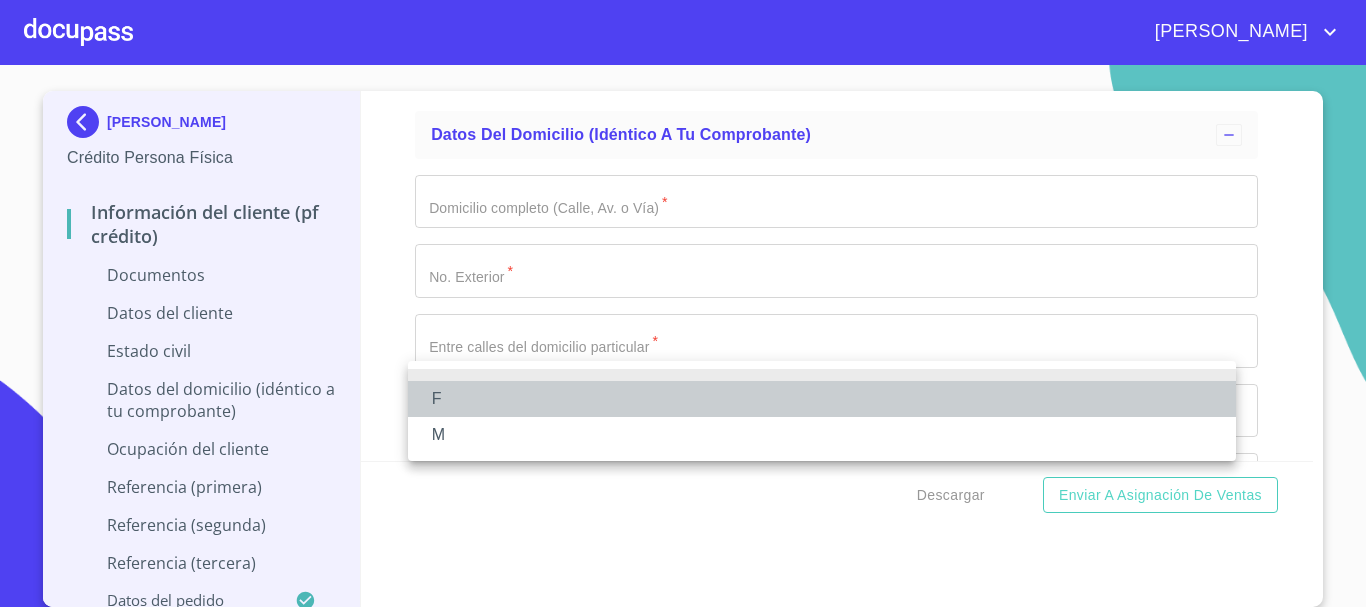 click on "F" at bounding box center [822, 399] 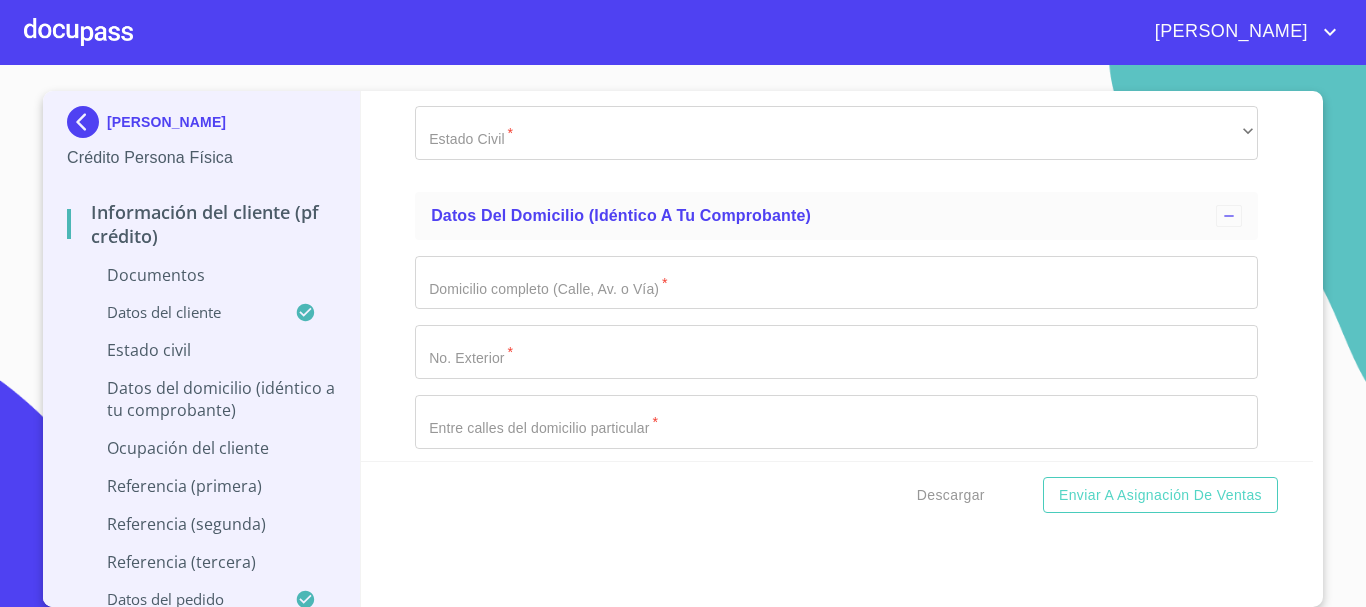 scroll, scrollTop: 5400, scrollLeft: 0, axis: vertical 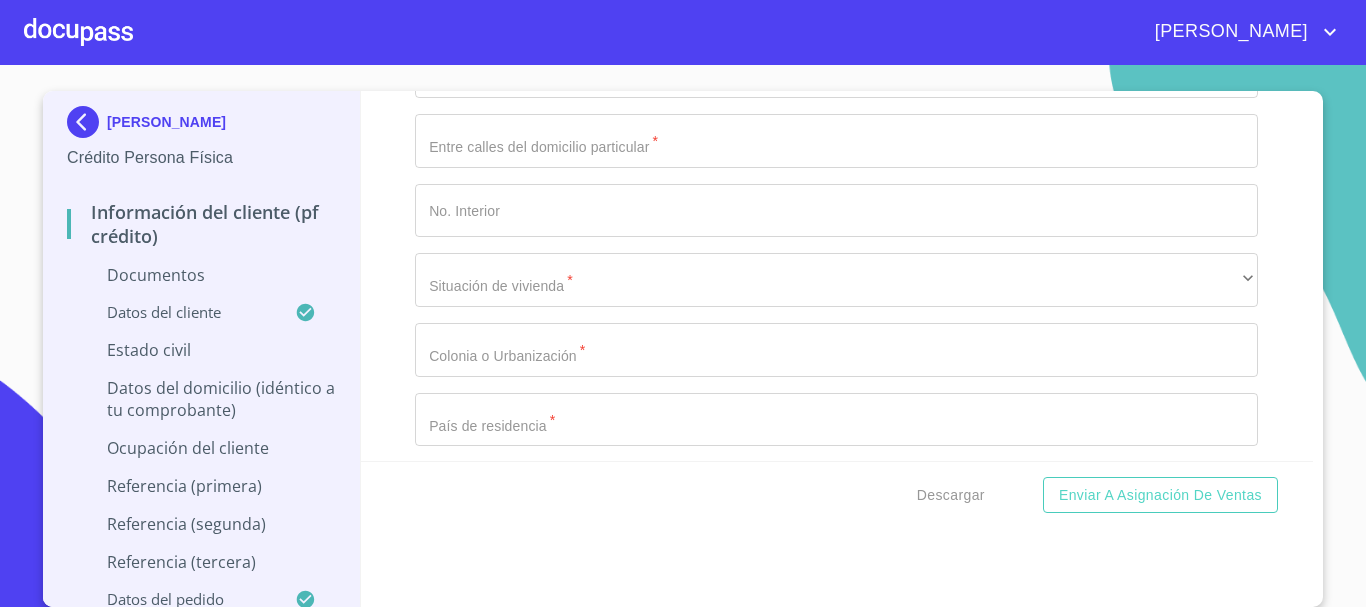 click on "​" at bounding box center (836, -148) 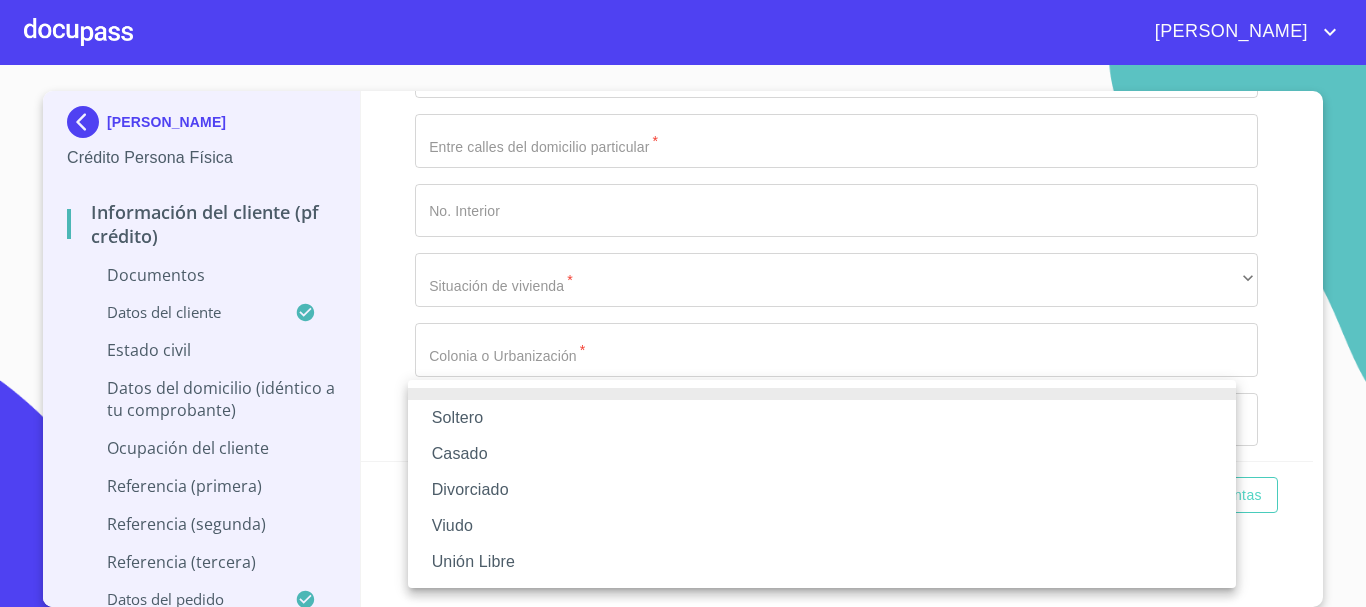 click on "Casado" at bounding box center (822, 454) 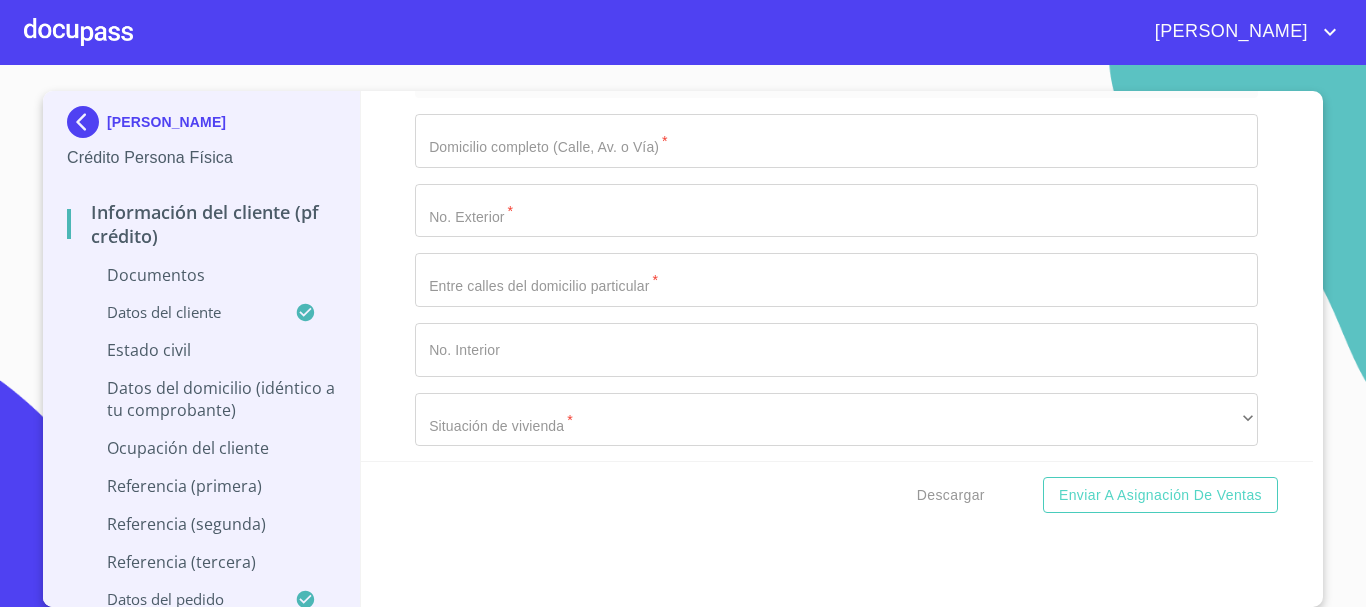 scroll, scrollTop: 5700, scrollLeft: 0, axis: vertical 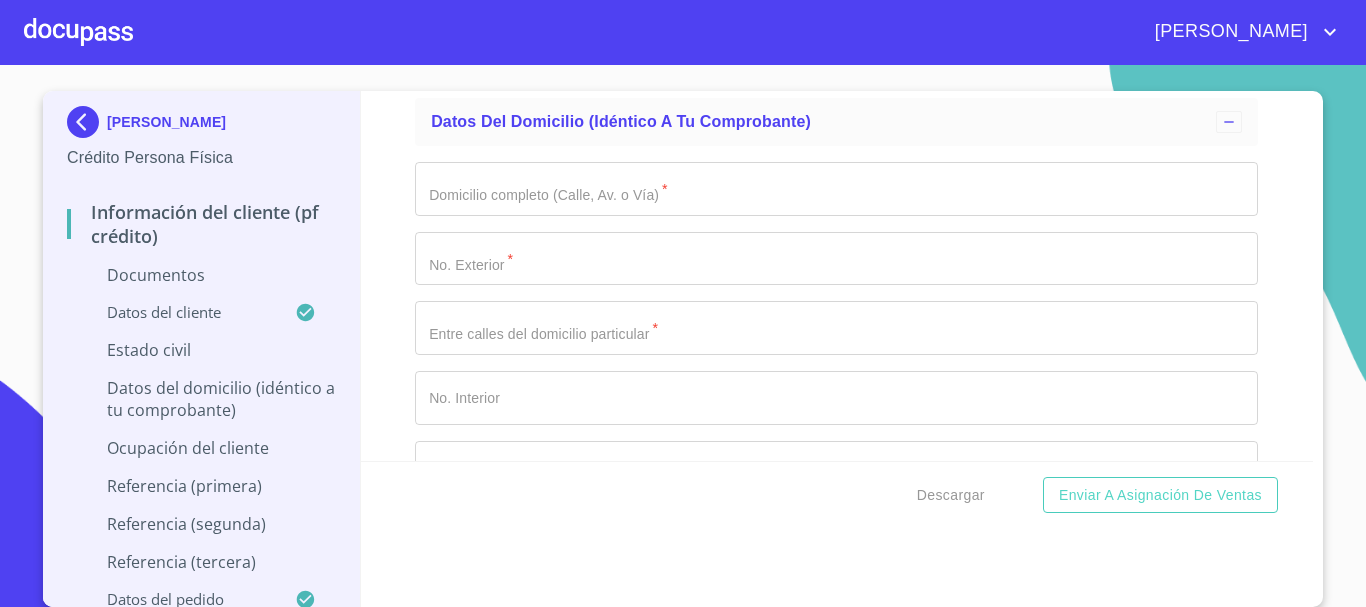 click on "Casado" at bounding box center (836, -448) 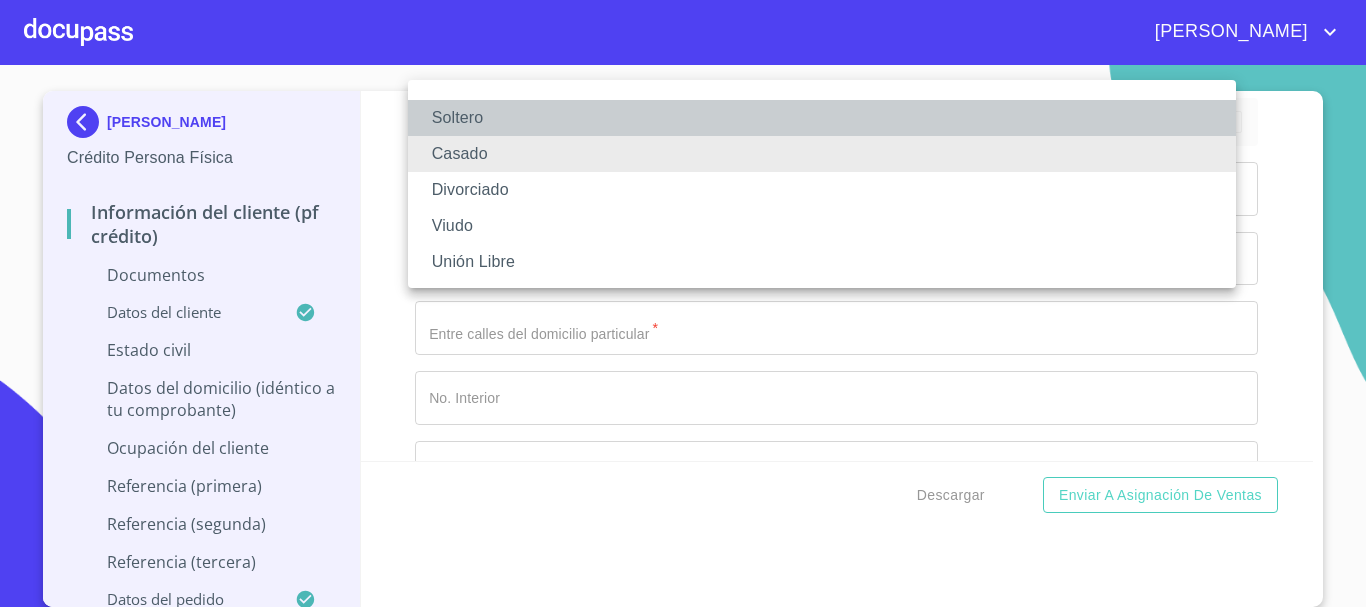click on "Soltero" at bounding box center [822, 118] 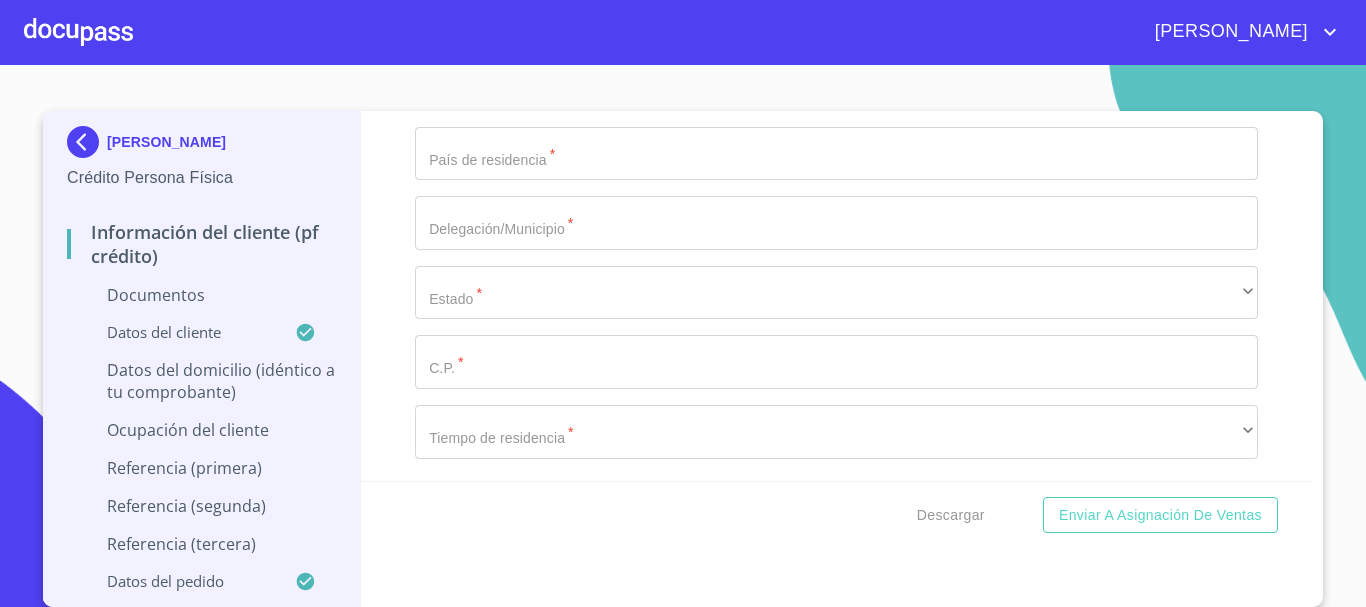 scroll, scrollTop: 2, scrollLeft: 0, axis: vertical 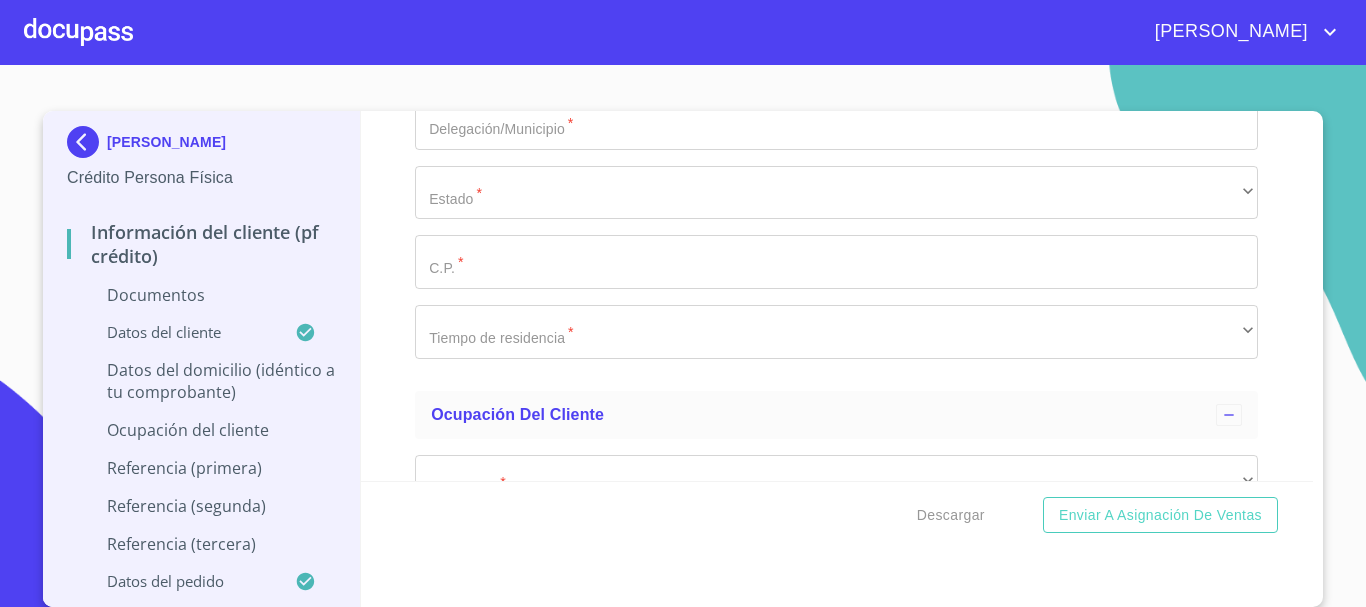 click on "Documento de identificación.   *" at bounding box center (836, -364) 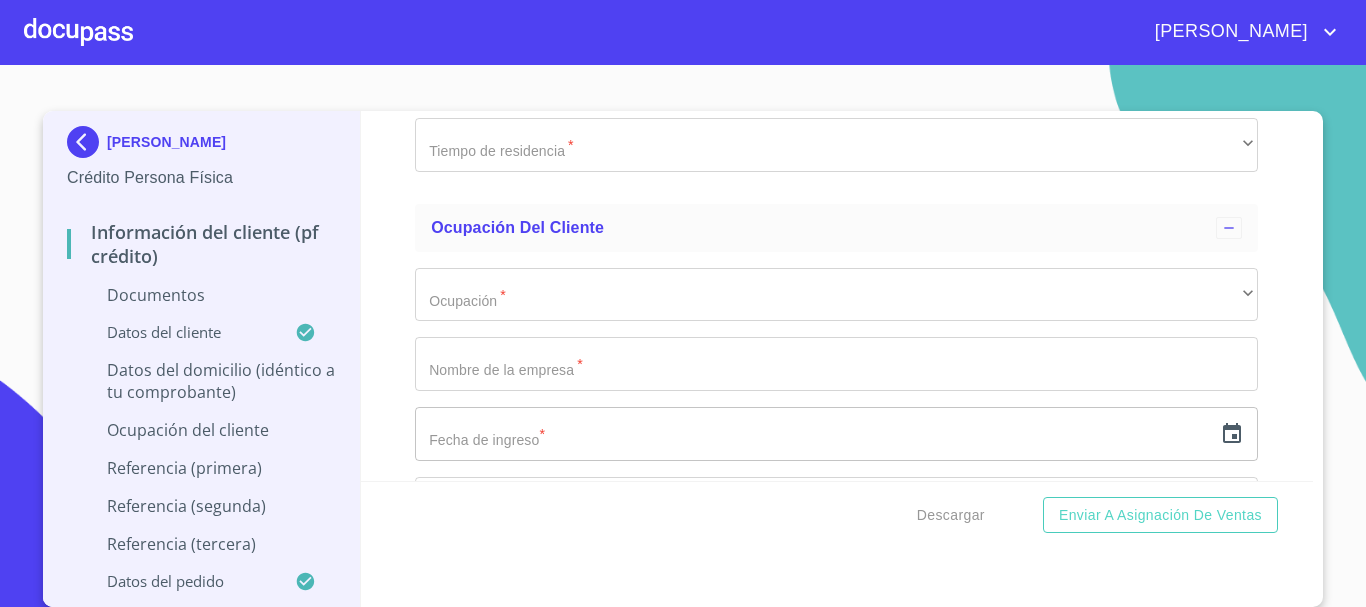 scroll, scrollTop: 5986, scrollLeft: 0, axis: vertical 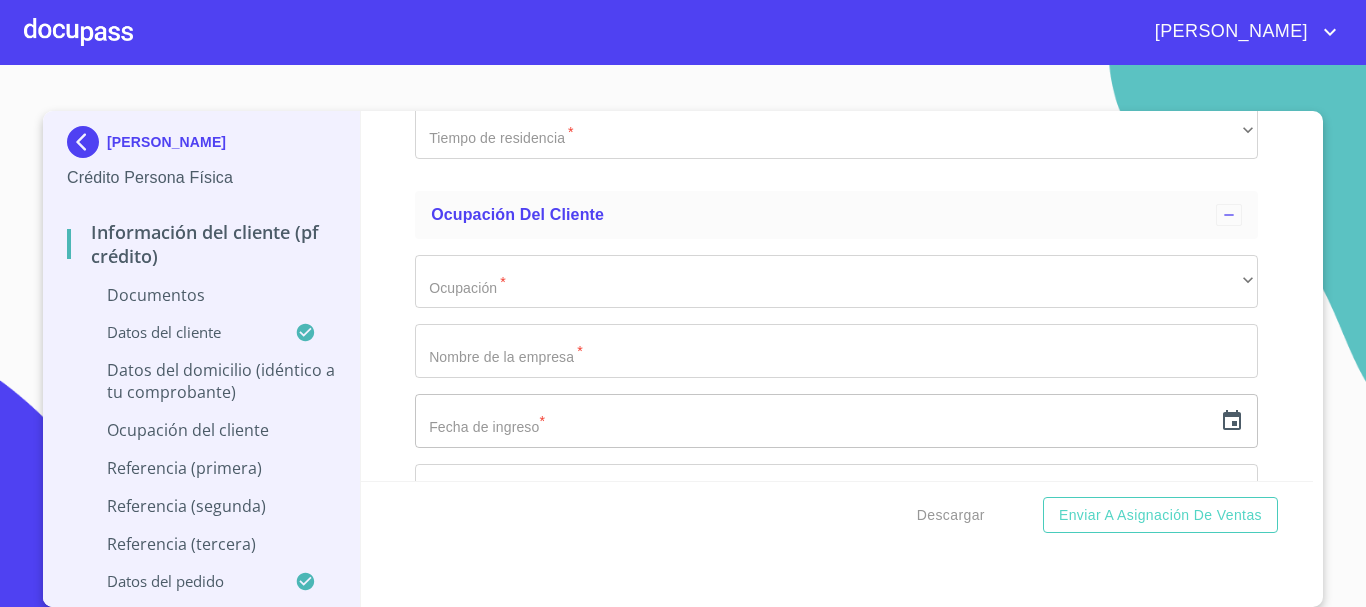 click on "​" at bounding box center [836, -286] 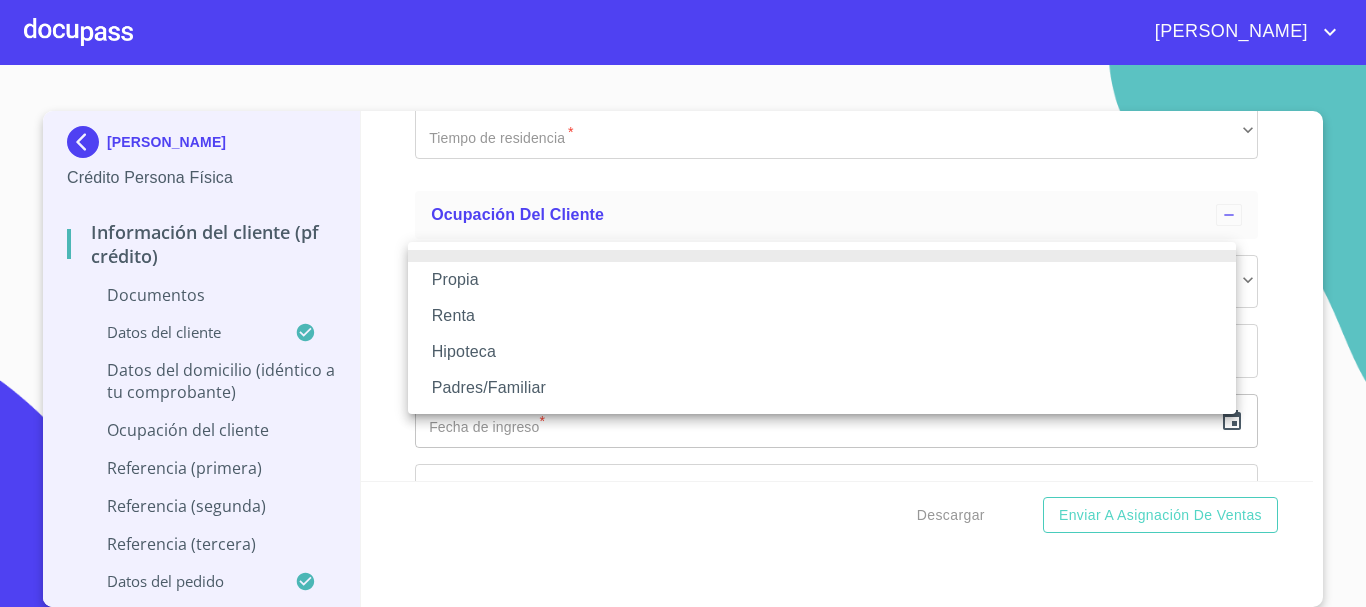click on "Propia" at bounding box center [822, 280] 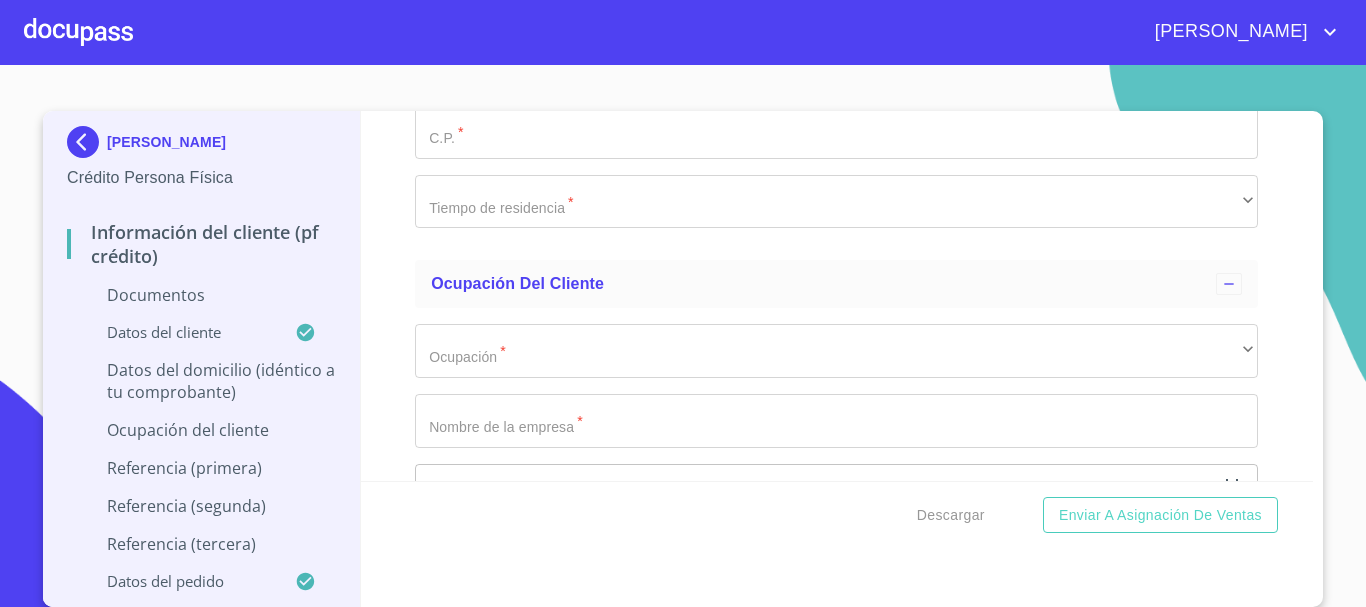 click on "Documento de identificación.   *" at bounding box center [836, -216] 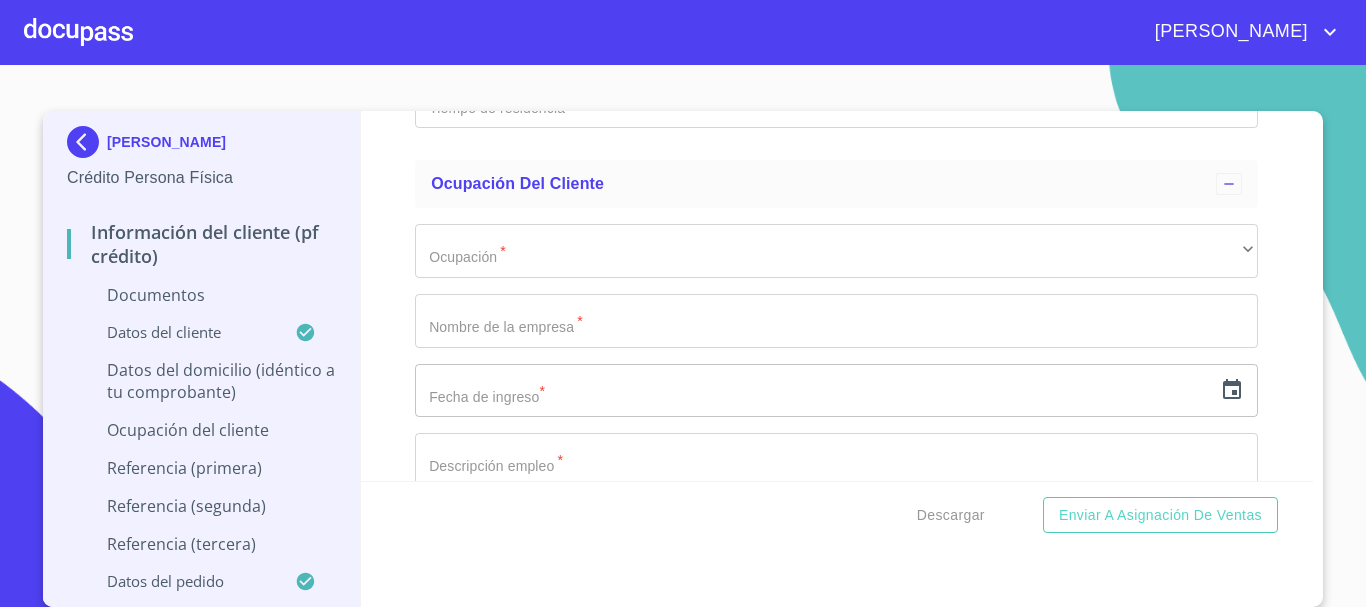 scroll, scrollTop: 6186, scrollLeft: 0, axis: vertical 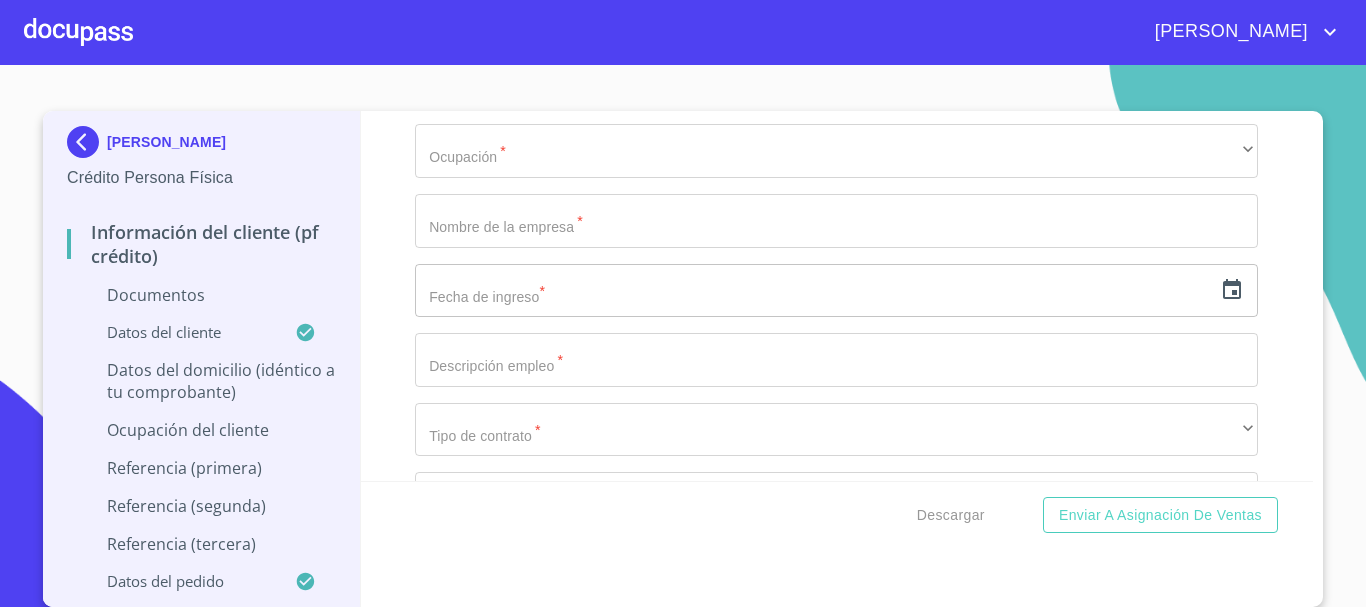 type on "[PERSON_NAME] DE LOS ENCINOS" 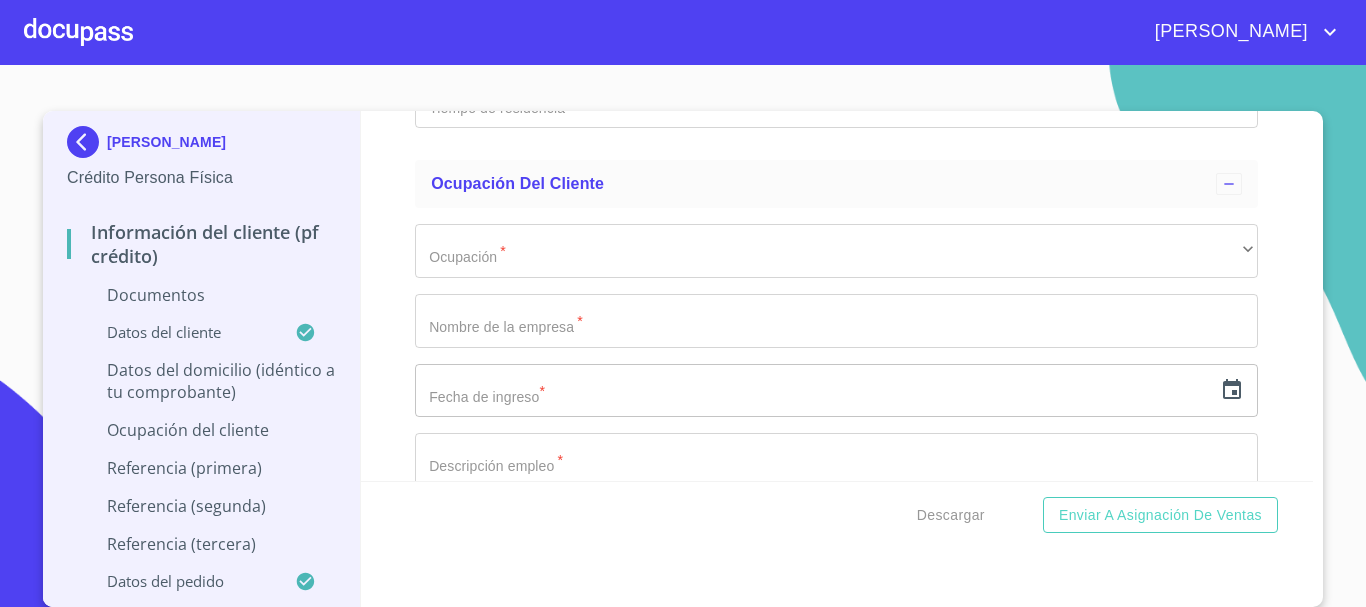 click on "Documento de identificación.   *" at bounding box center [813, -1799] 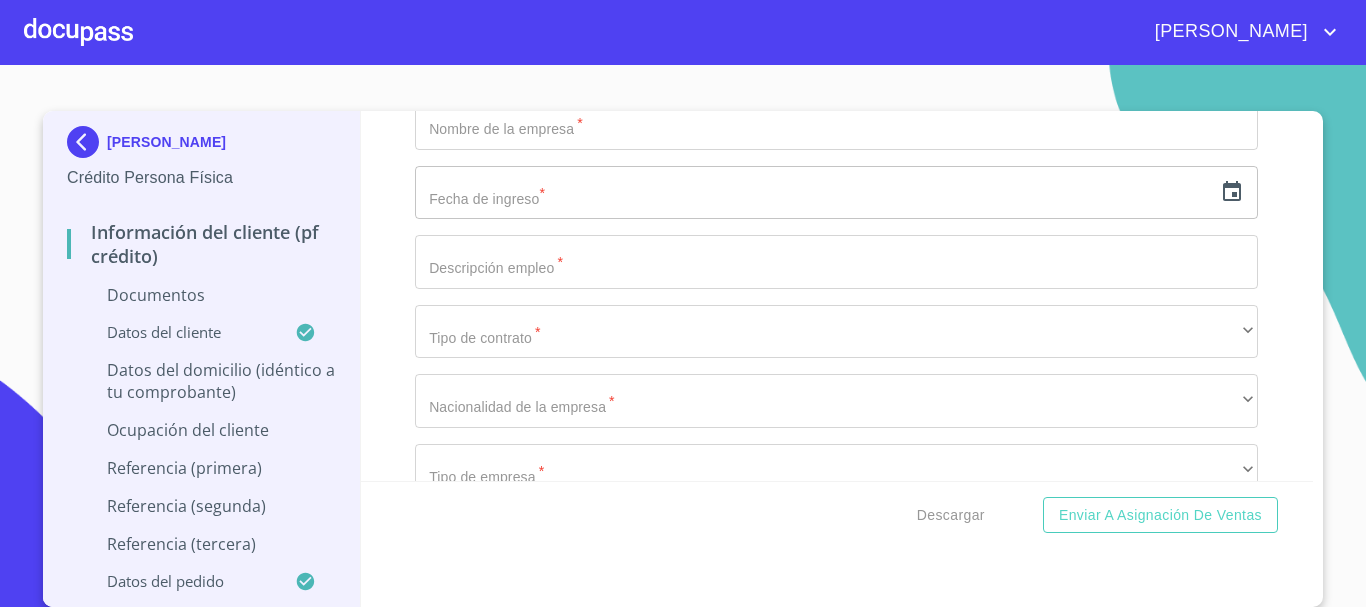 scroll, scrollTop: 6286, scrollLeft: 0, axis: vertical 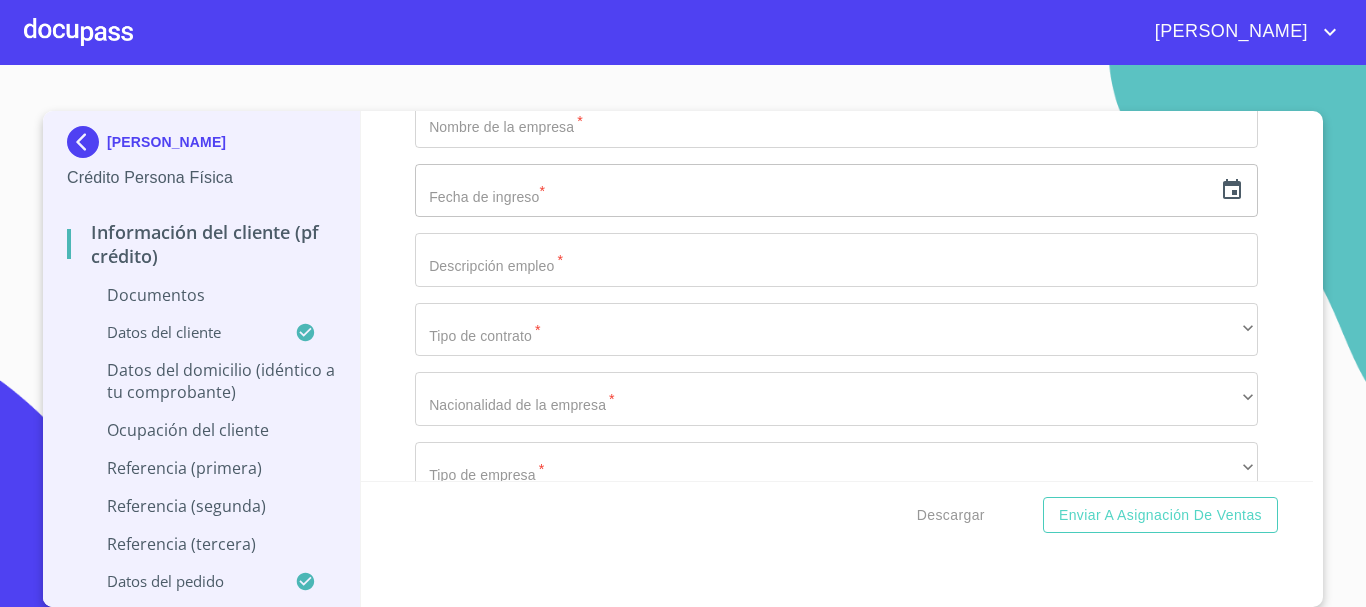 type on "$1,200,000" 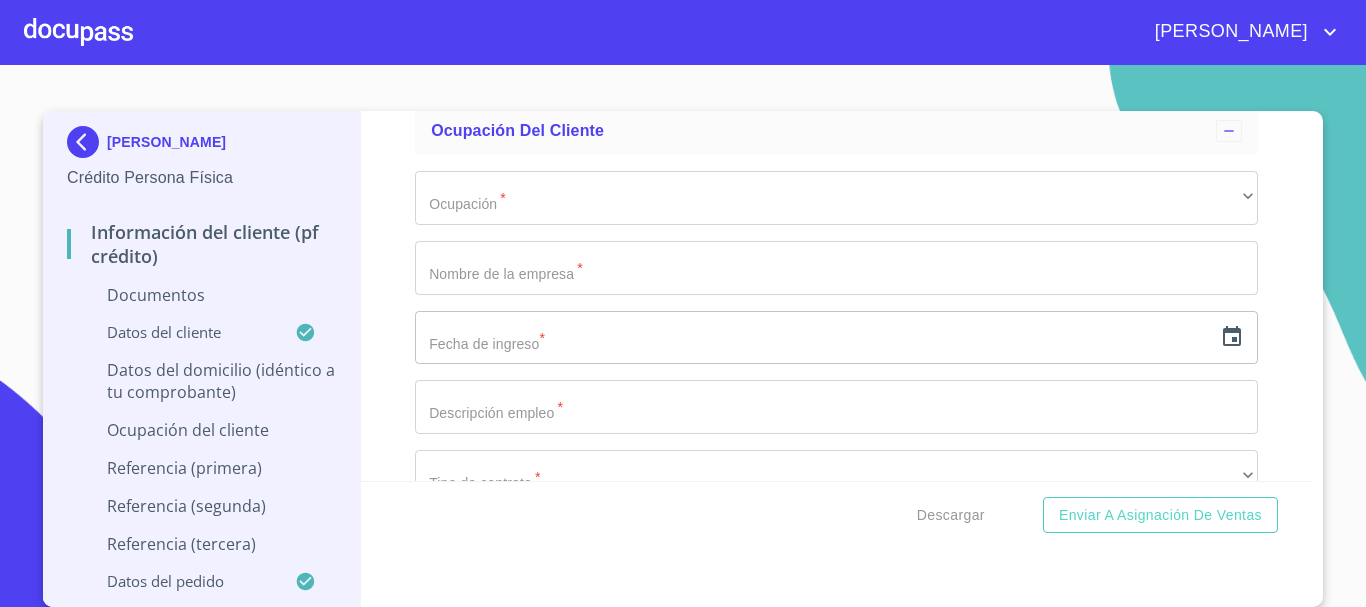 scroll, scrollTop: 6086, scrollLeft: 0, axis: vertical 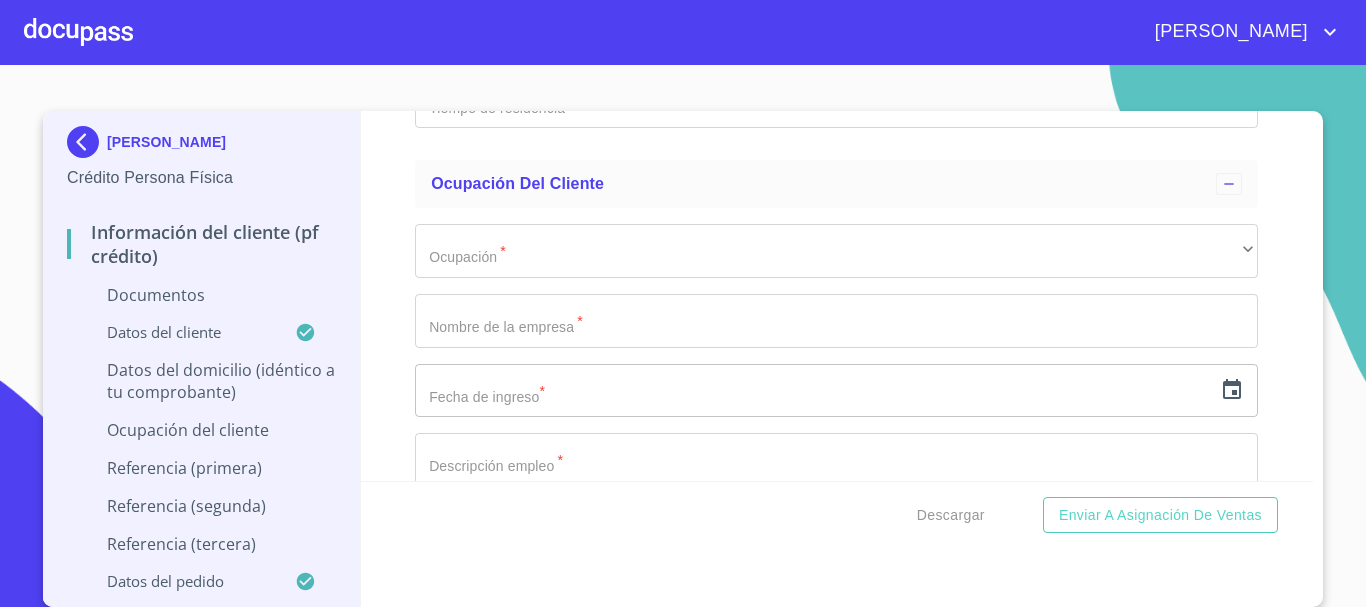 type on "TLAJOMULCO DE ZUÑIGA" 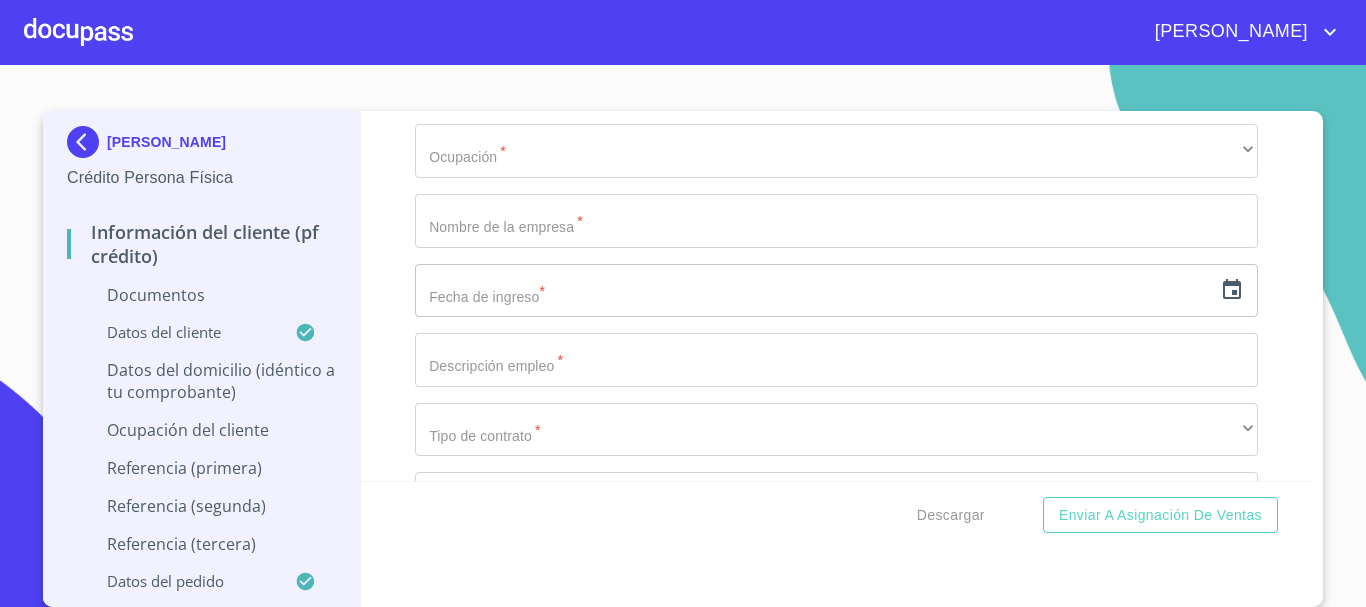 scroll, scrollTop: 6286, scrollLeft: 0, axis: vertical 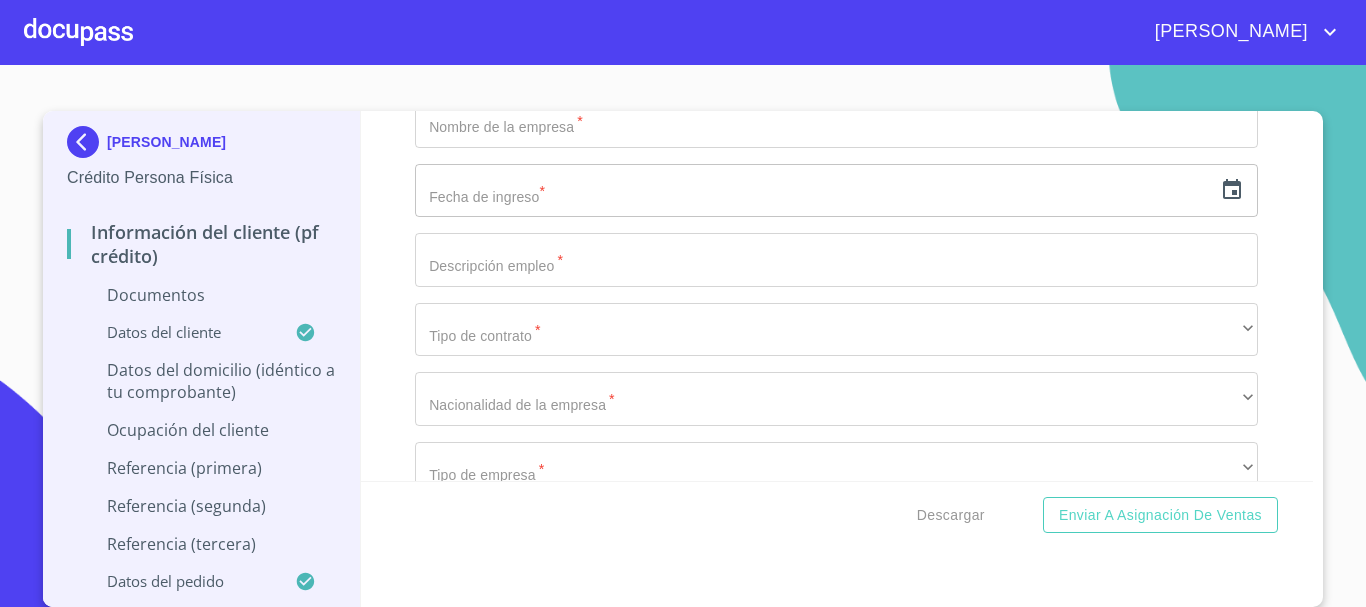 click on "​" at bounding box center [836, -238] 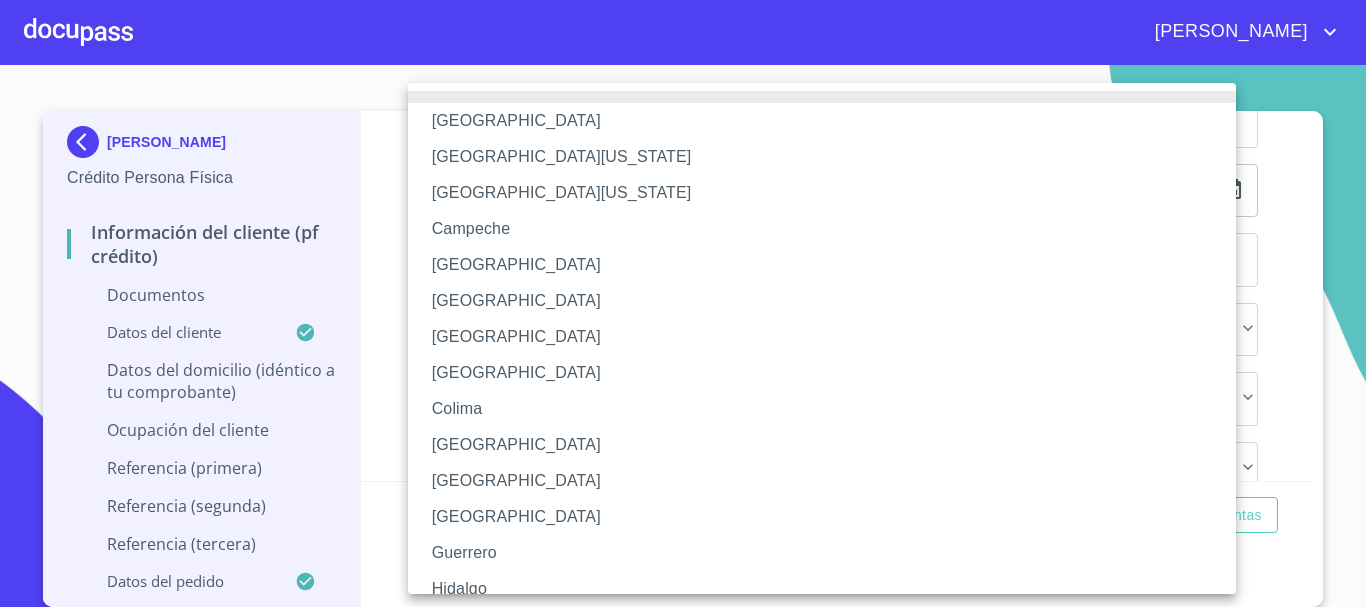 type 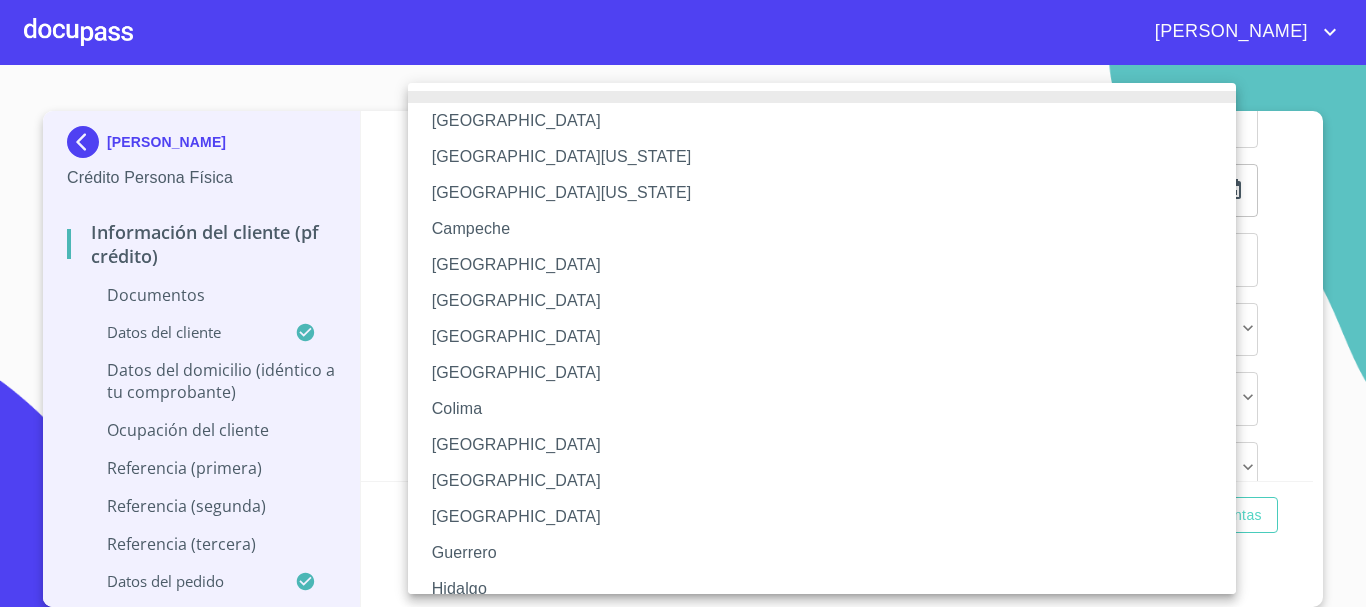 scroll, scrollTop: 287, scrollLeft: 0, axis: vertical 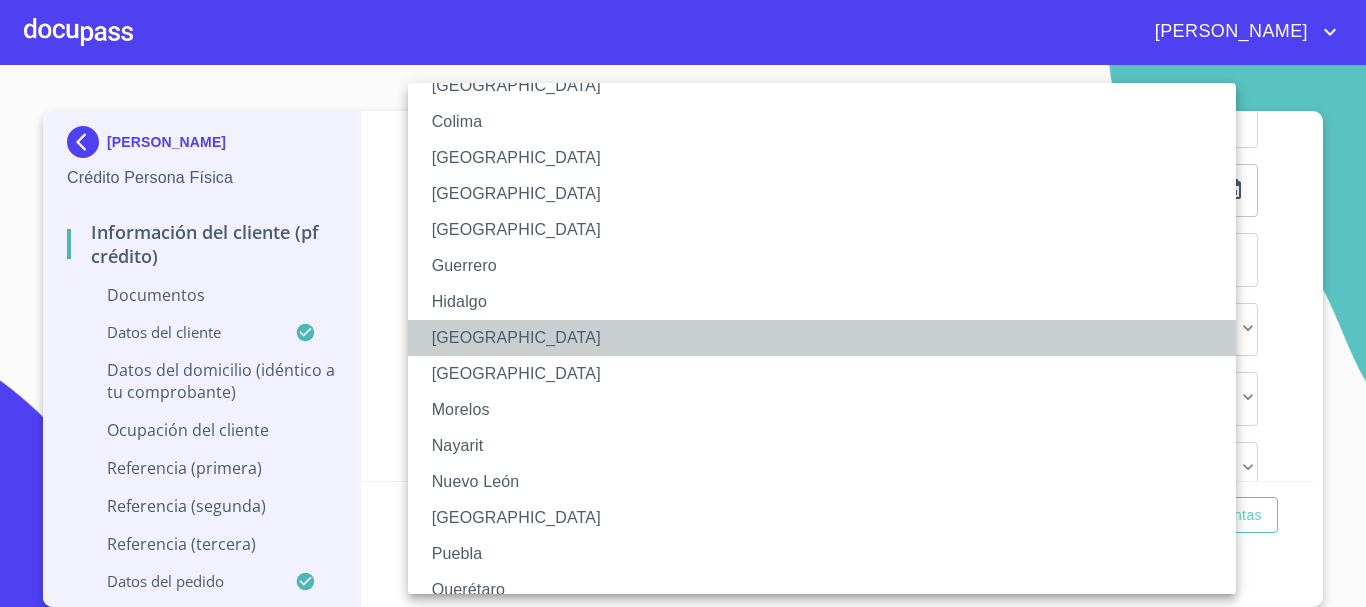 click on "[GEOGRAPHIC_DATA]" at bounding box center [829, 338] 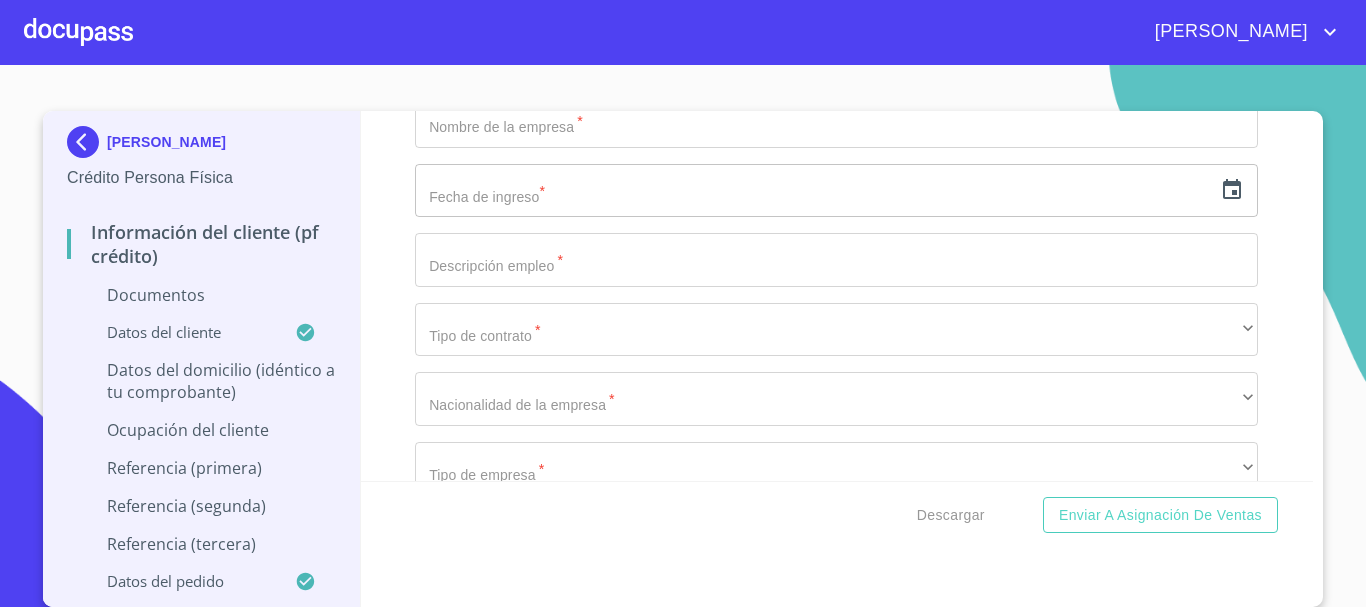 click on "Documento de identificación.   *" at bounding box center (813, -1999) 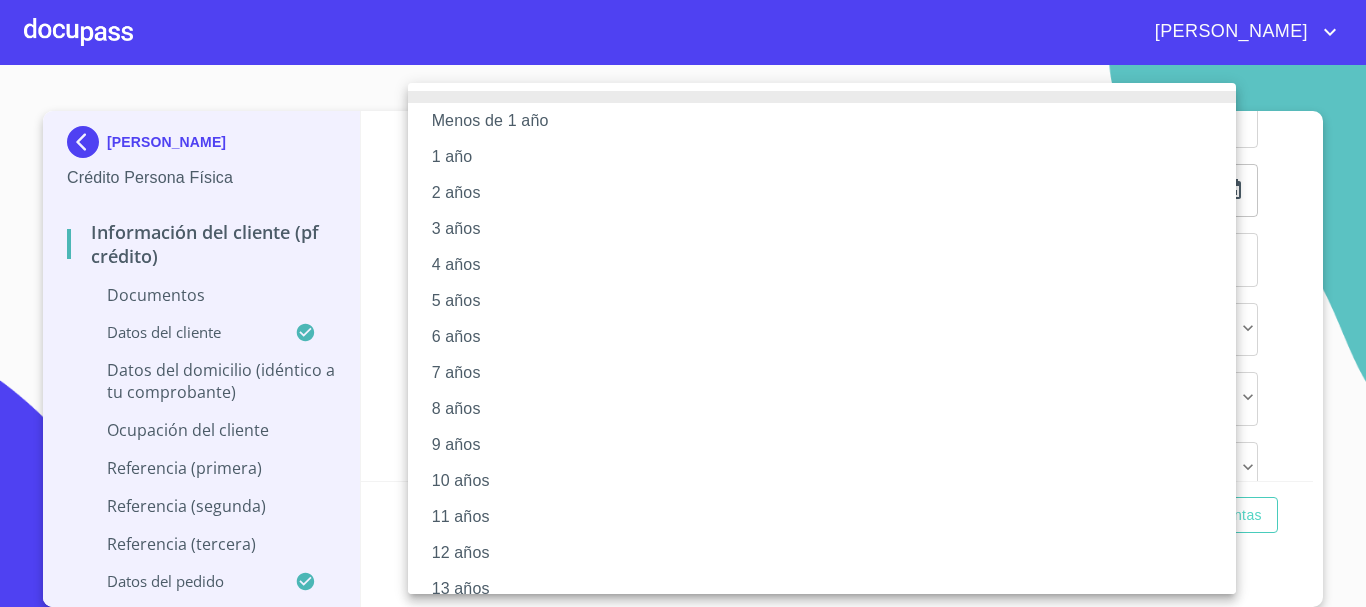 click on "6 años" at bounding box center (829, 337) 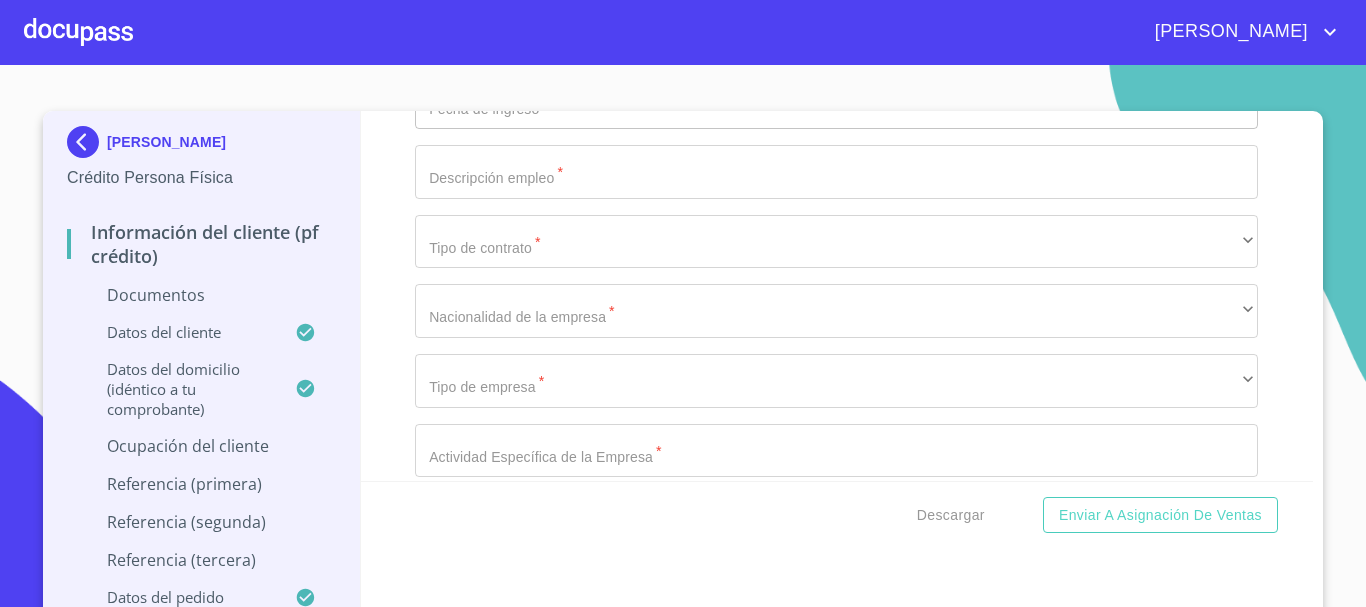 scroll, scrollTop: 6386, scrollLeft: 0, axis: vertical 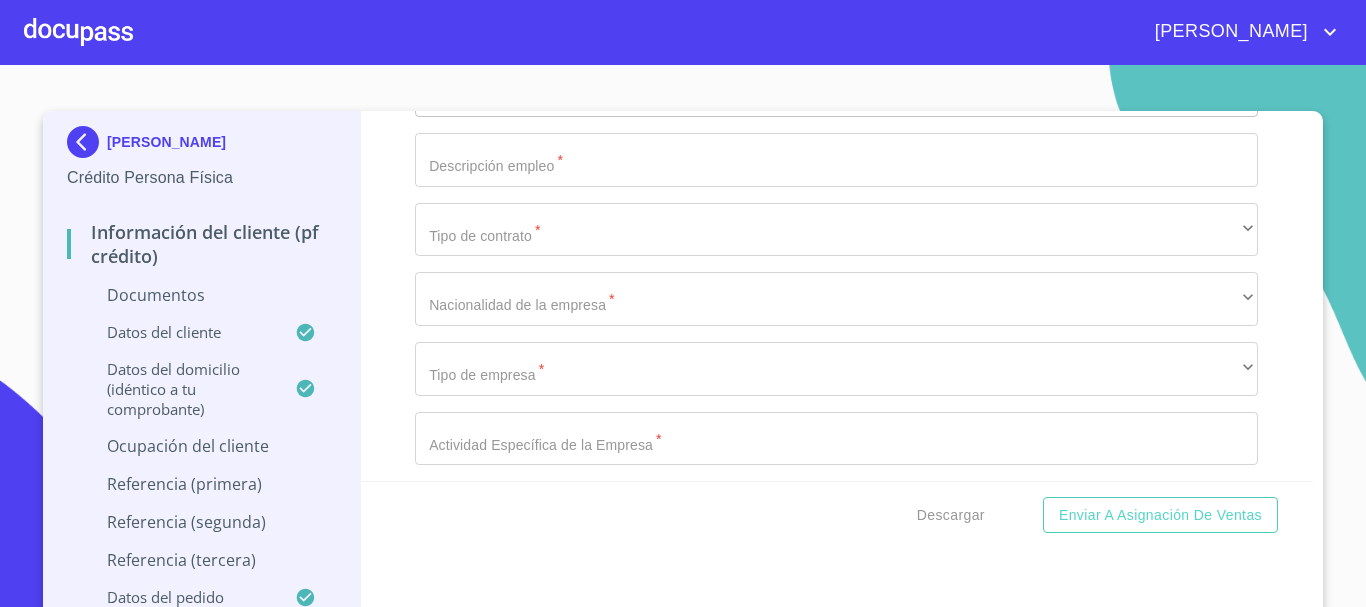 click on "6 años" at bounding box center [836, -198] 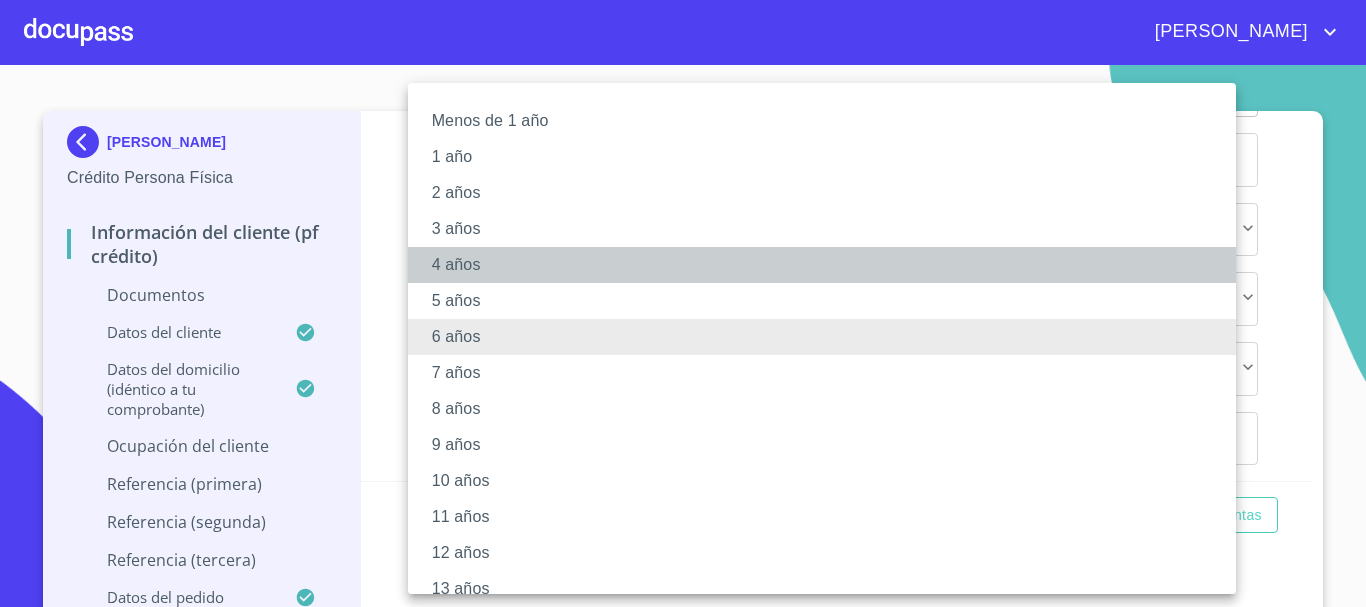 click on "4 años" at bounding box center [829, 265] 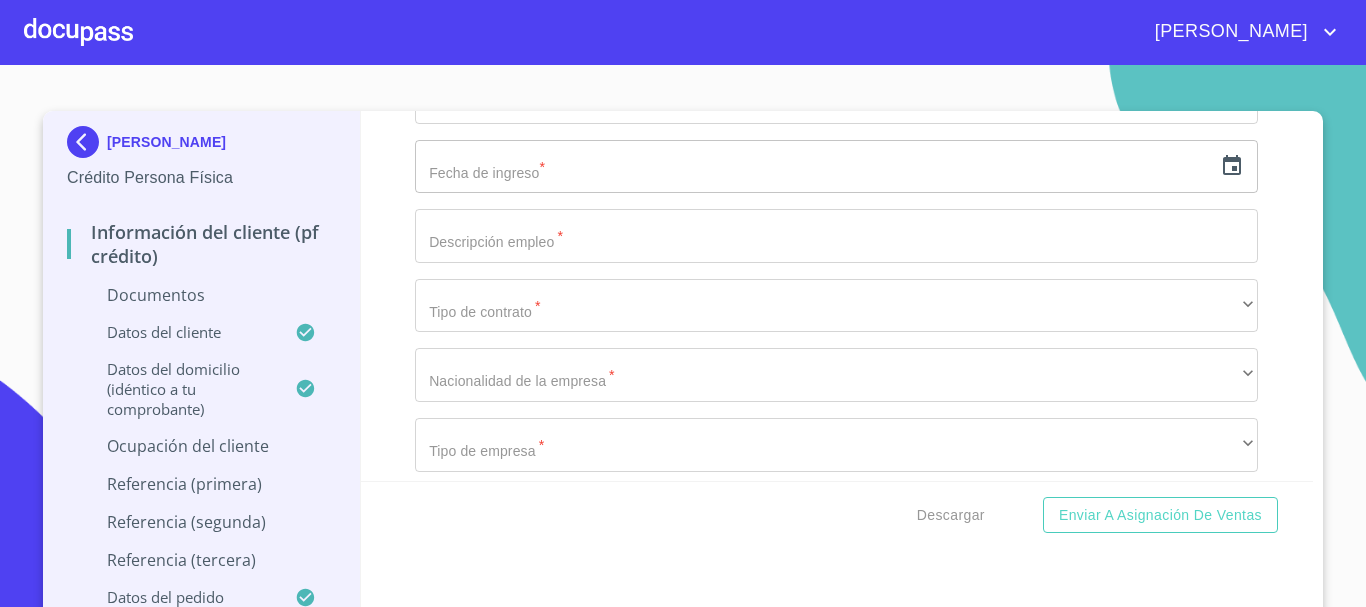 scroll, scrollTop: 6586, scrollLeft: 0, axis: vertical 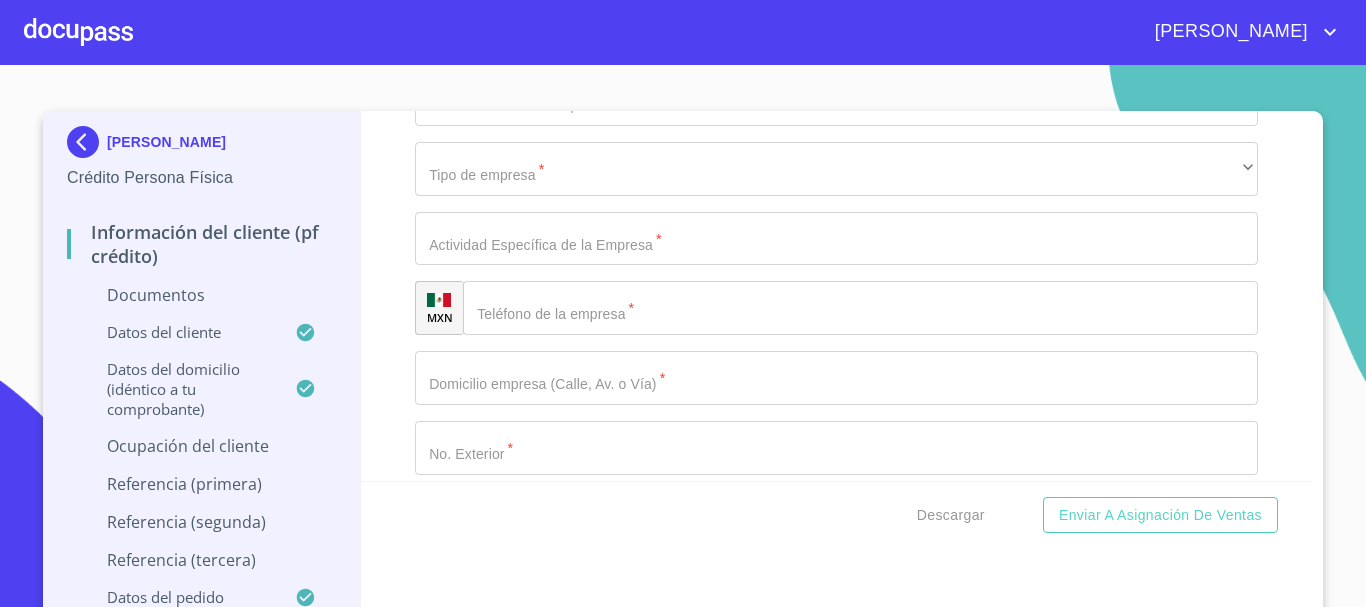 click on "​" at bounding box center (836, -249) 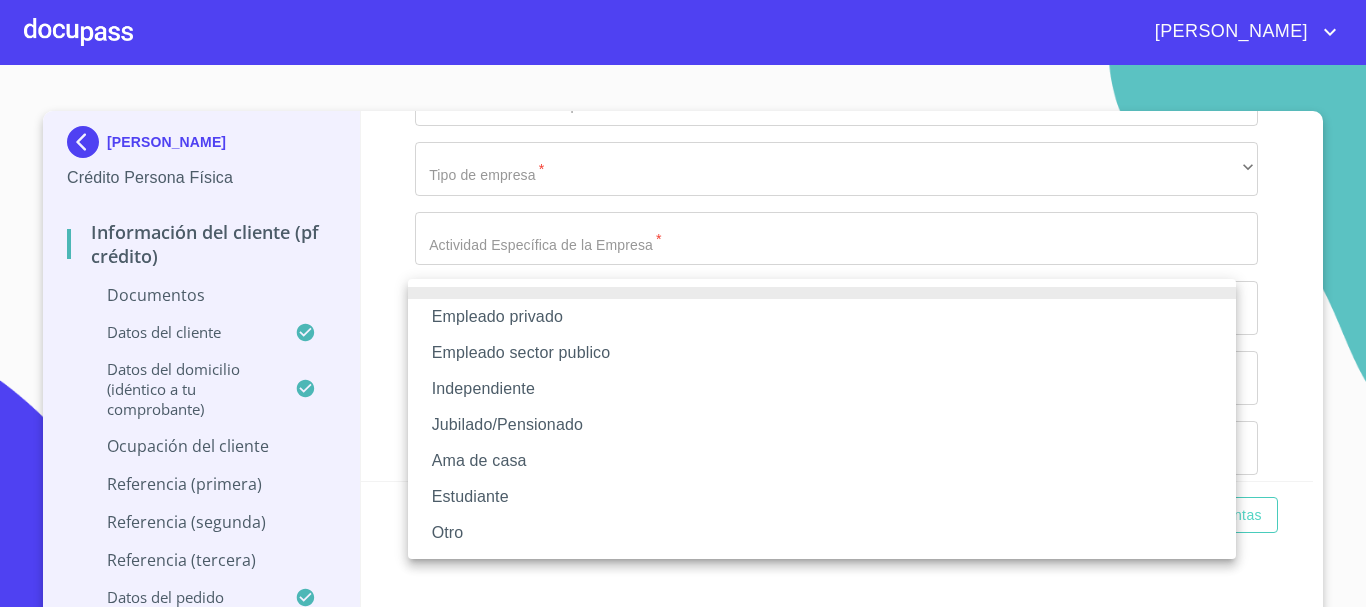 click on "Independiente" at bounding box center (822, 389) 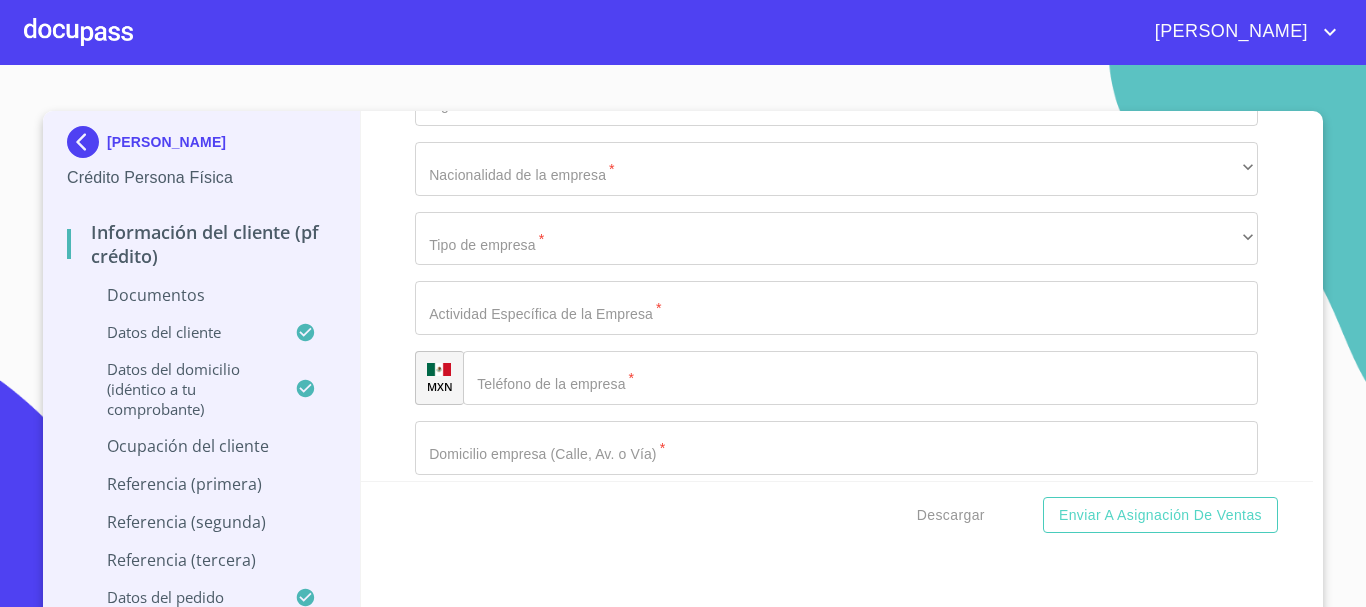 click on "Documento de identificación.   *" at bounding box center (836, -179) 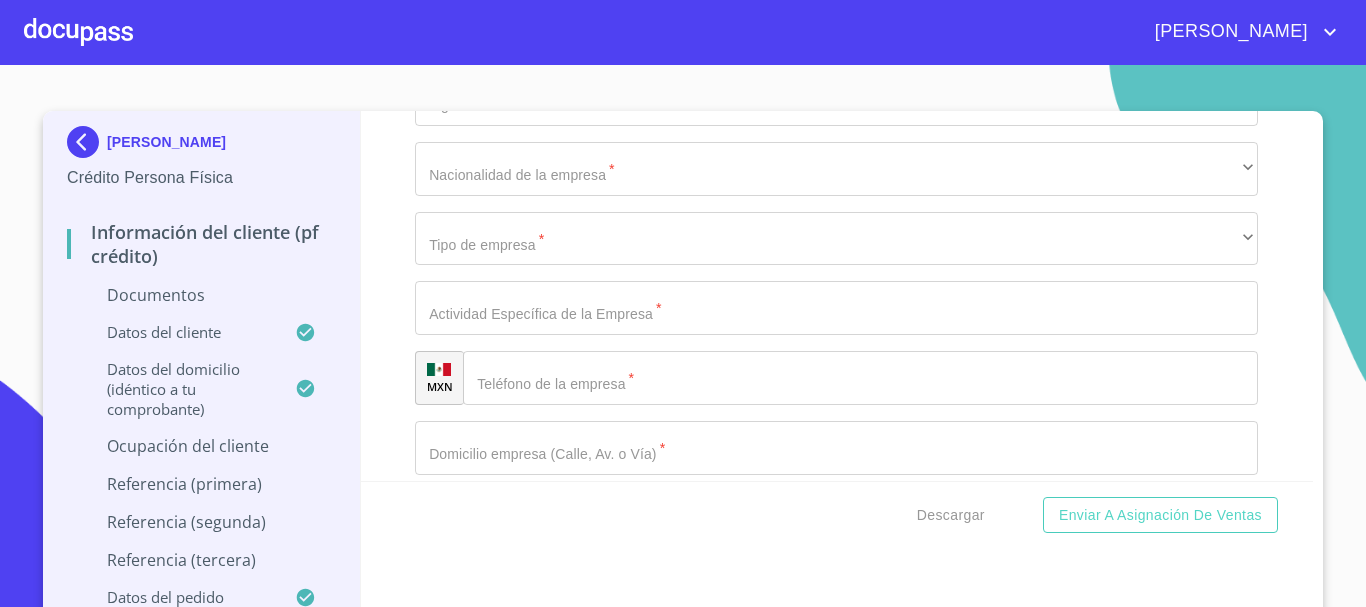 click on "Documento de identificación.   *" at bounding box center [836, -179] 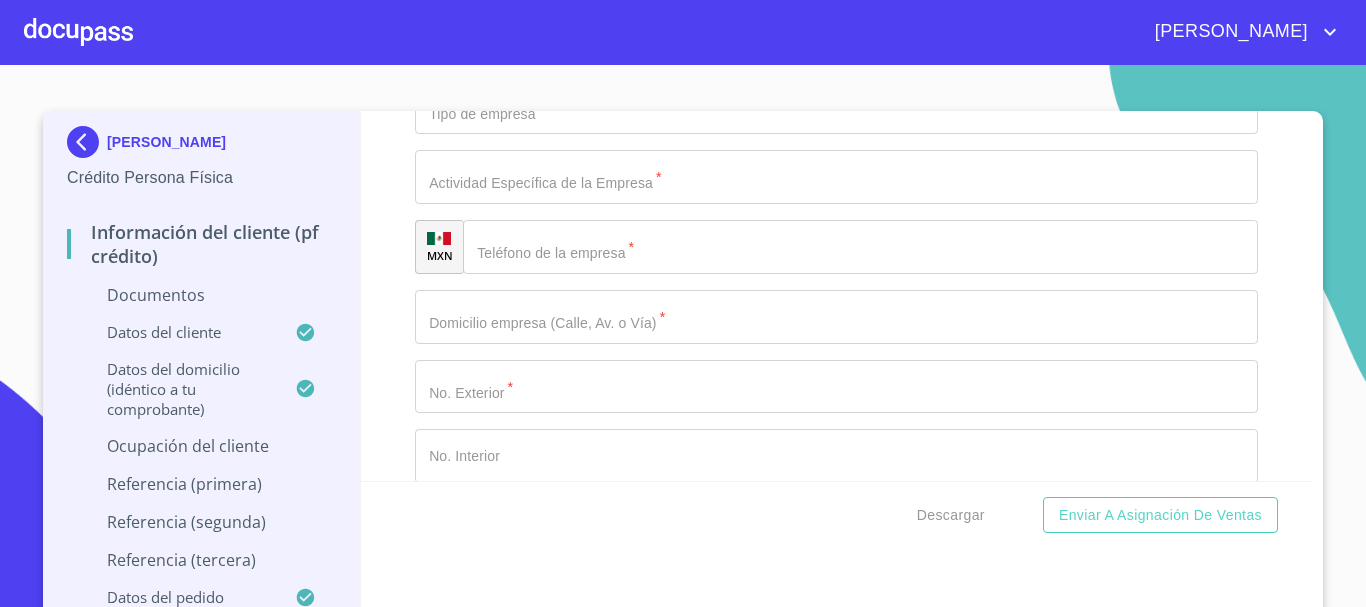 scroll, scrollTop: 6686, scrollLeft: 0, axis: vertical 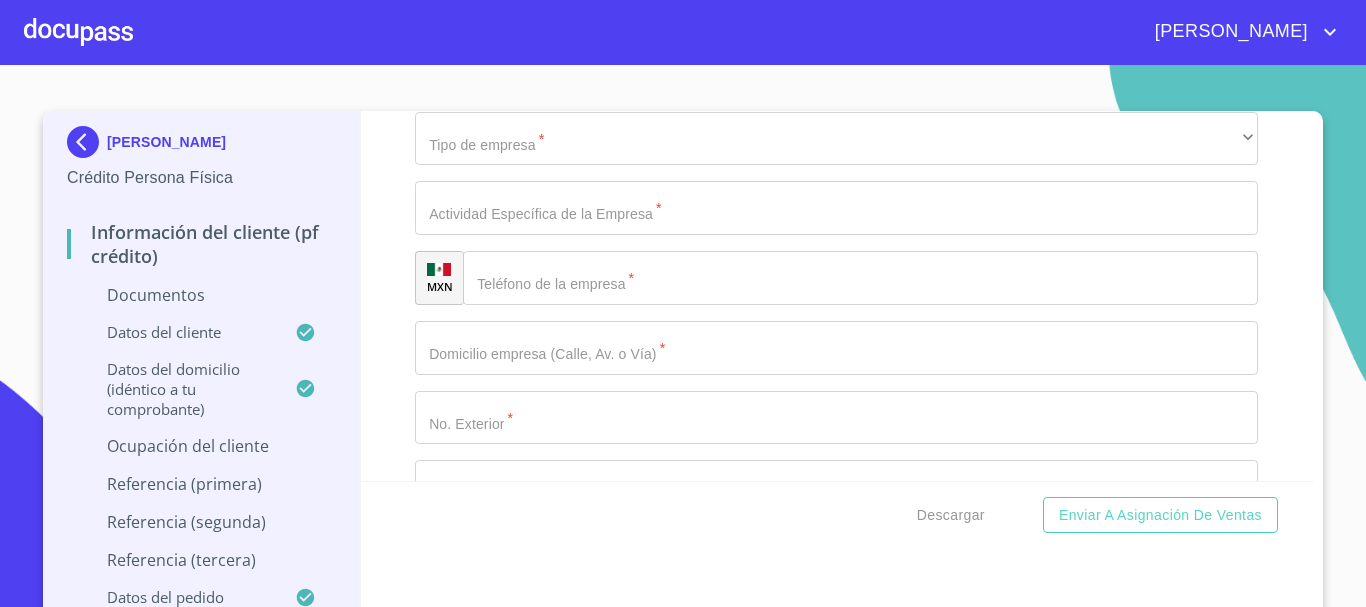 click on "Documento de identificación.   *" at bounding box center [836, -279] 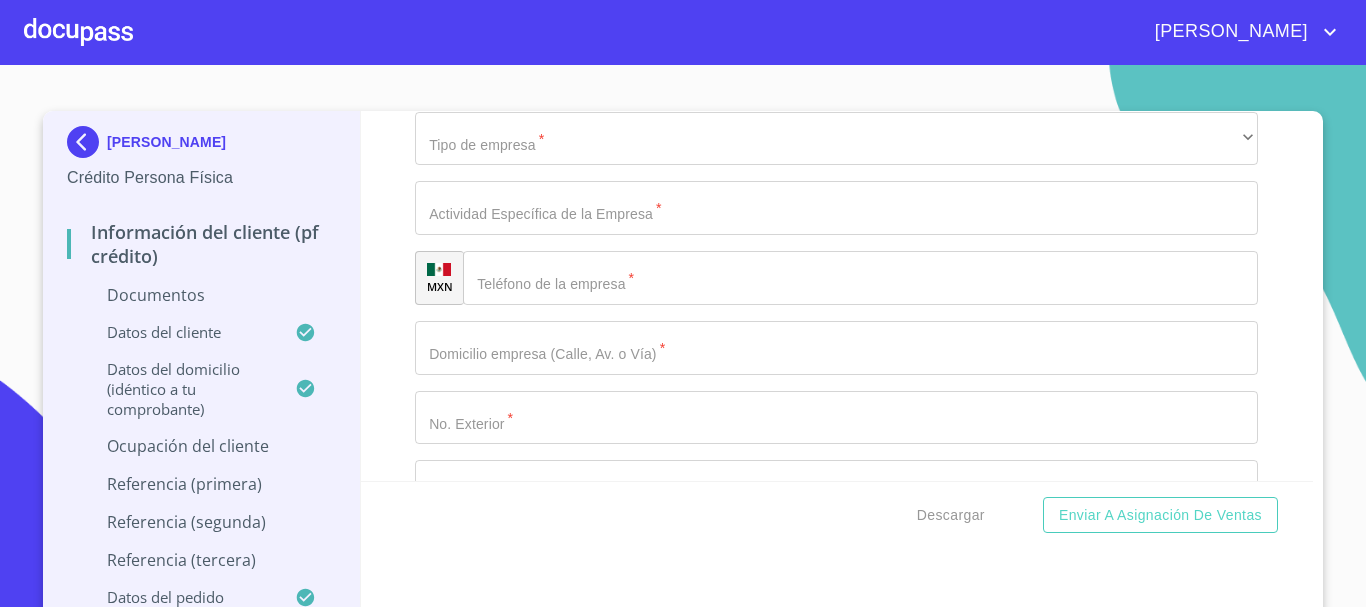 click at bounding box center (813, -209) 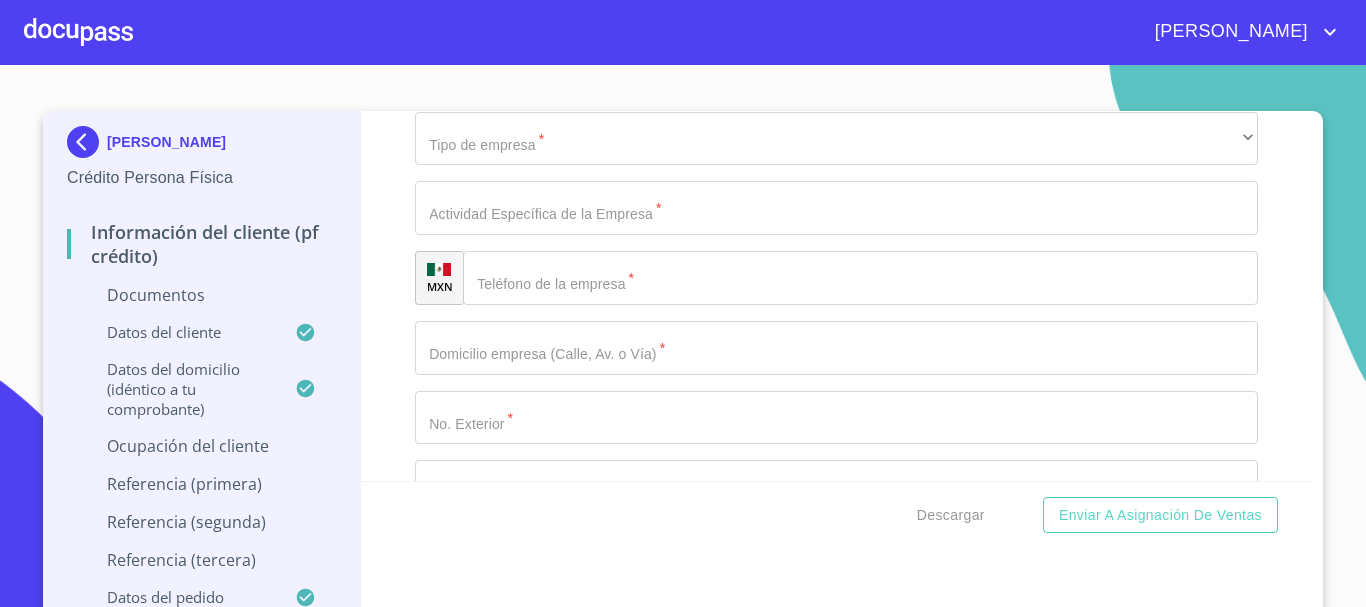 click 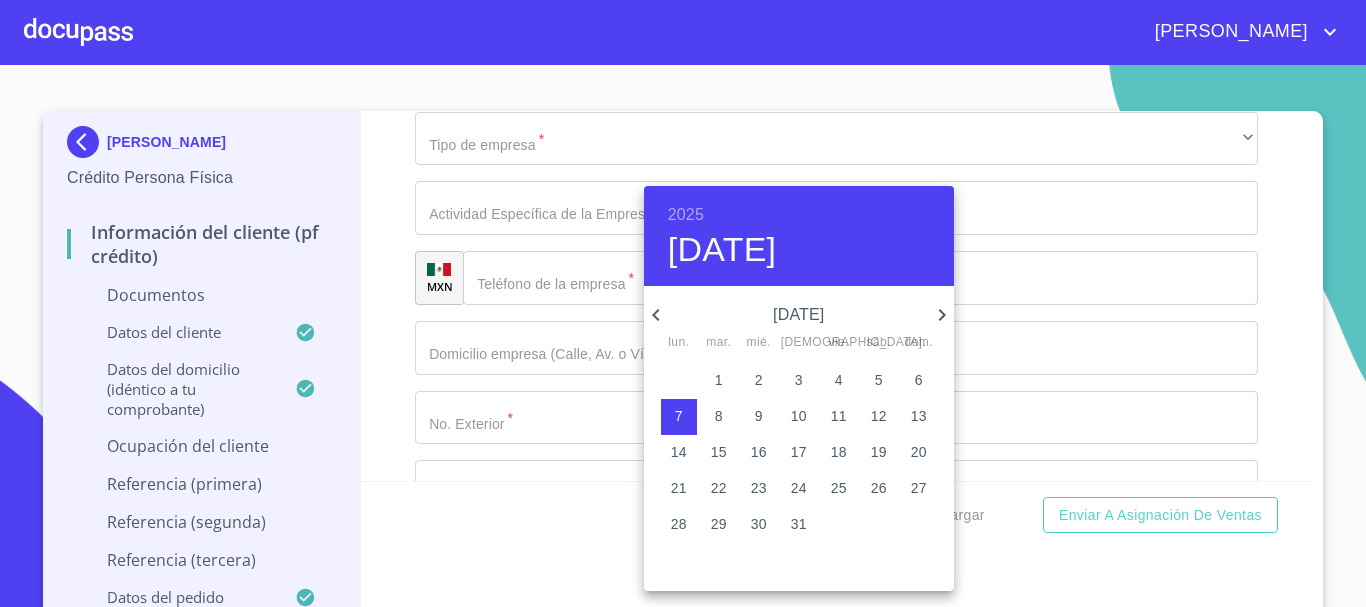 click on "[DATE]" at bounding box center [799, 315] 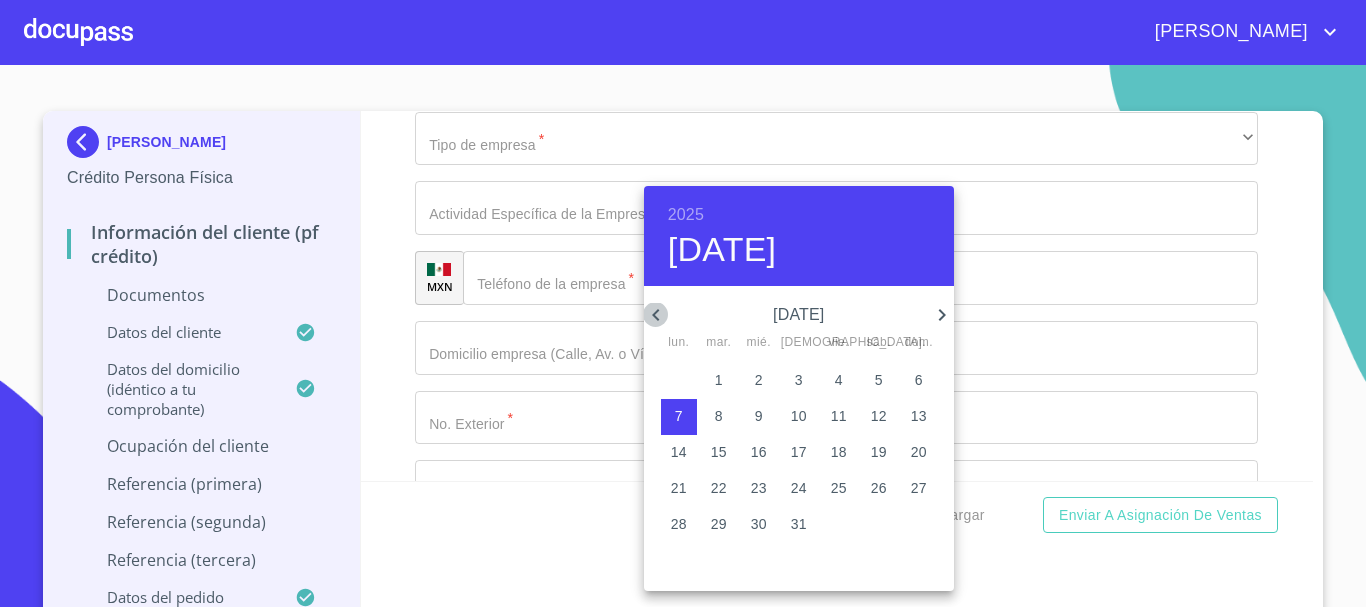 click 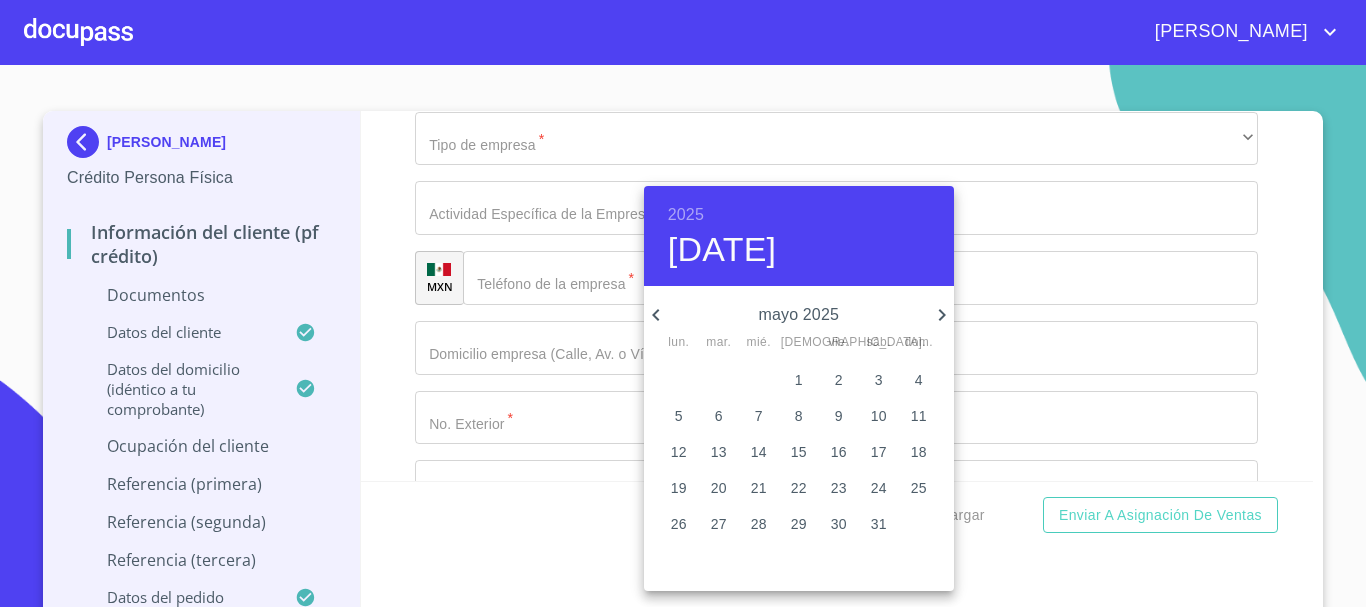 click 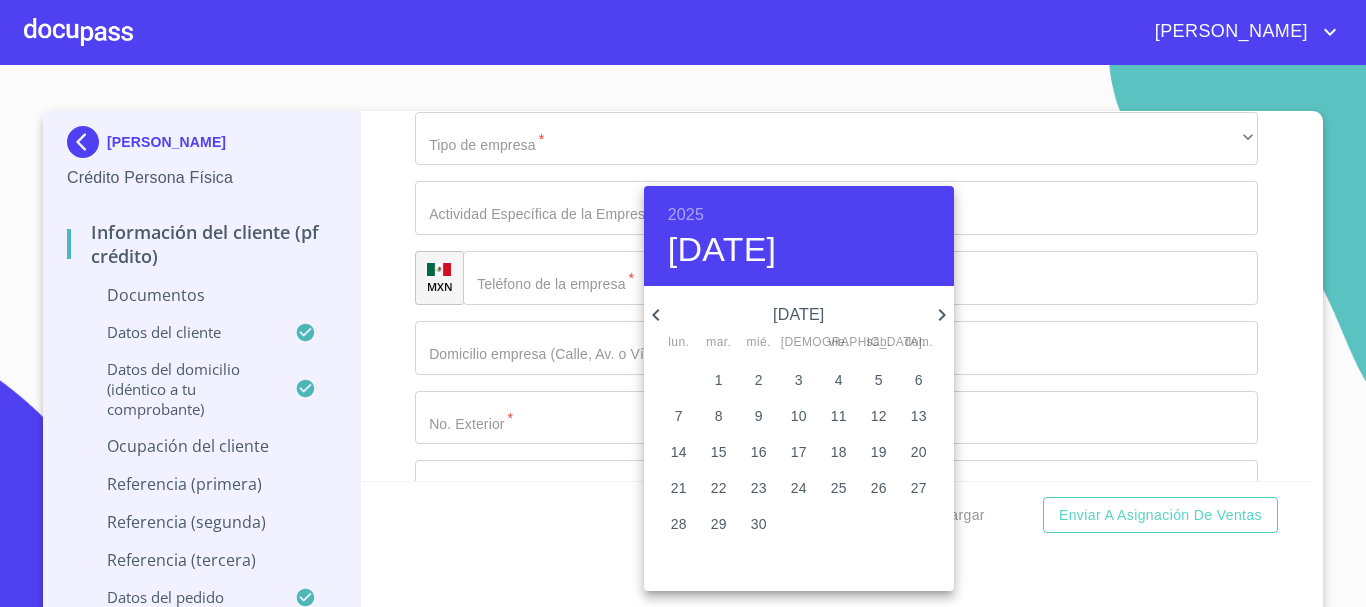 click on "2025" at bounding box center [686, 215] 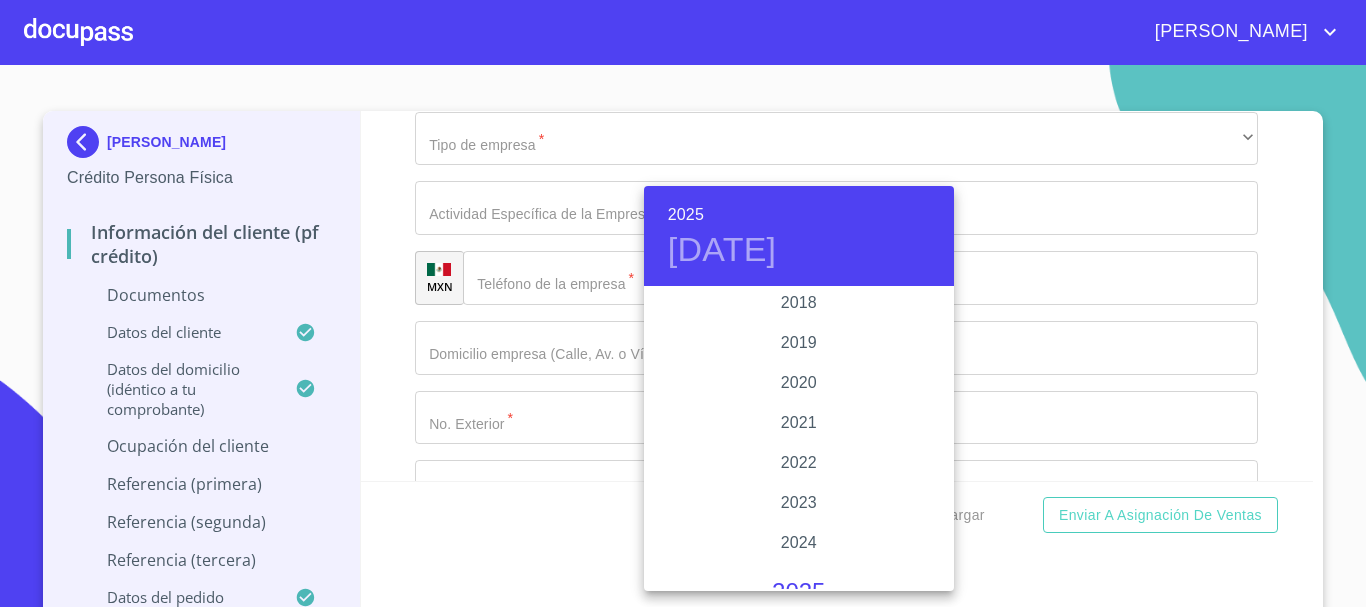 scroll, scrollTop: 3680, scrollLeft: 0, axis: vertical 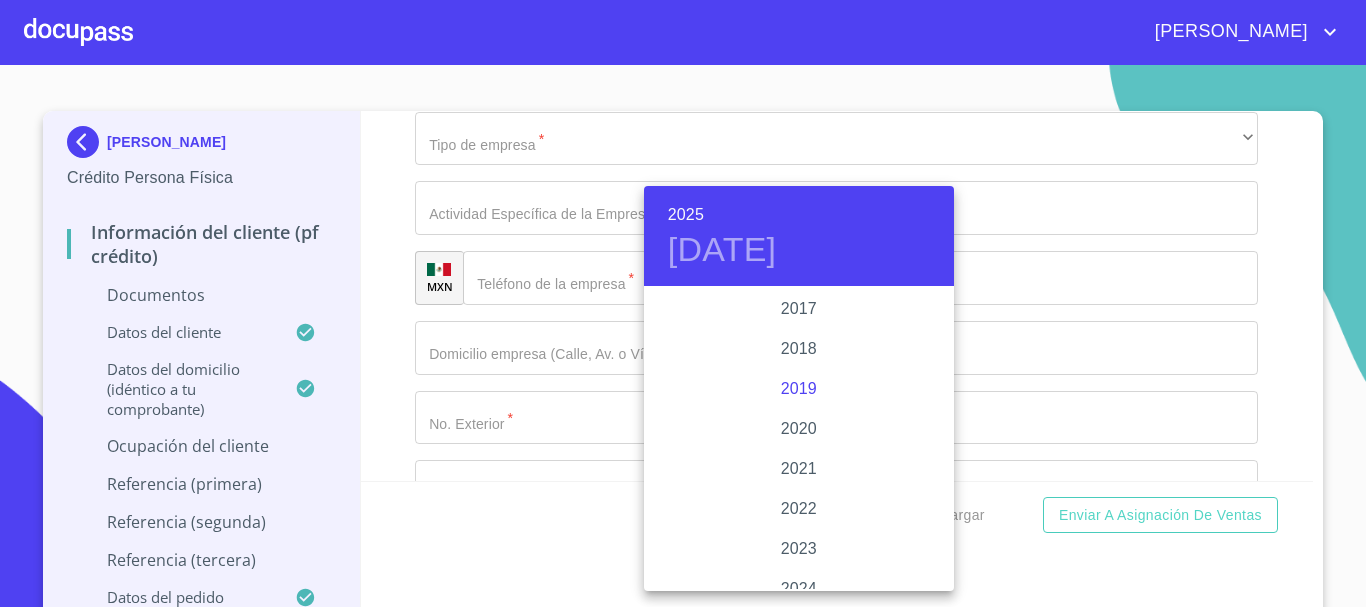 click on "2019" at bounding box center (799, 389) 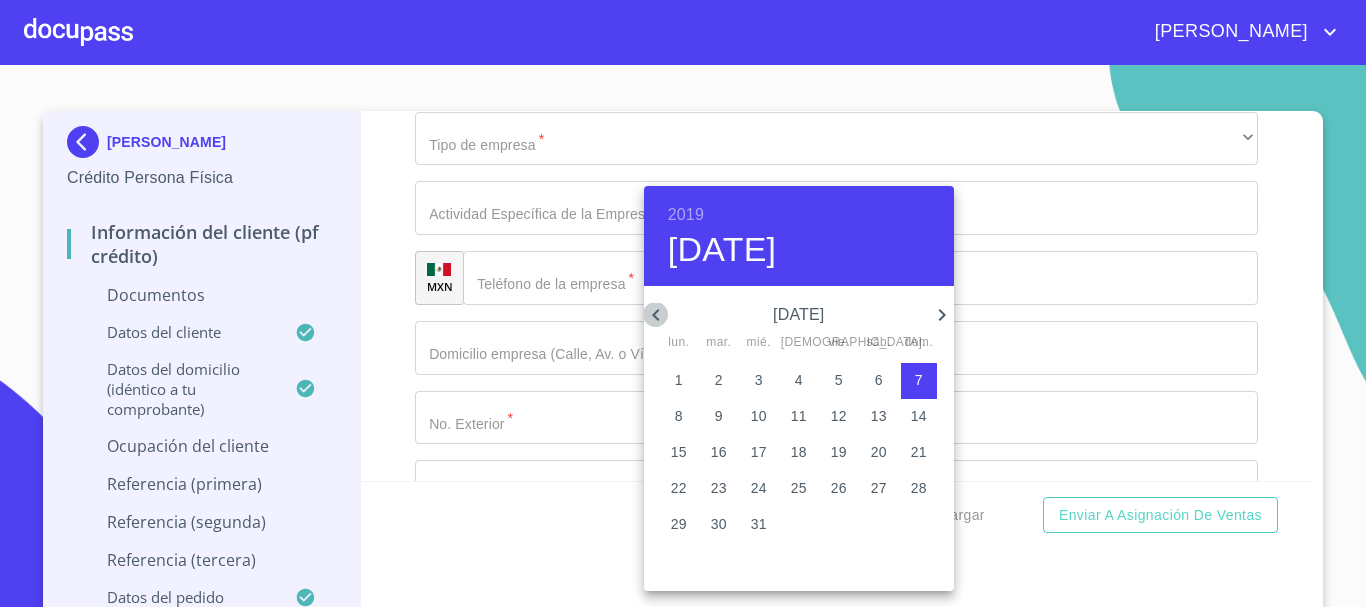 click 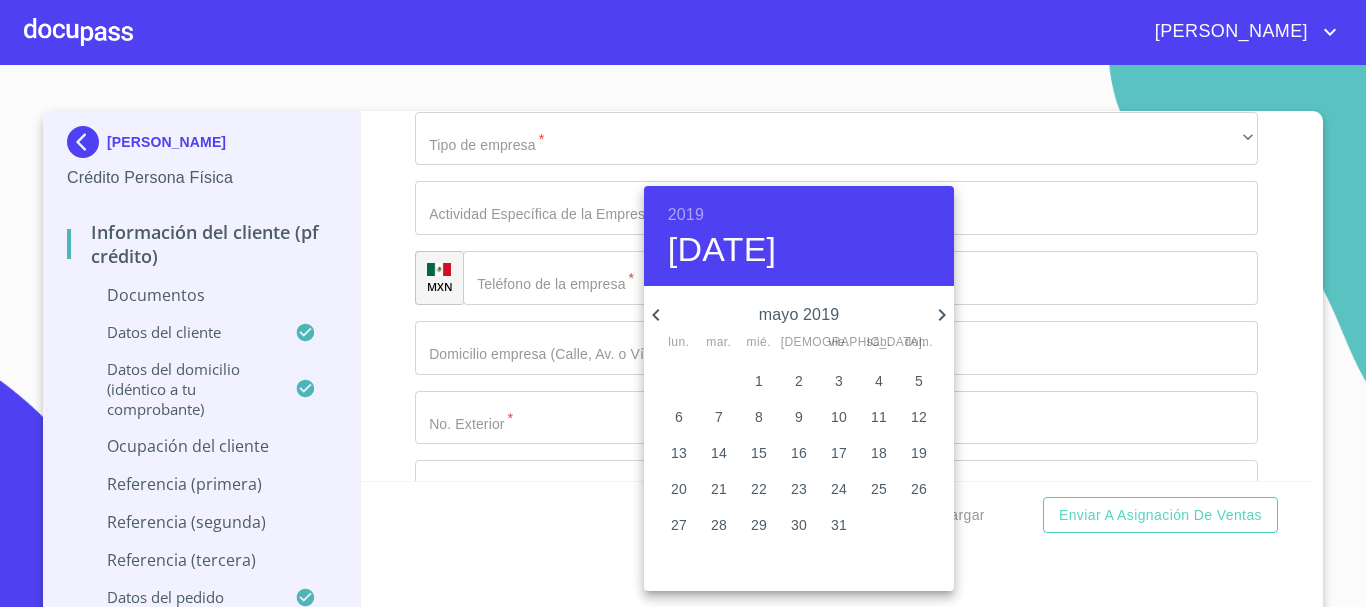 click 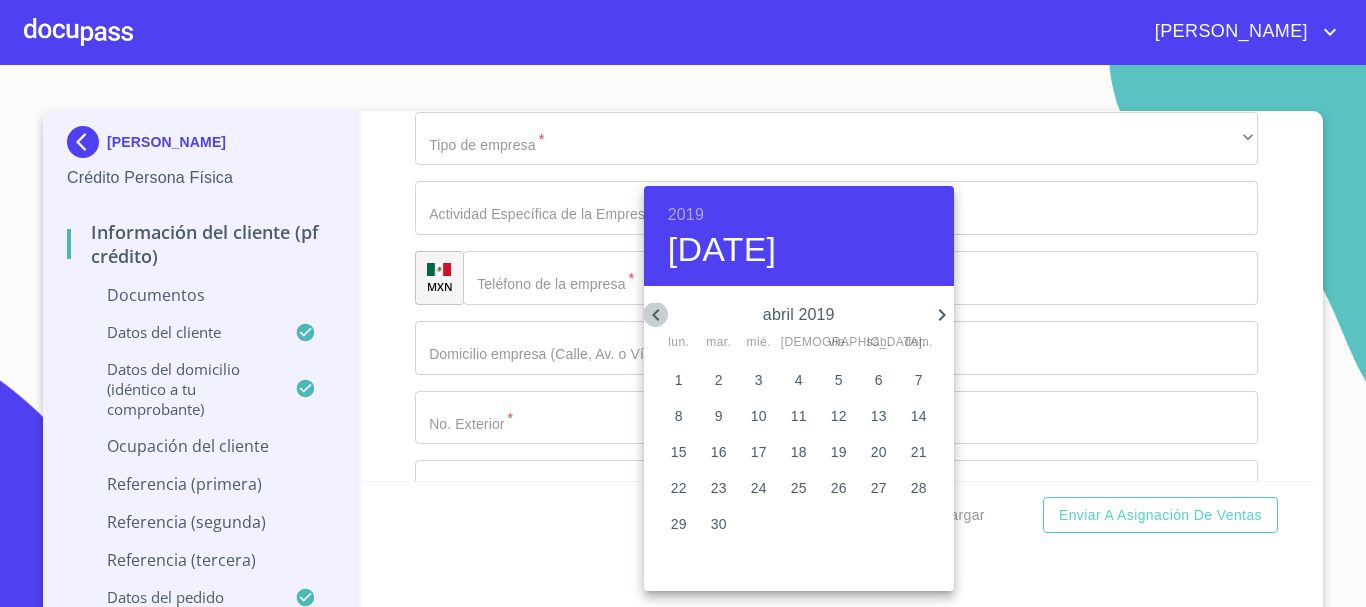 click 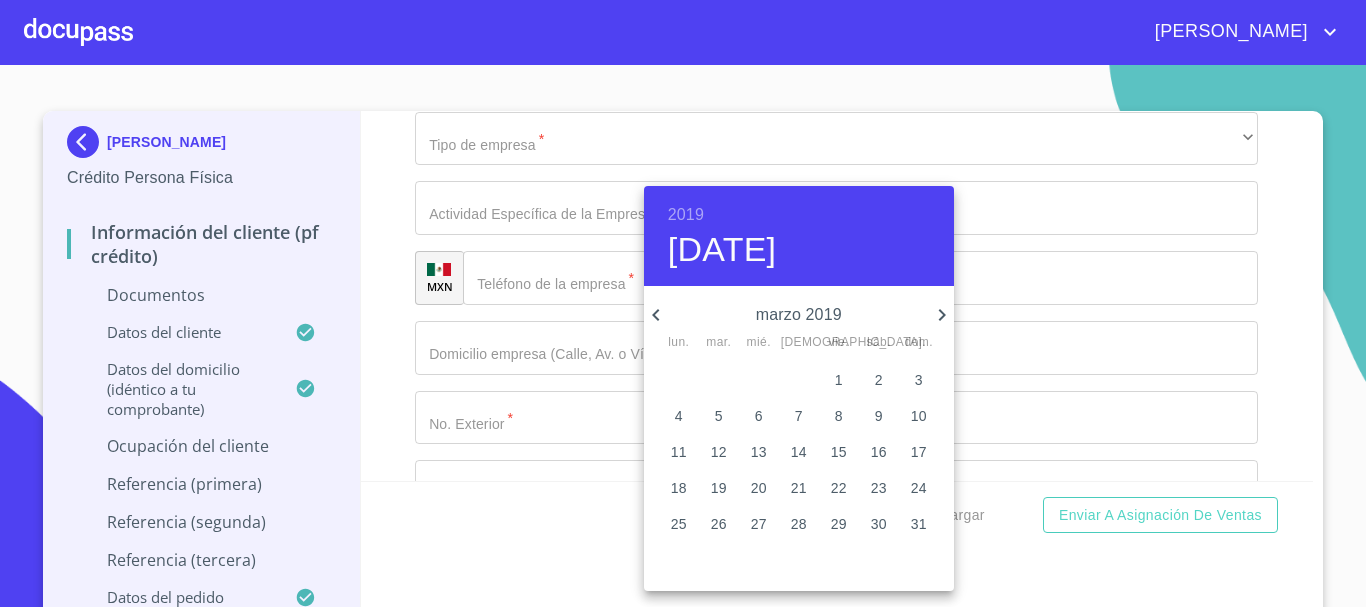 click 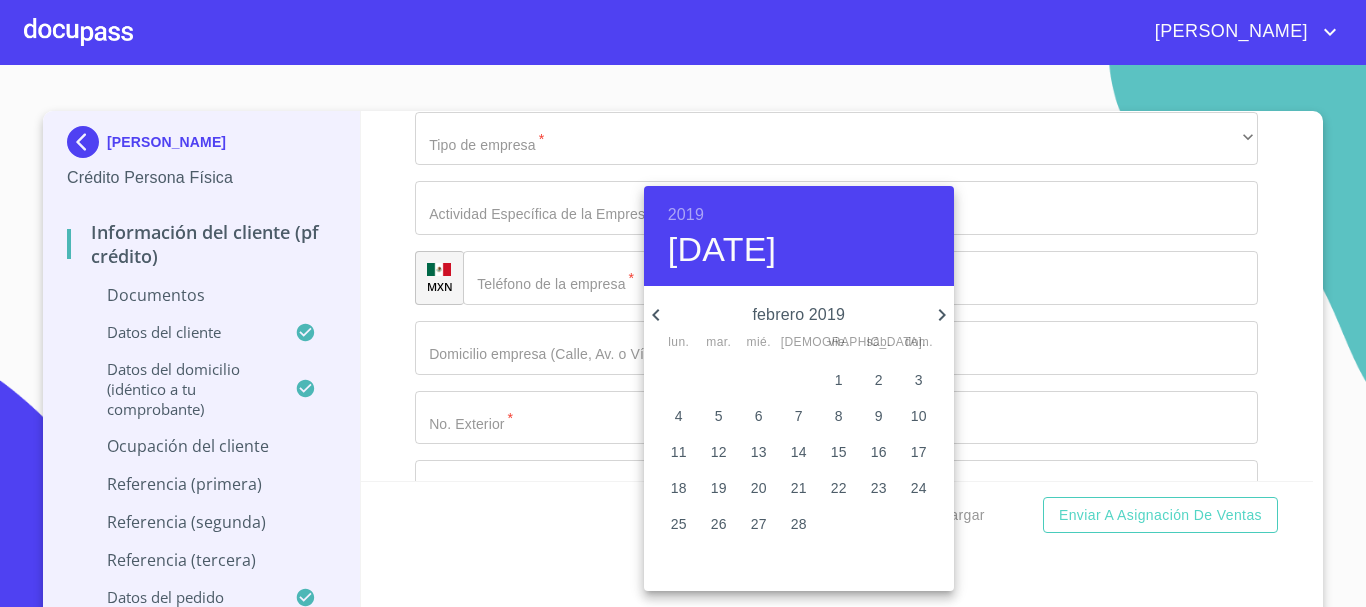 click 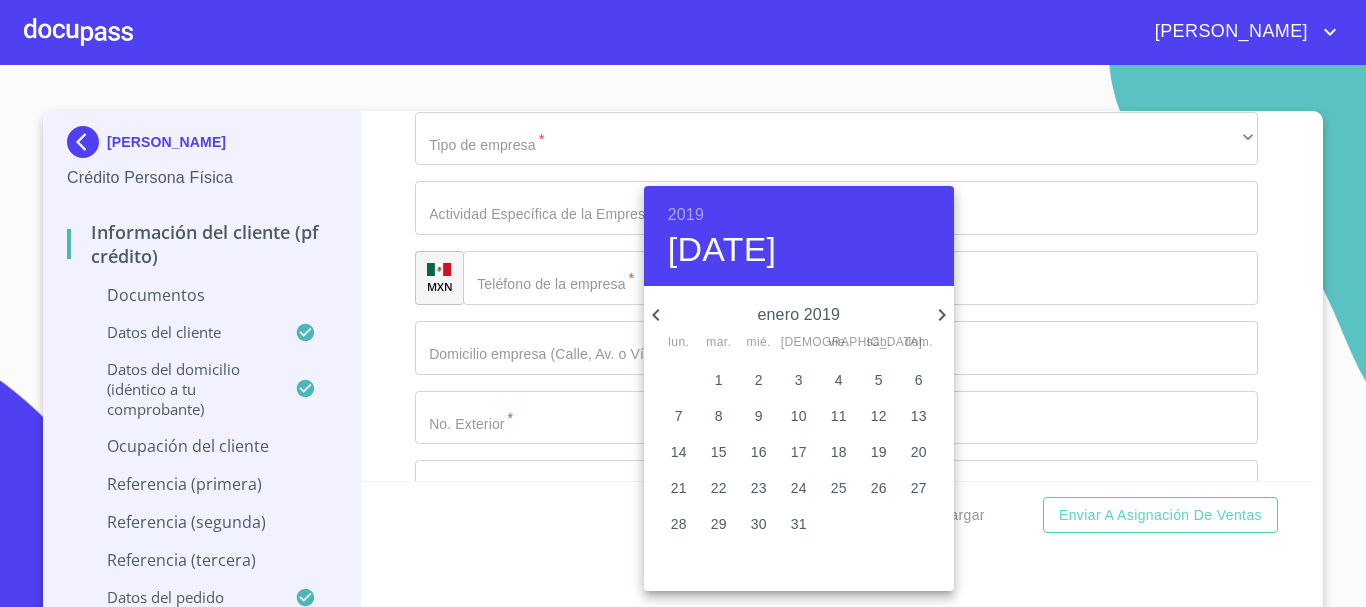 click on "1" at bounding box center [719, 380] 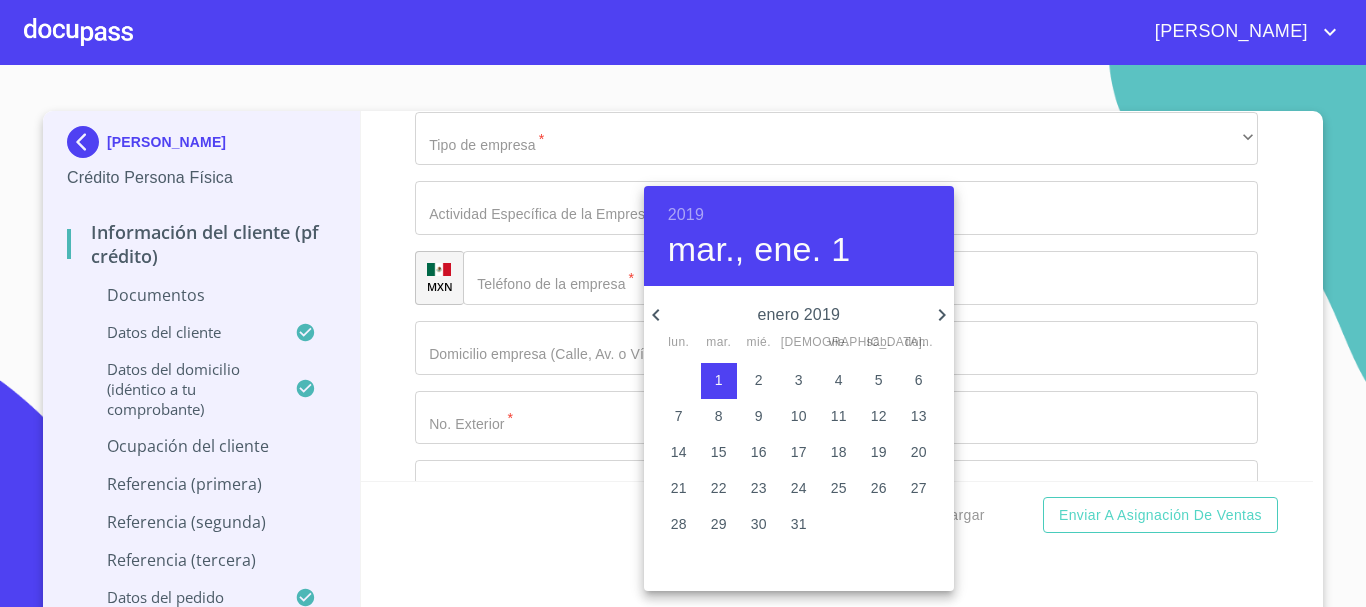 click at bounding box center [683, 303] 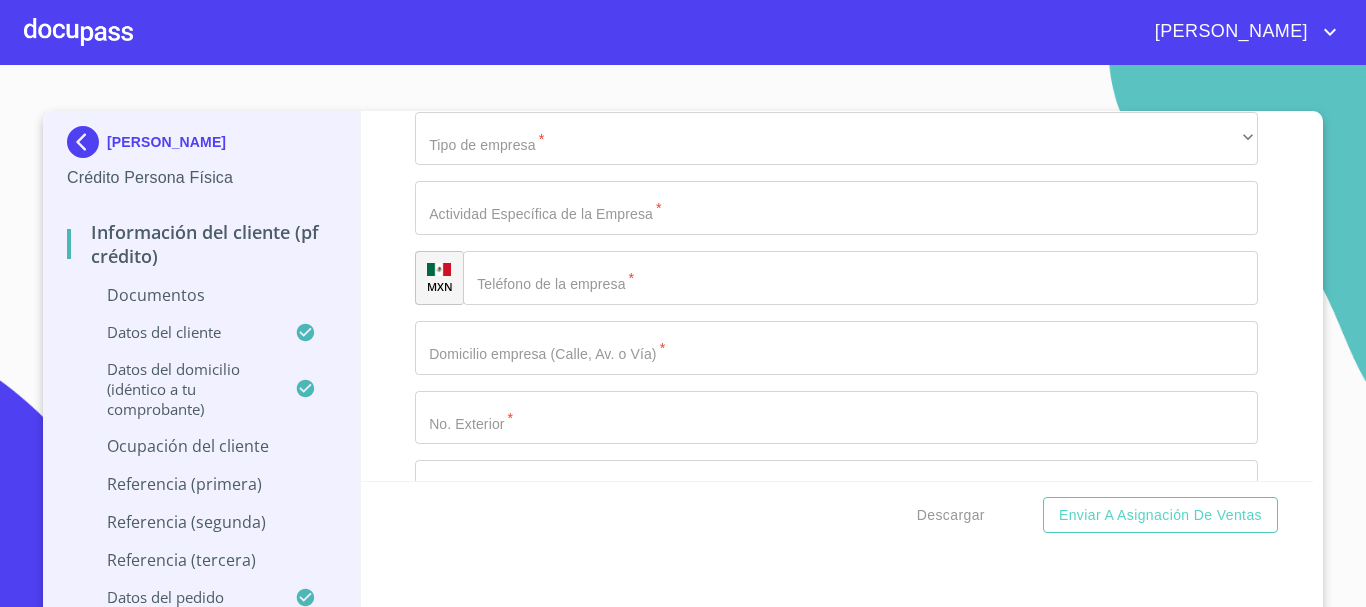 click on "Documento de identificación.   *" at bounding box center [836, -279] 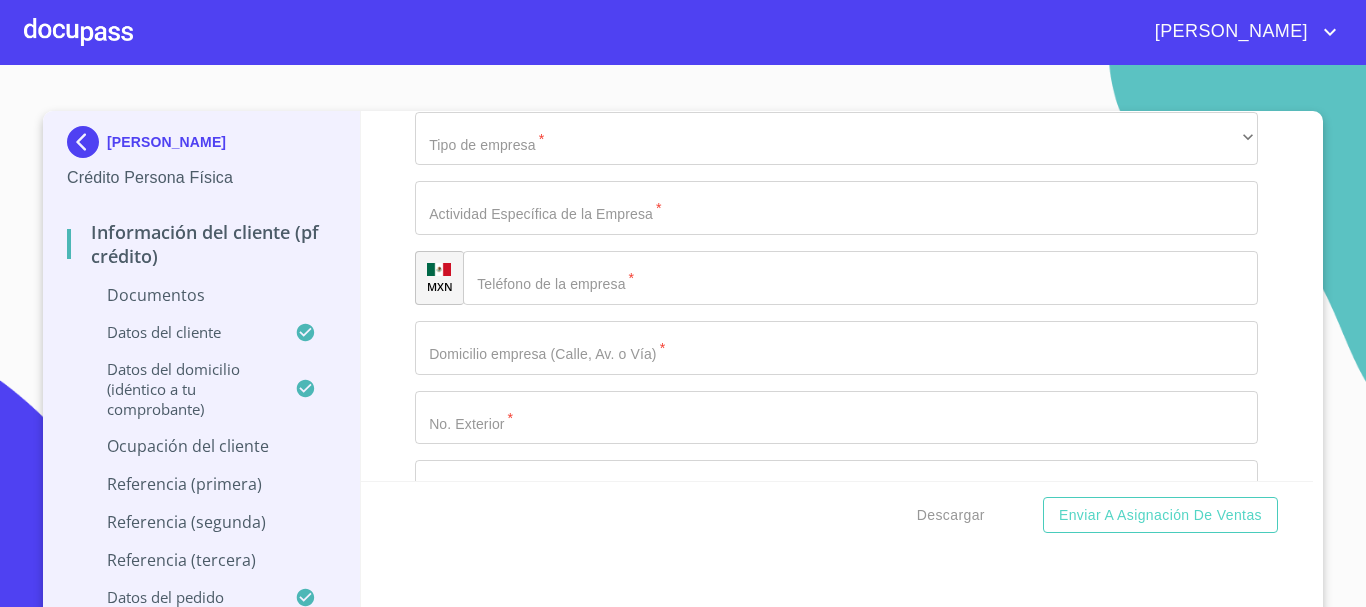 click on "Documento de identificación.   *" at bounding box center (836, -140) 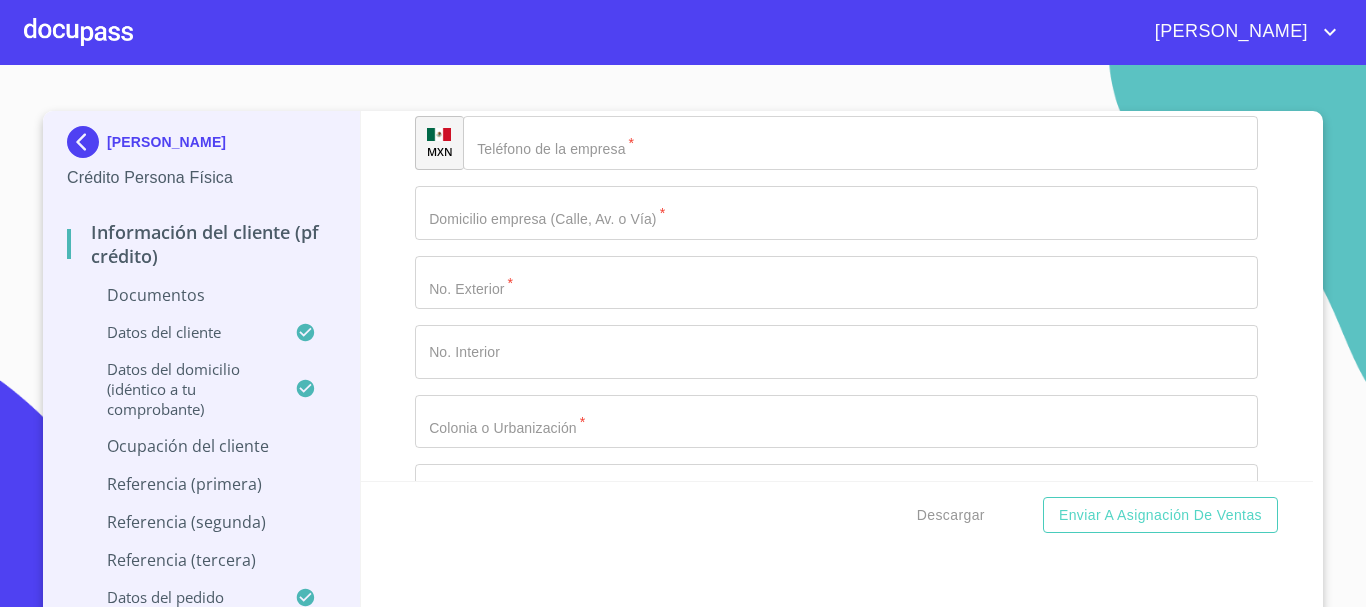 scroll, scrollTop: 6786, scrollLeft: 0, axis: vertical 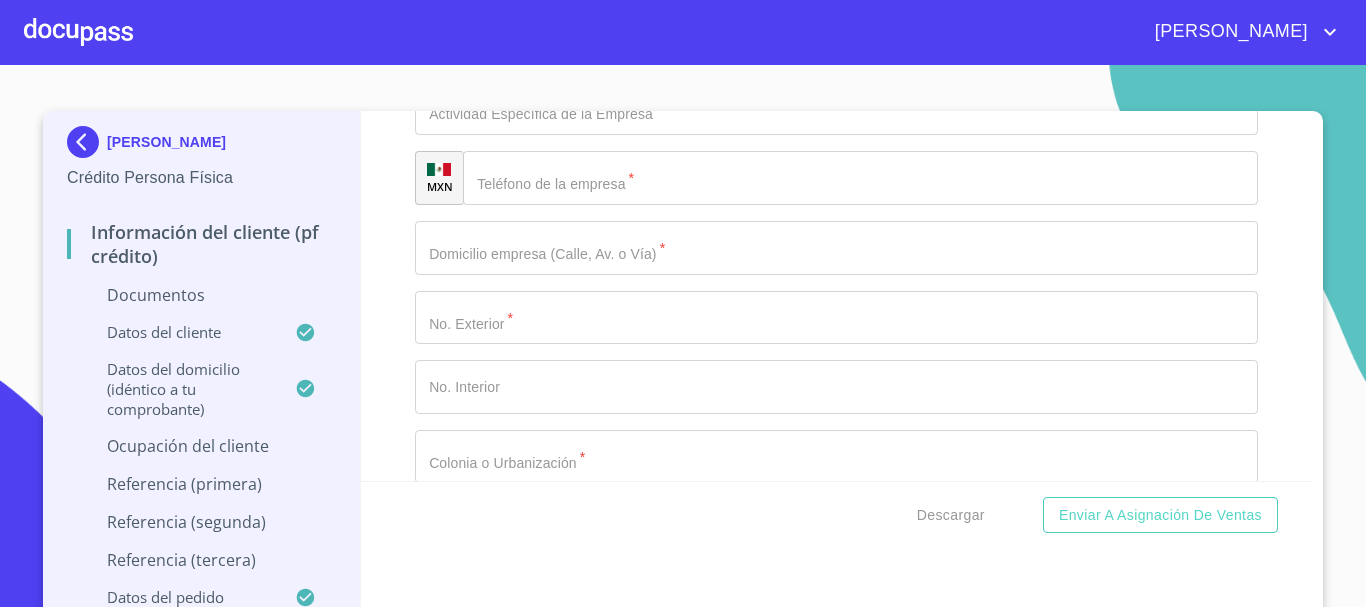type on "COMERCIO" 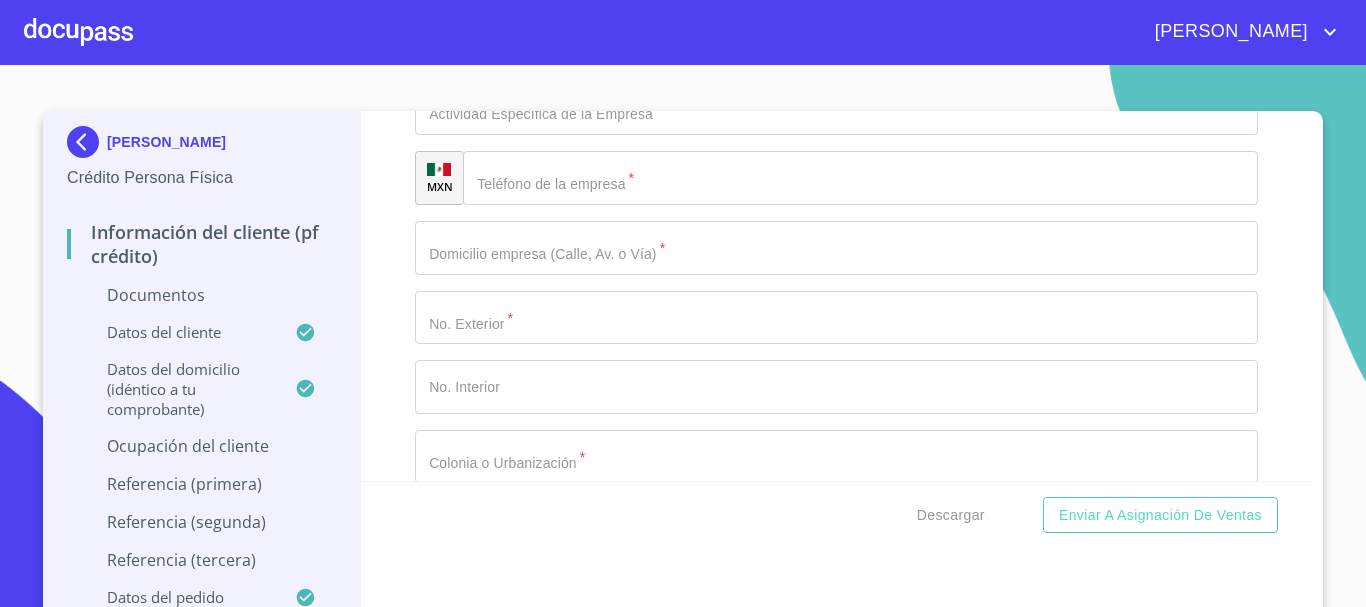 click on "​" at bounding box center [836, -170] 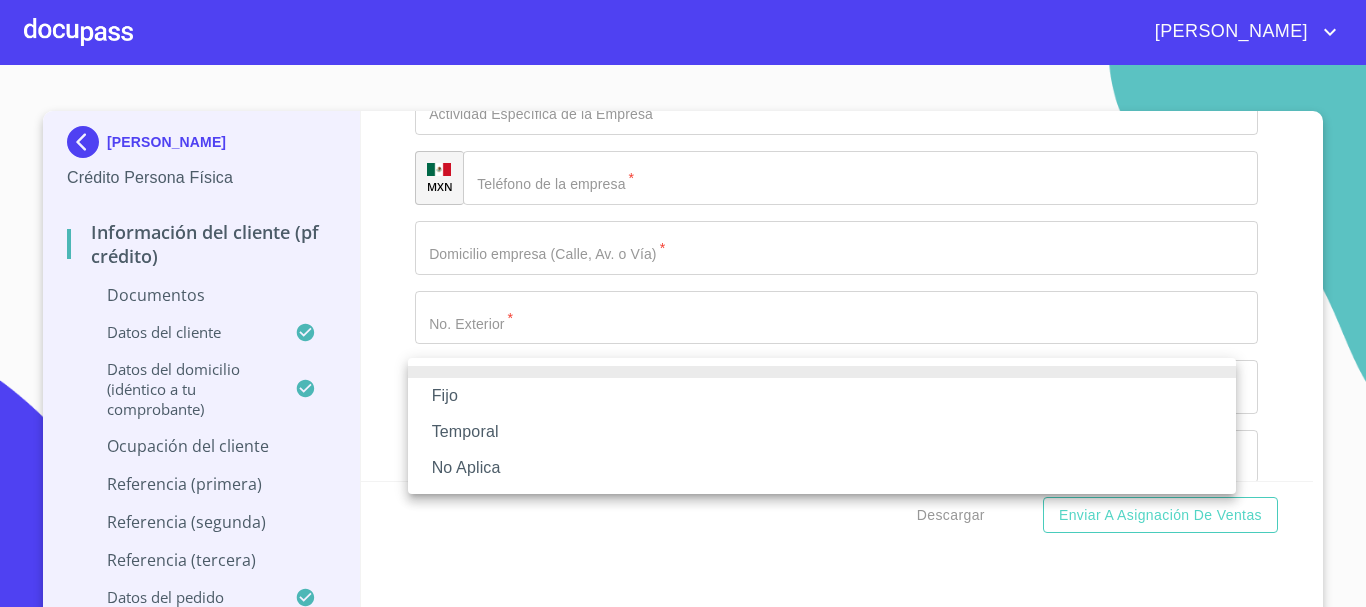 click on "No Aplica" at bounding box center [822, 468] 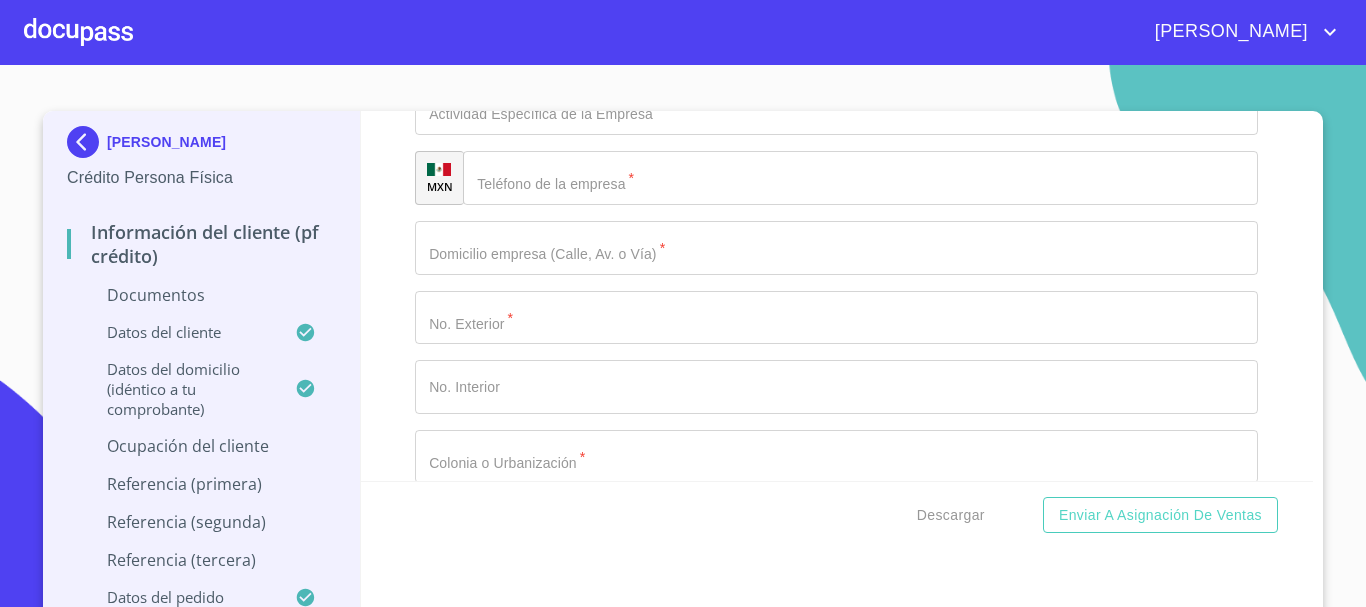 scroll, scrollTop: 6886, scrollLeft: 0, axis: vertical 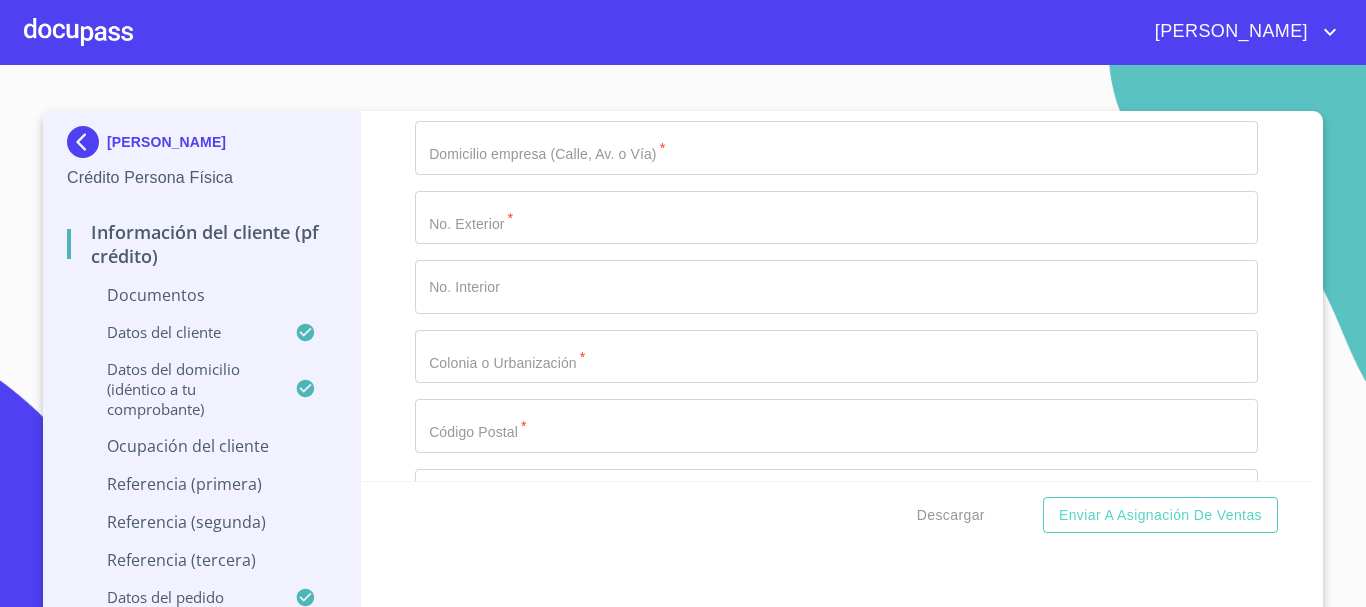 click on "Documento de identificación.   *" at bounding box center (836, -201) 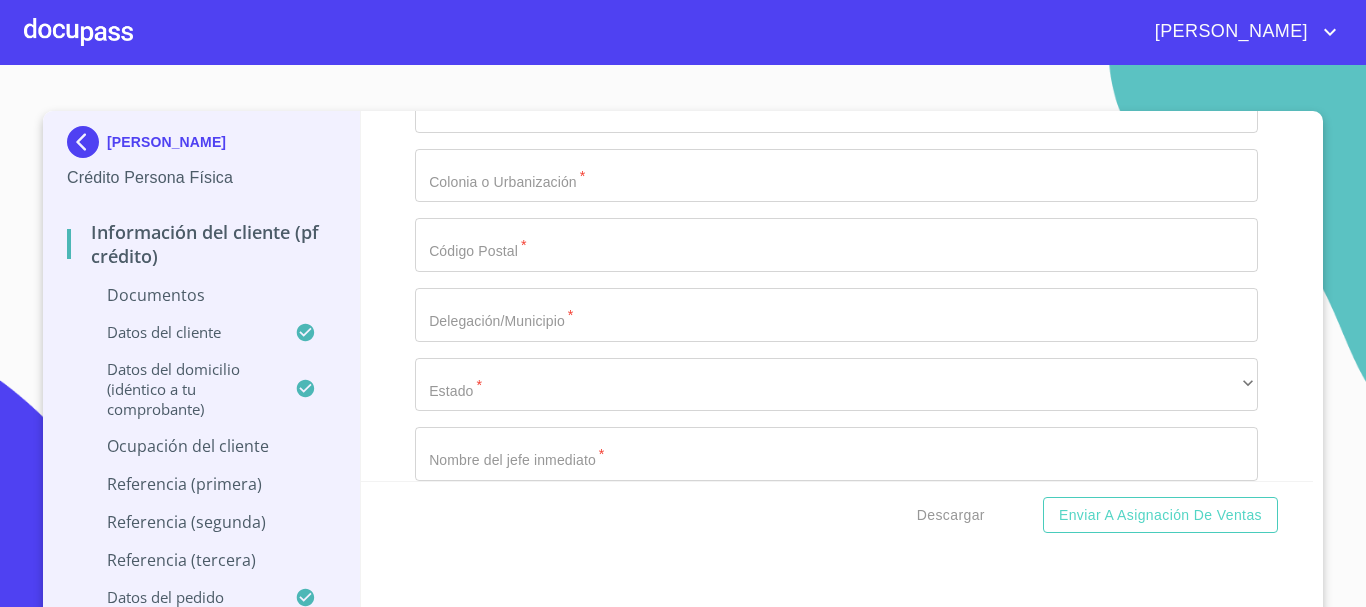 scroll, scrollTop: 7086, scrollLeft: 0, axis: vertical 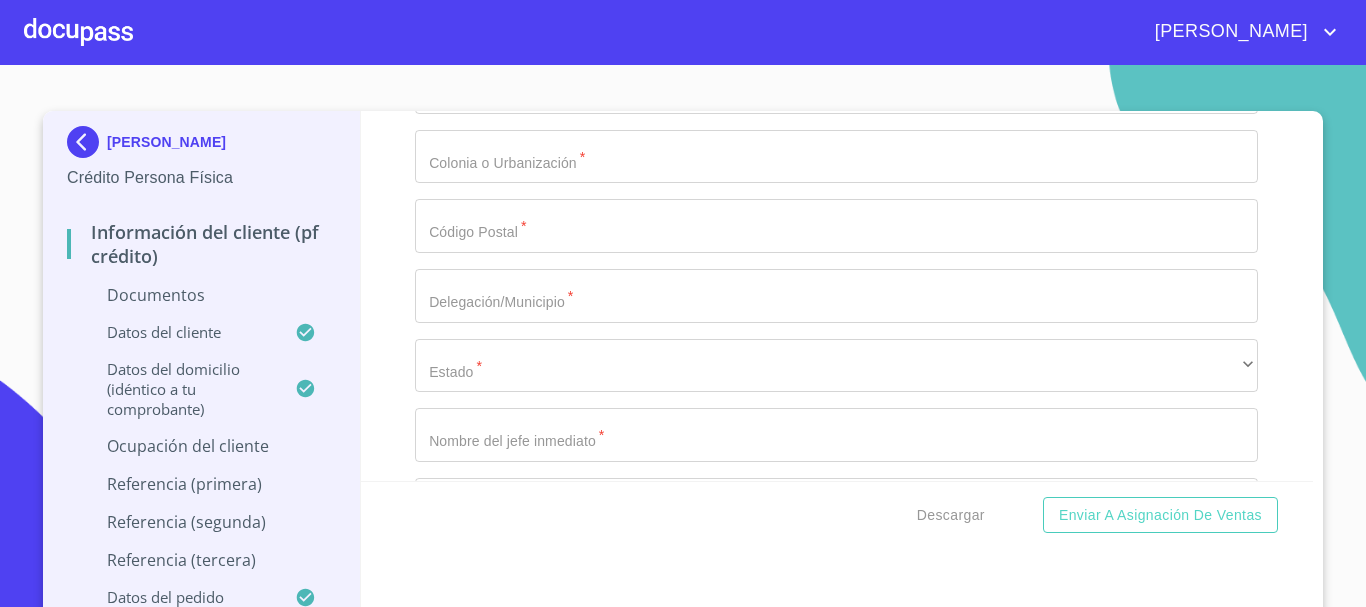 click on "​" at bounding box center [836, -331] 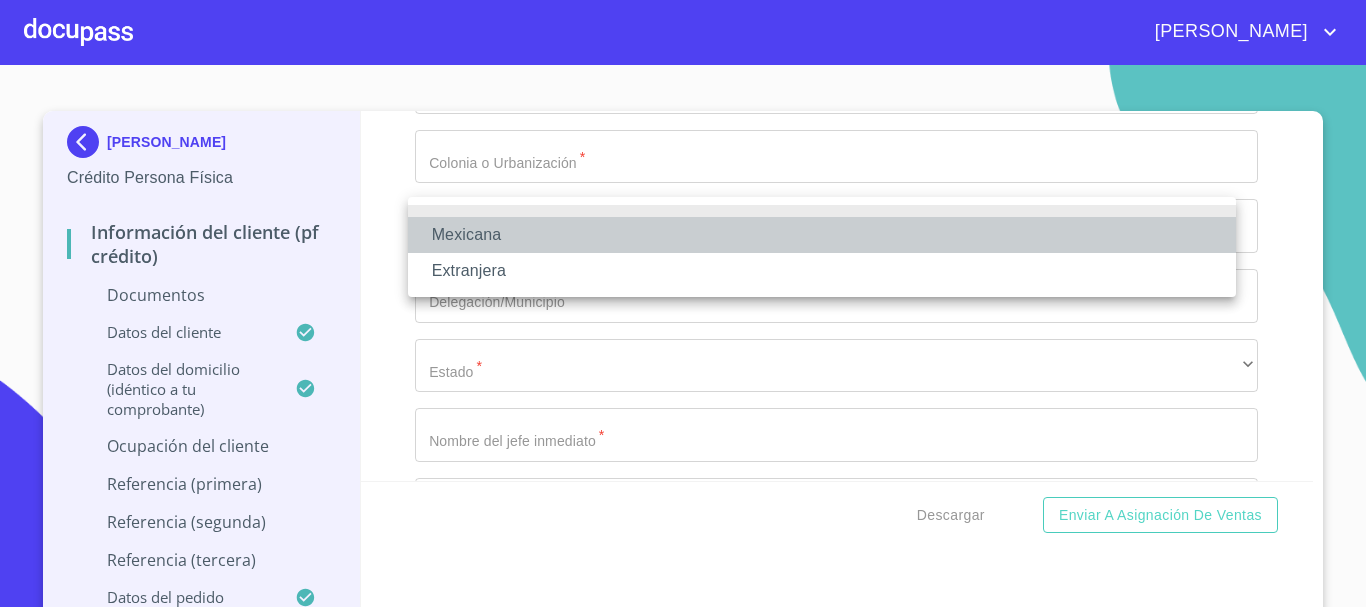 click on "Mexicana" at bounding box center [822, 235] 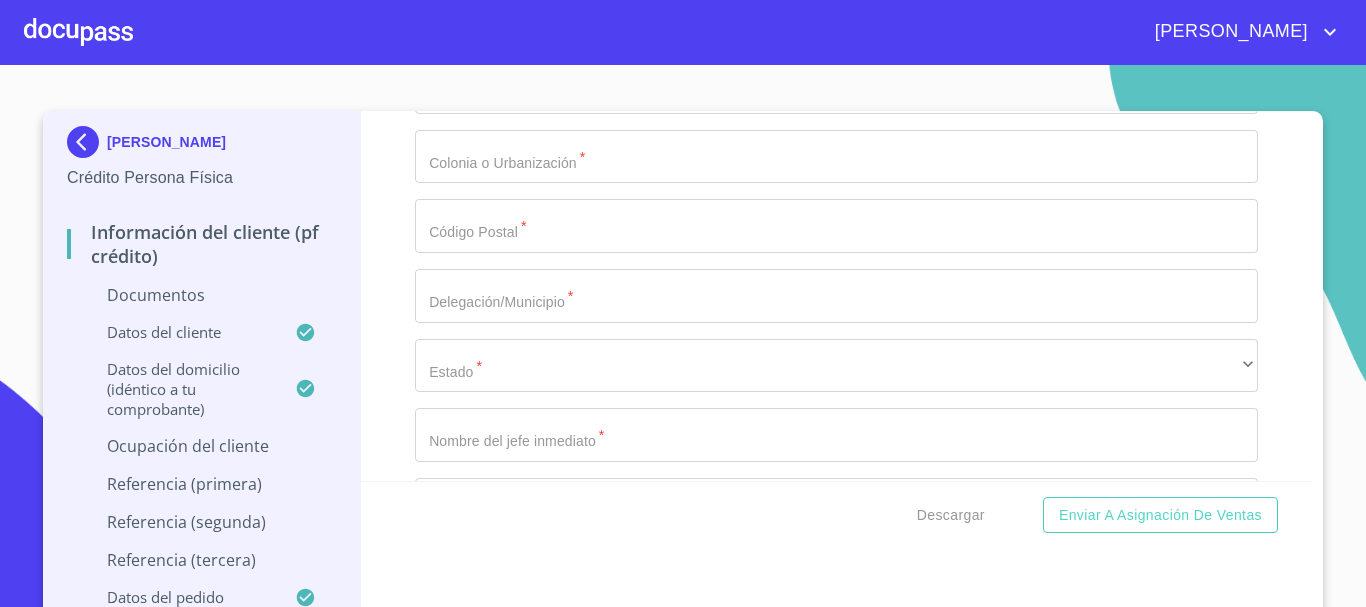 click on "​" at bounding box center (836, -261) 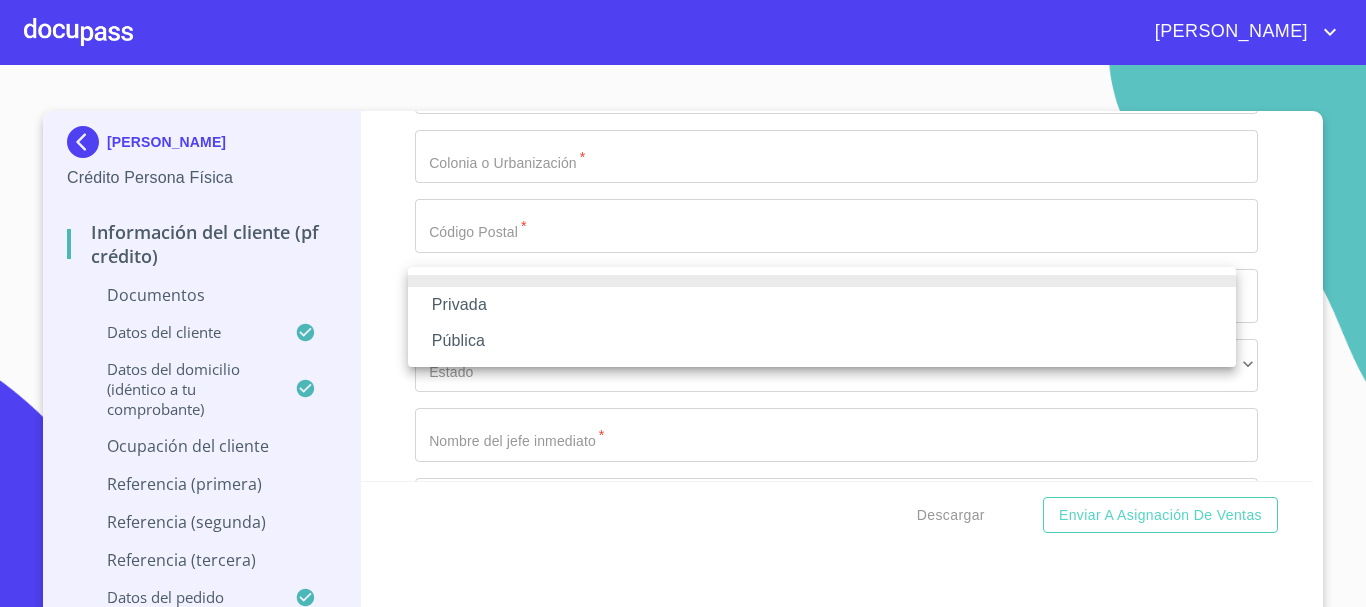 click on "Privada" at bounding box center (822, 305) 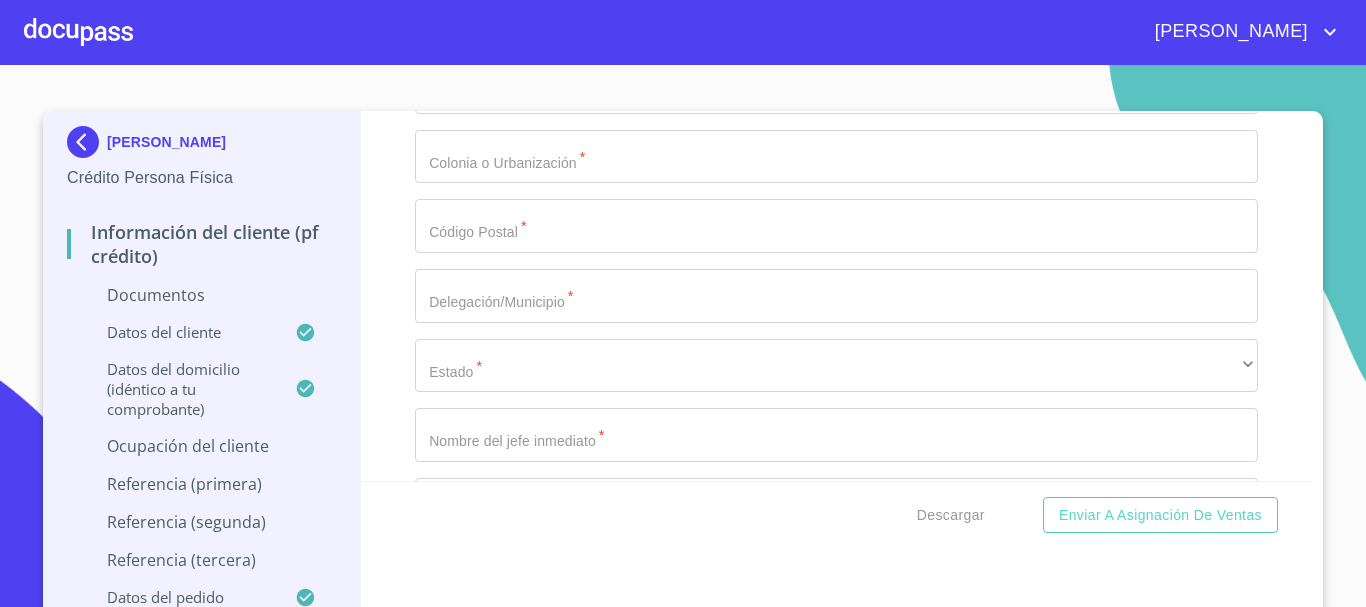 click on "Documento de identificación.   *" at bounding box center [836, -192] 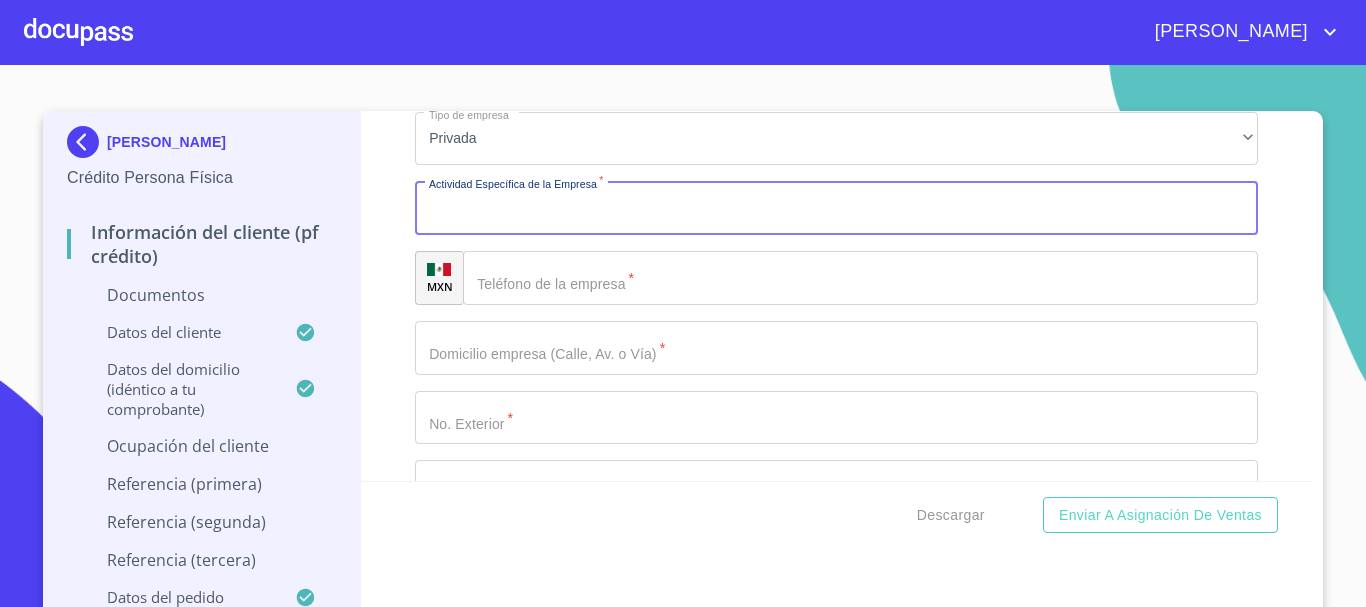 scroll, scrollTop: 6786, scrollLeft: 0, axis: vertical 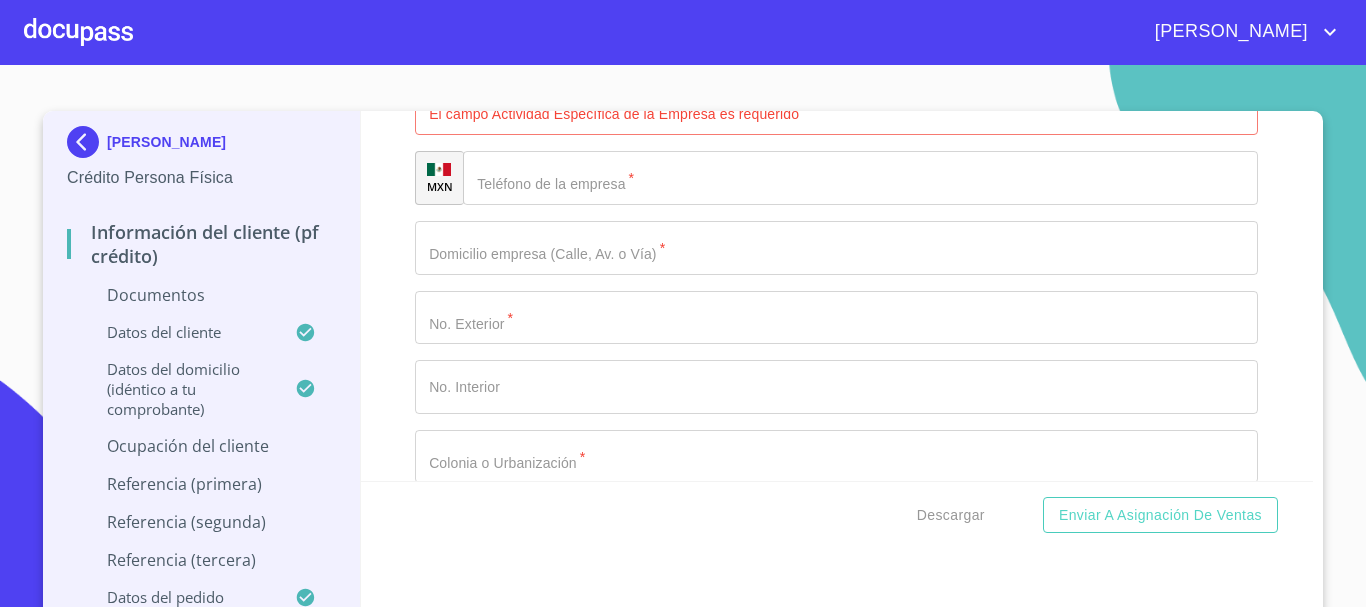 drag, startPoint x: 527, startPoint y: 322, endPoint x: 173, endPoint y: 321, distance: 354.0014 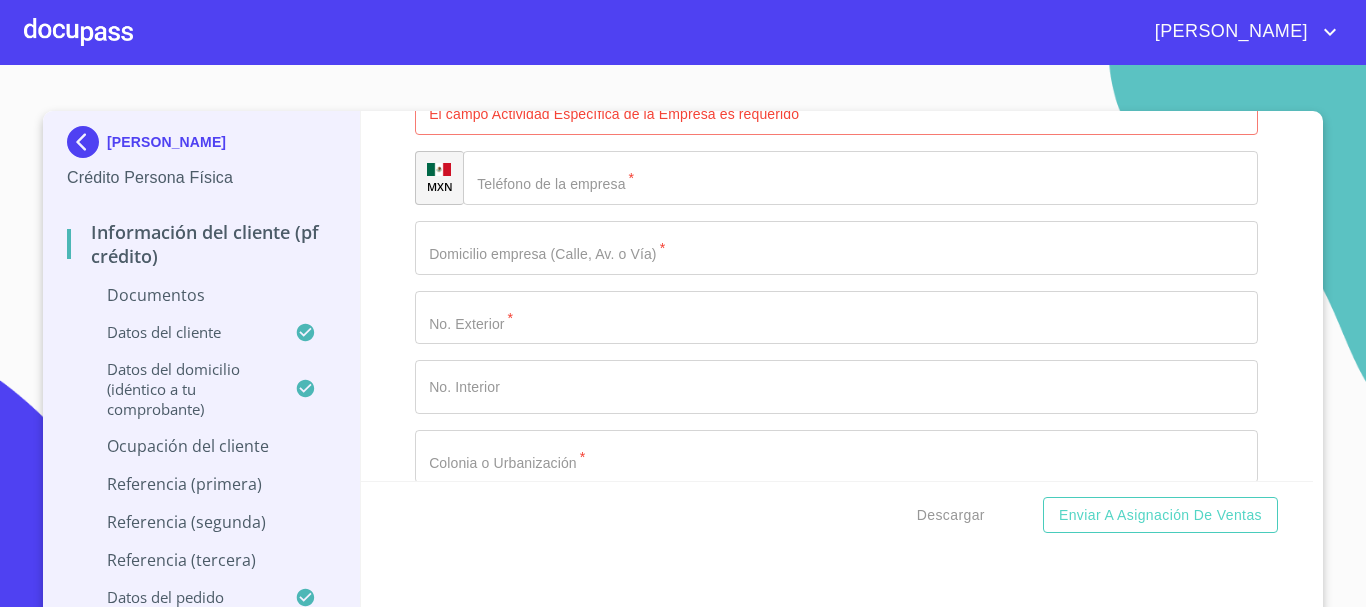 click on "Documento de identificación.   *" at bounding box center (836, -379) 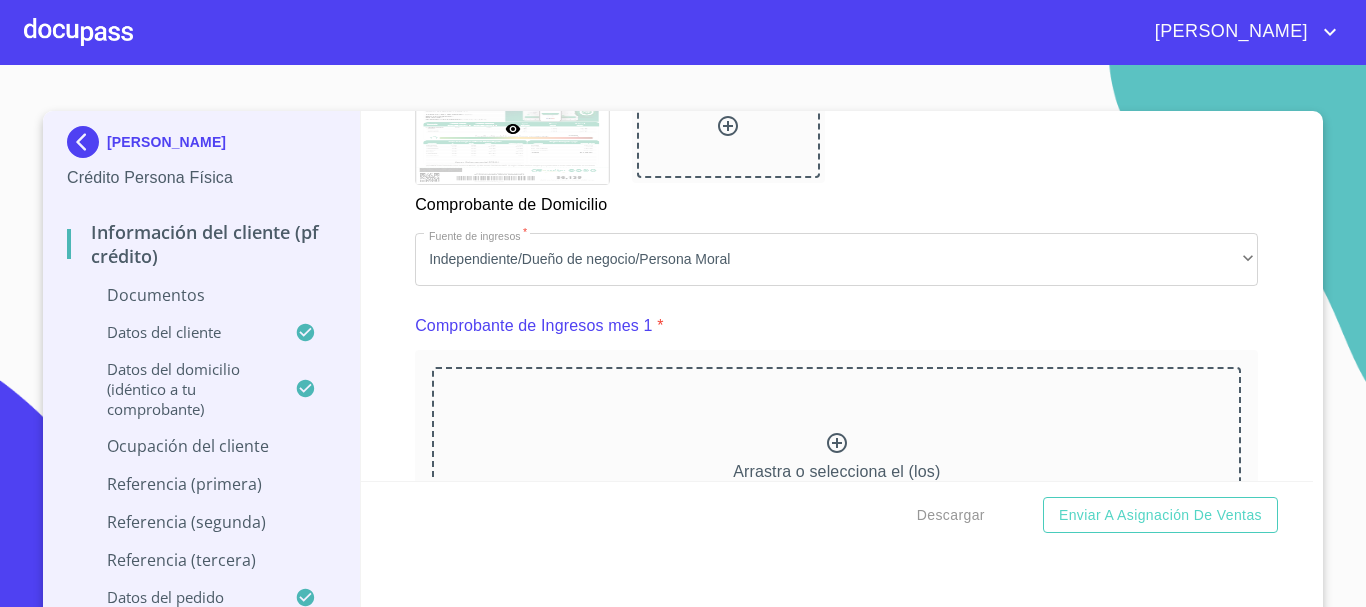 scroll, scrollTop: 1996, scrollLeft: 0, axis: vertical 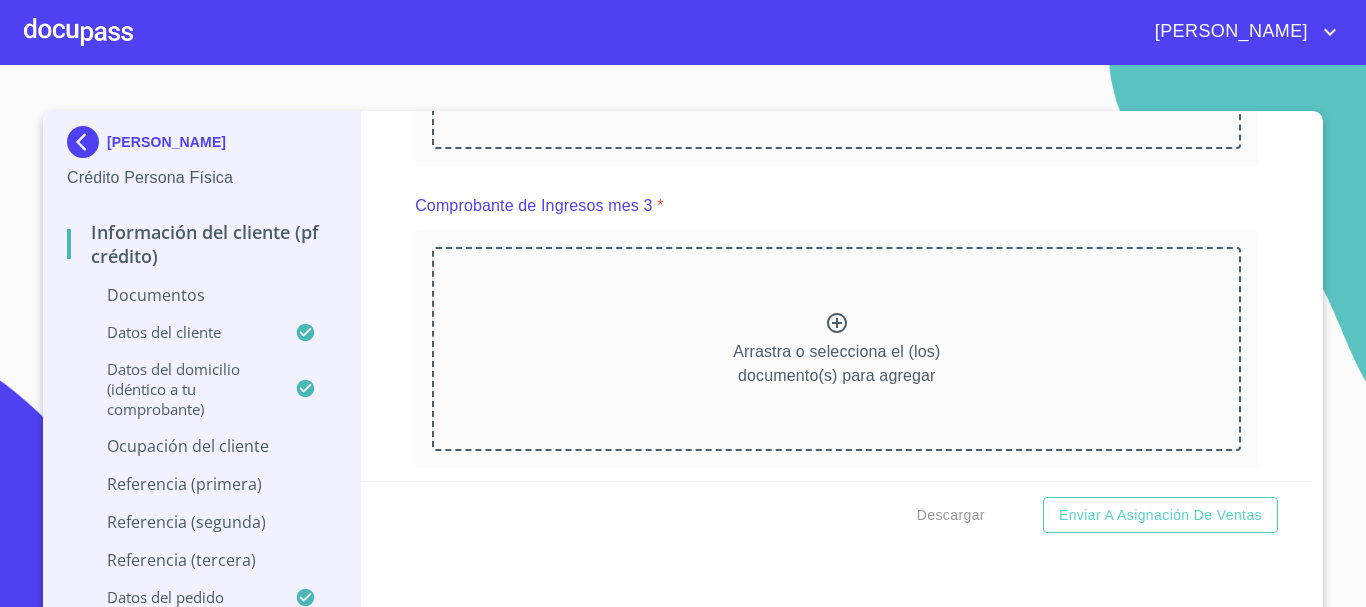 click 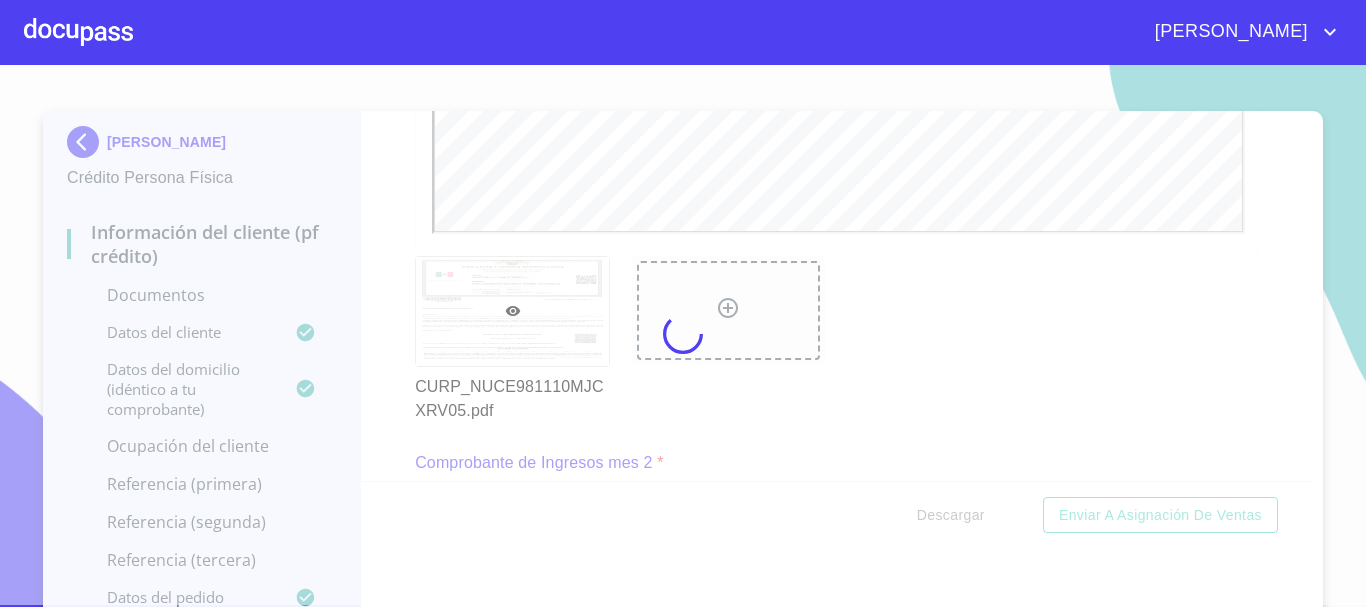 scroll, scrollTop: 0, scrollLeft: 0, axis: both 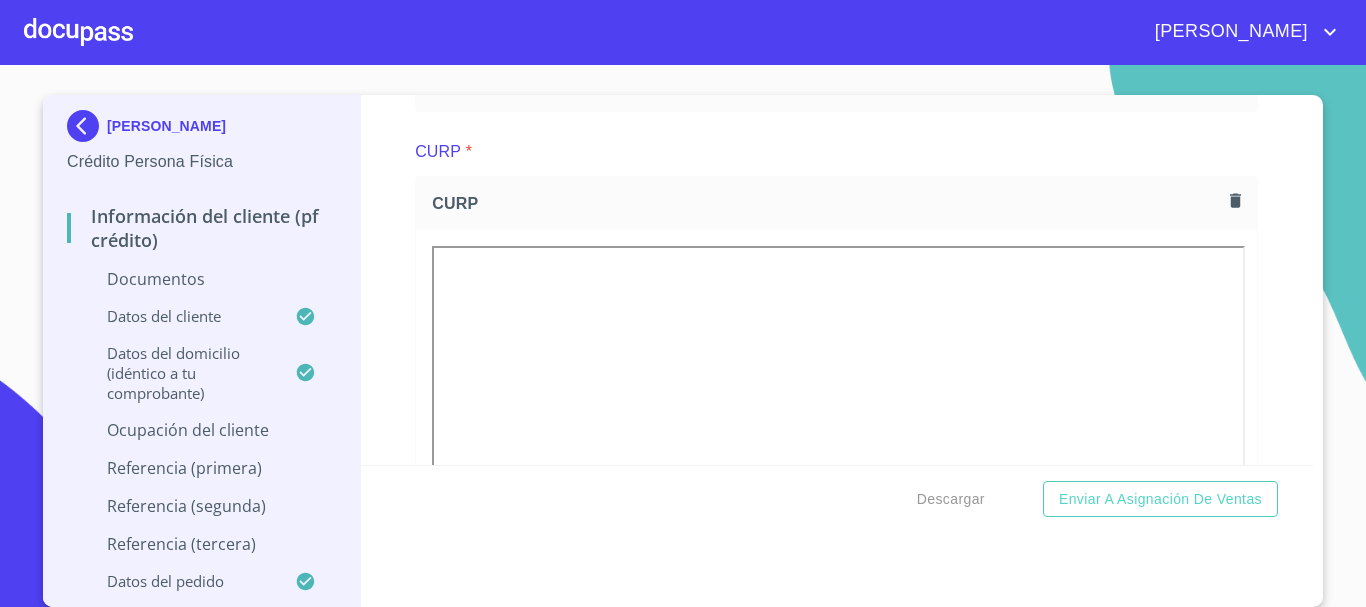 click on "Arrastra o selecciona el (los) documento(s) para agregar" at bounding box center [836, -295] 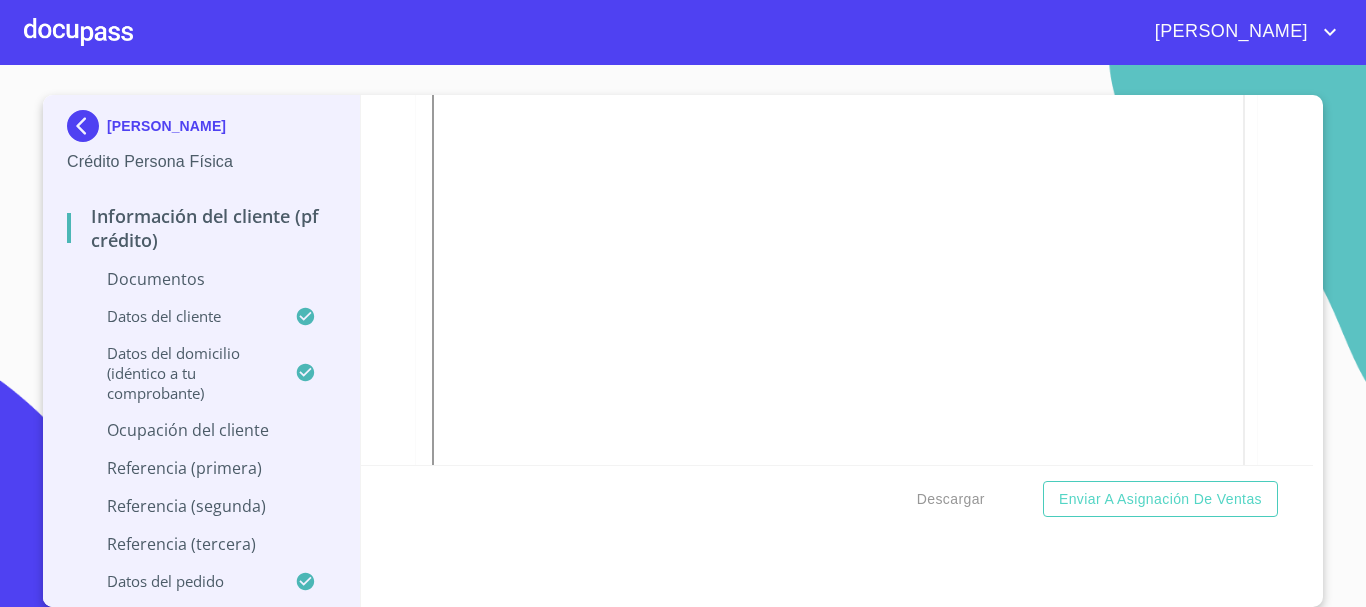 scroll, scrollTop: 3596, scrollLeft: 0, axis: vertical 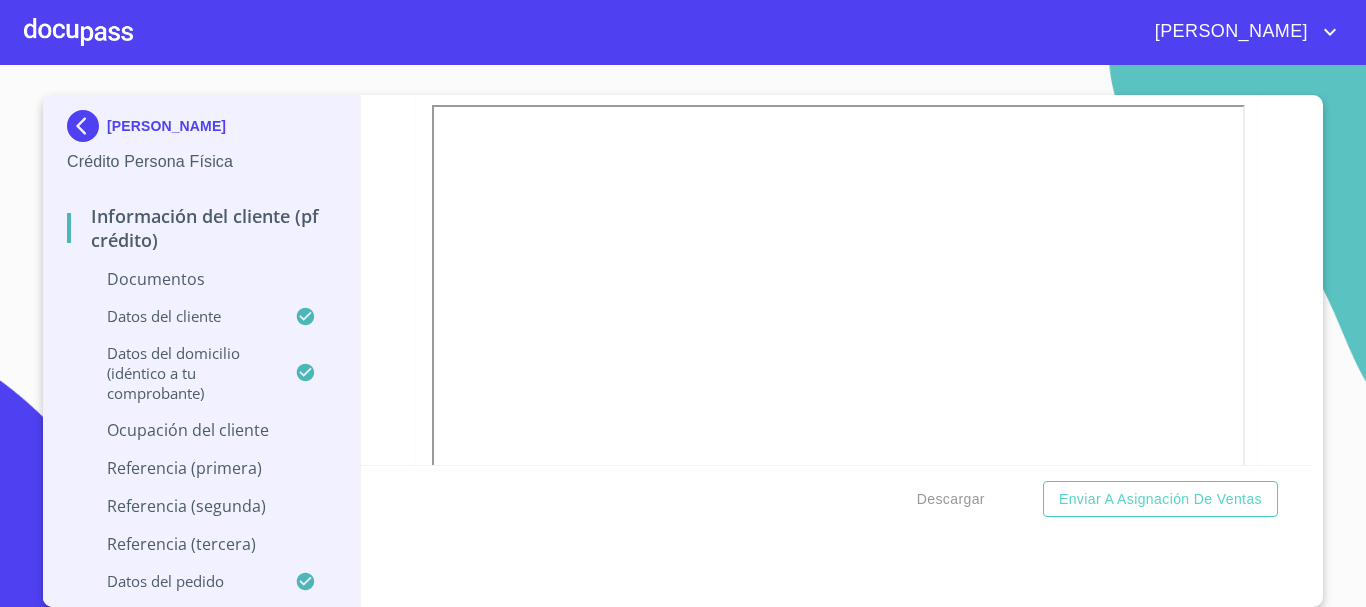 click on "Arrastra o selecciona el (los) documento(s) para agregar" at bounding box center [836, -148] 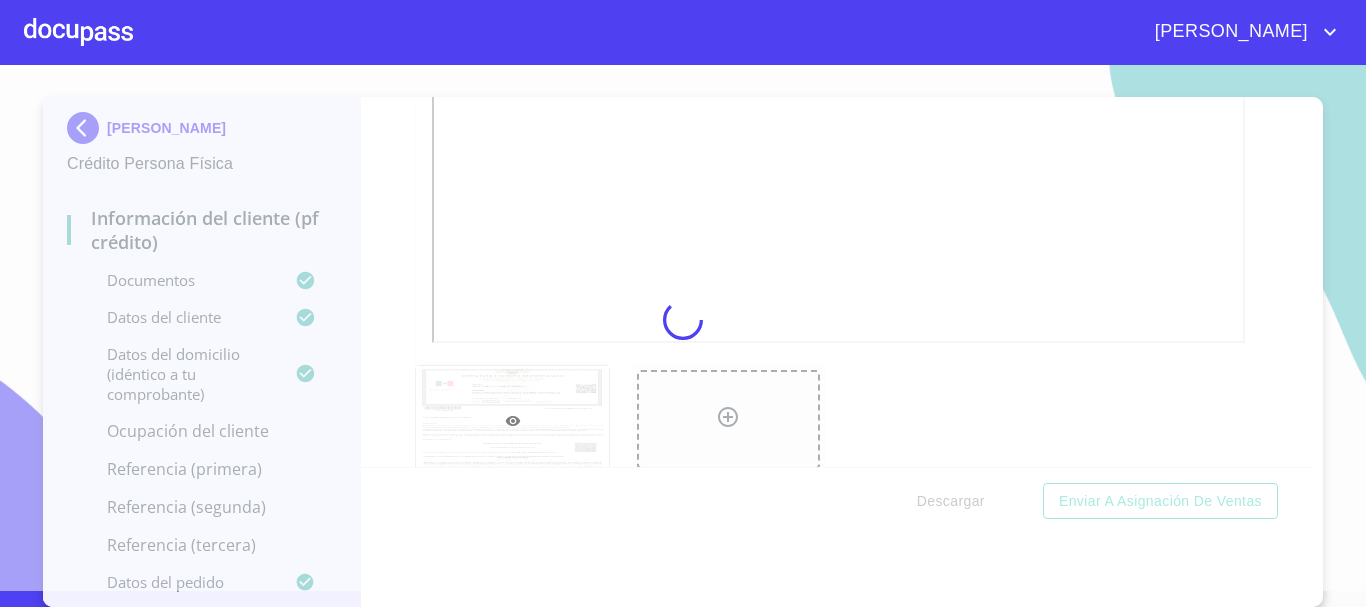 scroll, scrollTop: 16, scrollLeft: 0, axis: vertical 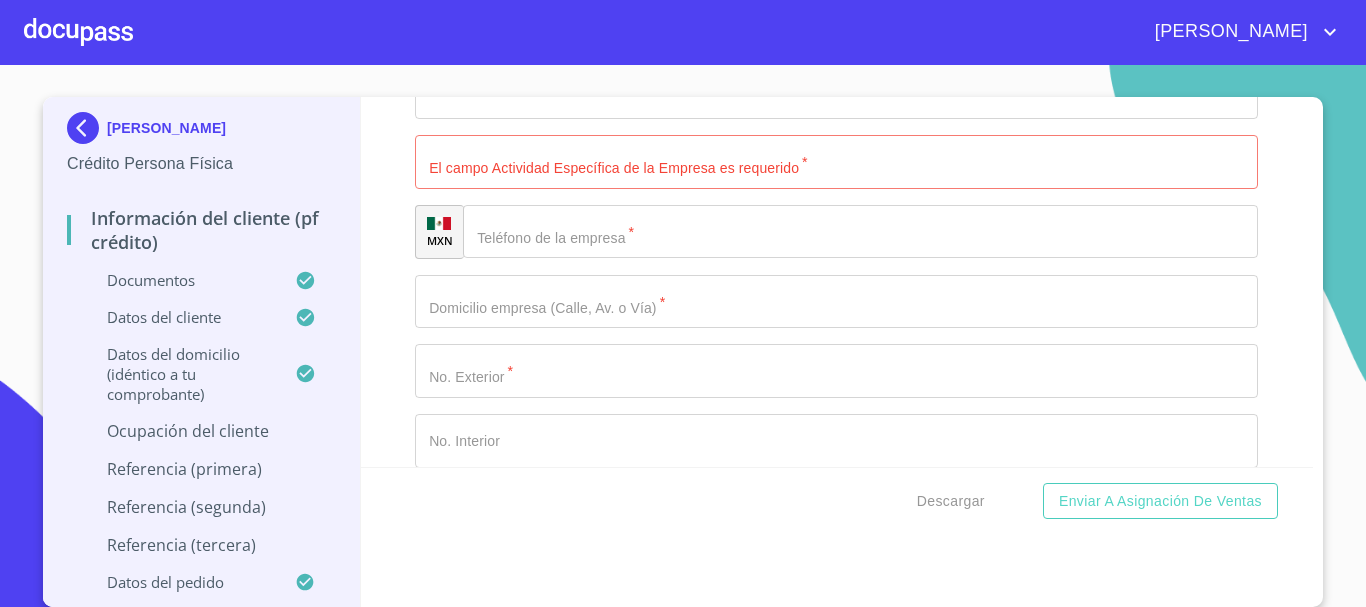click on "Documento de identificación.   *" at bounding box center [836, -325] 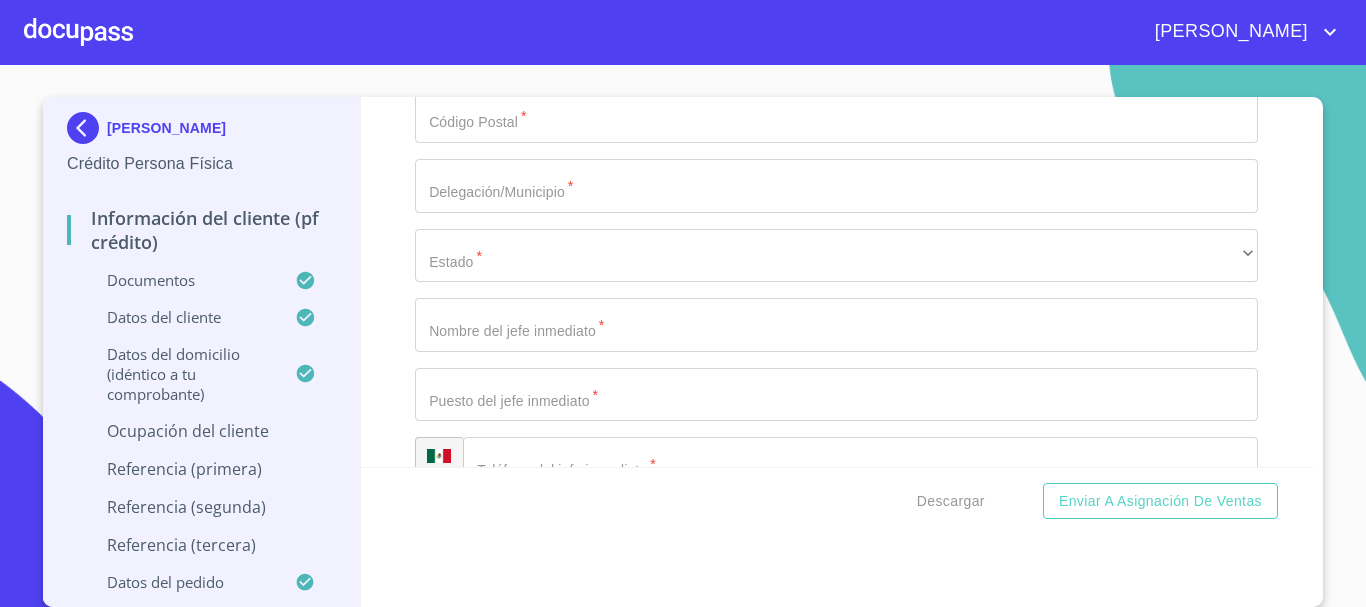 scroll, scrollTop: 8896, scrollLeft: 0, axis: vertical 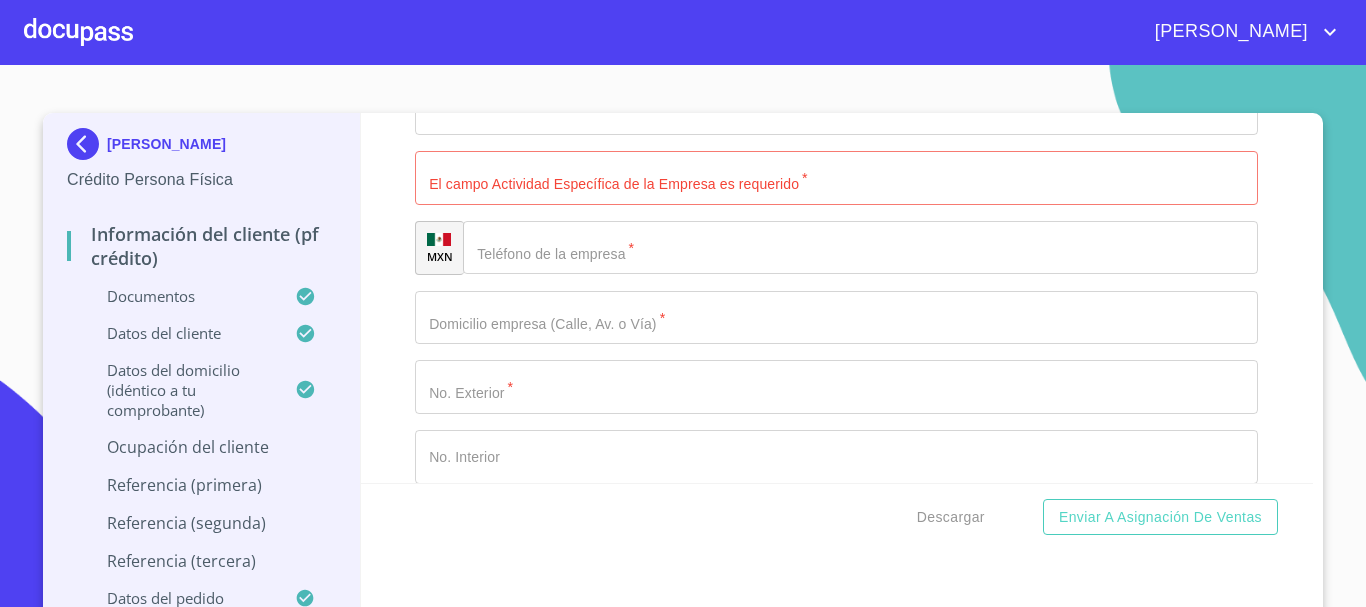 click on "Documento de identificación.   *" at bounding box center (836, -309) 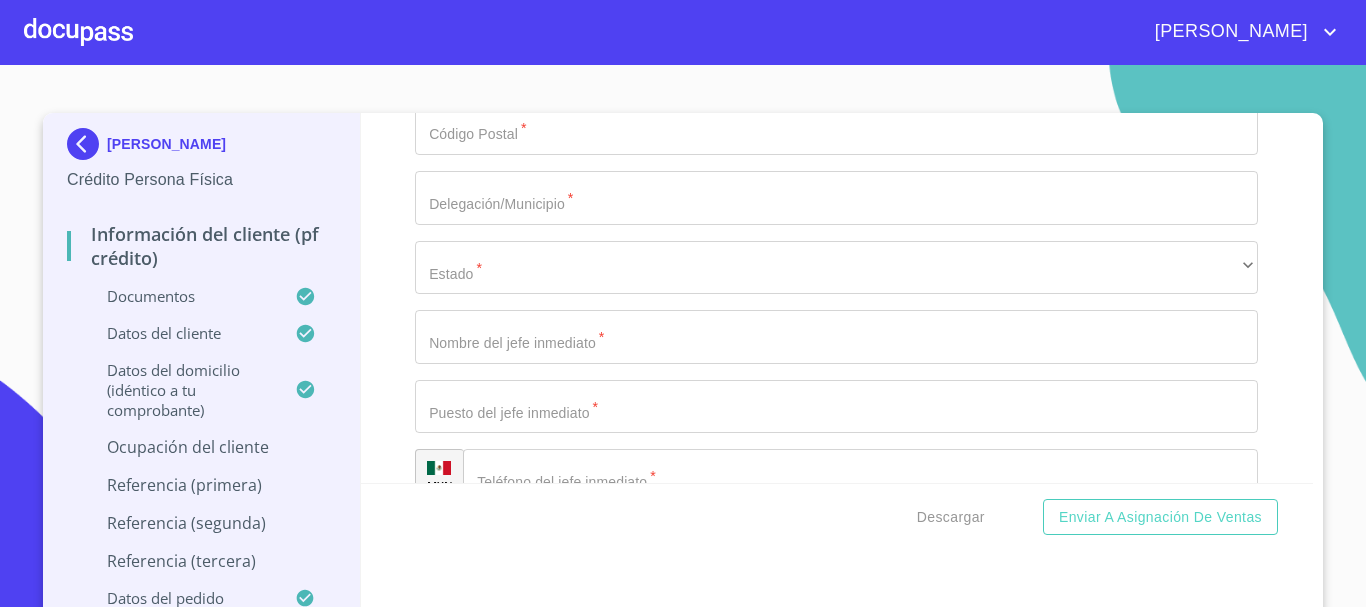 scroll, scrollTop: 8896, scrollLeft: 0, axis: vertical 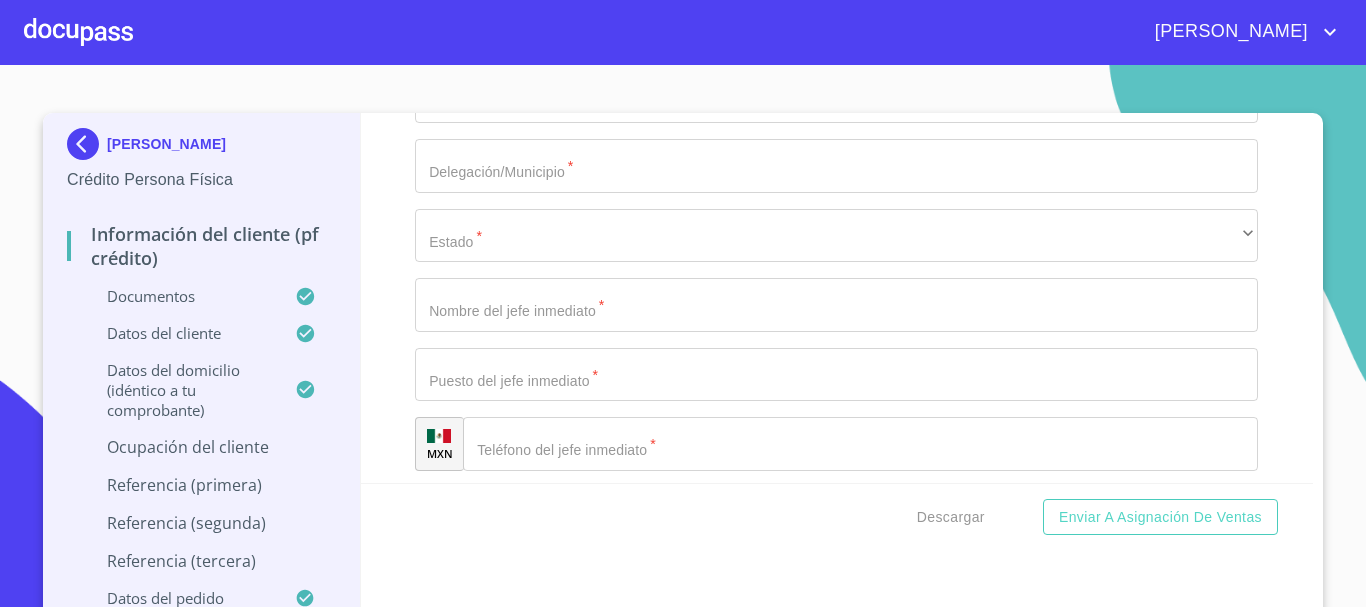 type on "[PERSON_NAME]" 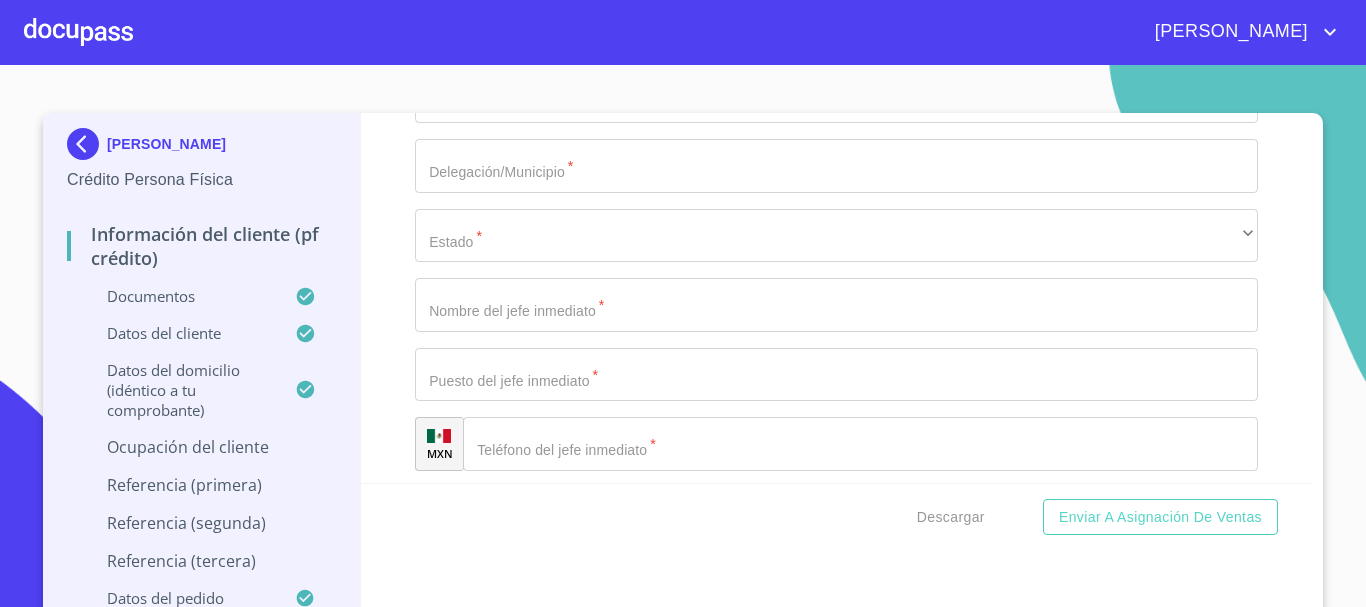 click on "Documento de identificación.   *" at bounding box center [836, -322] 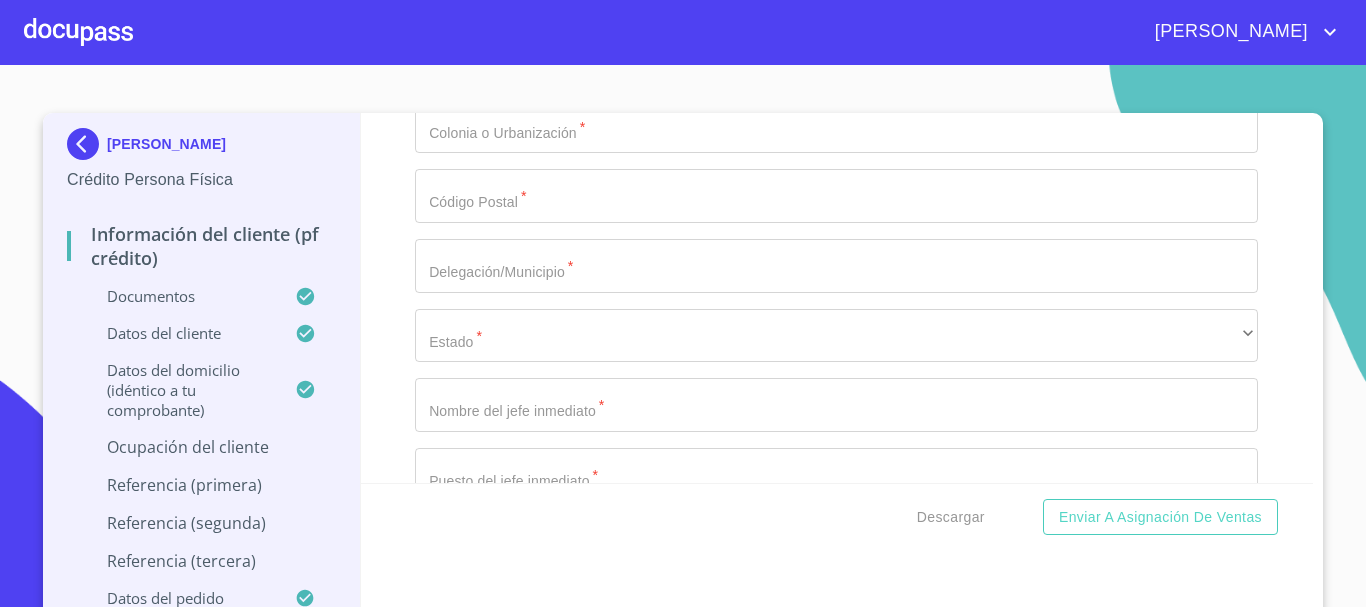 scroll, scrollTop: 8896, scrollLeft: 0, axis: vertical 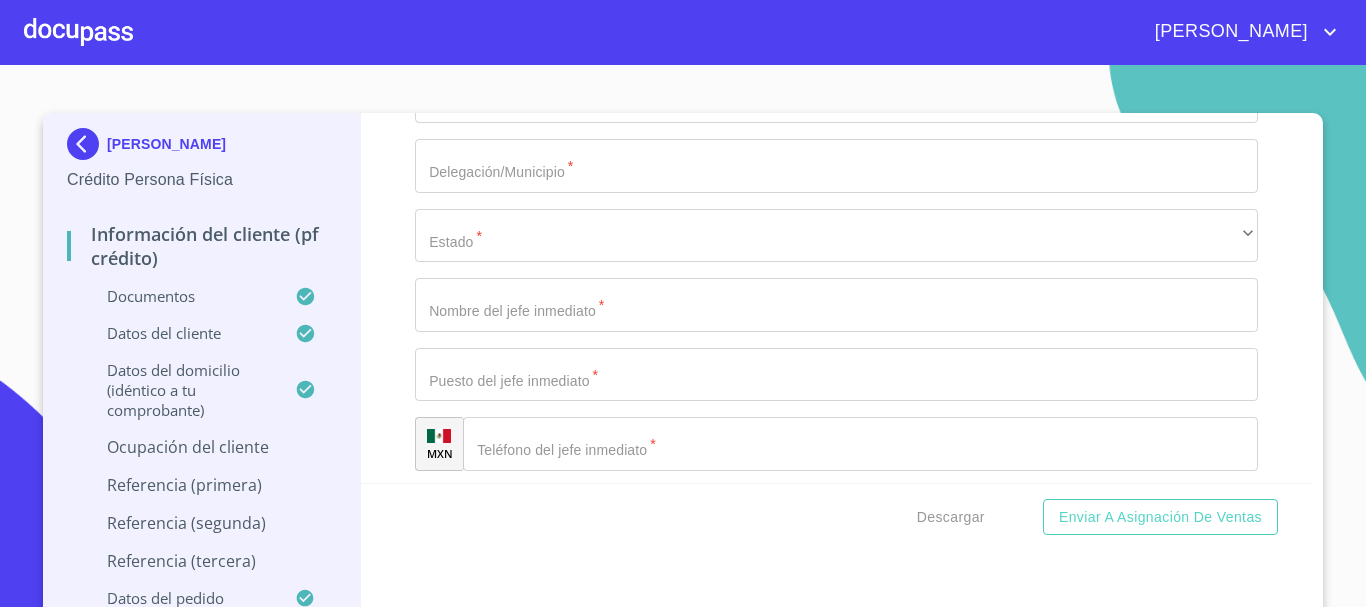type on "COMPRA VENTA AL MENUDEO" 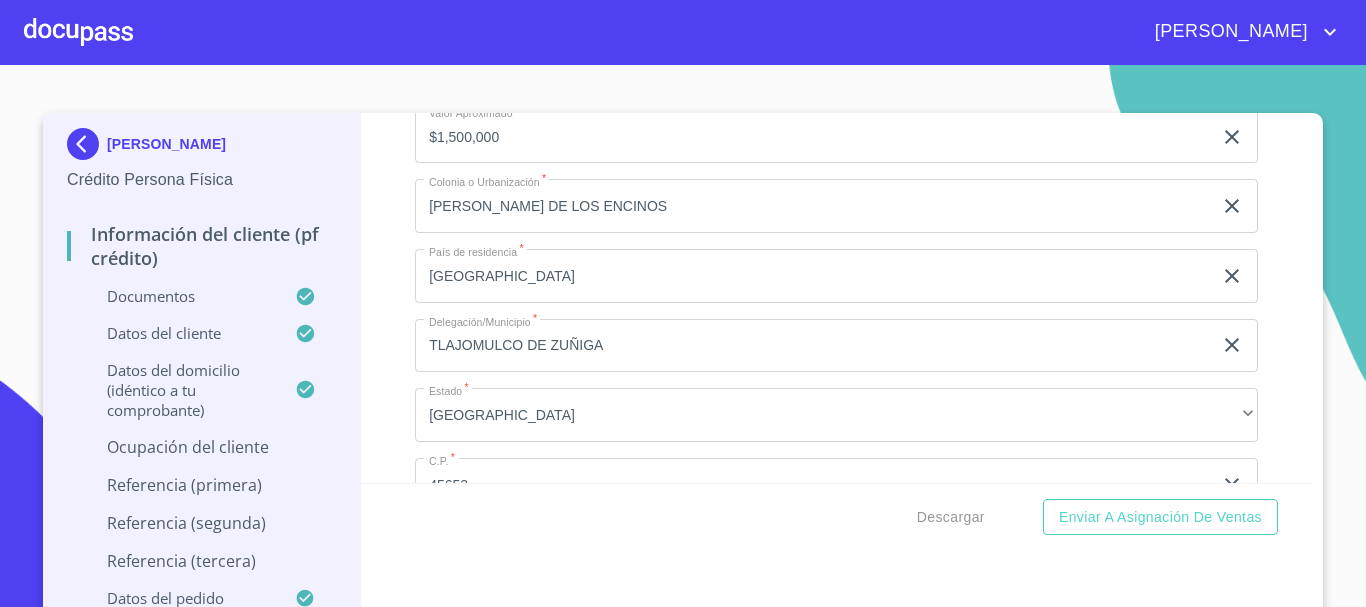 scroll, scrollTop: 7296, scrollLeft: 0, axis: vertical 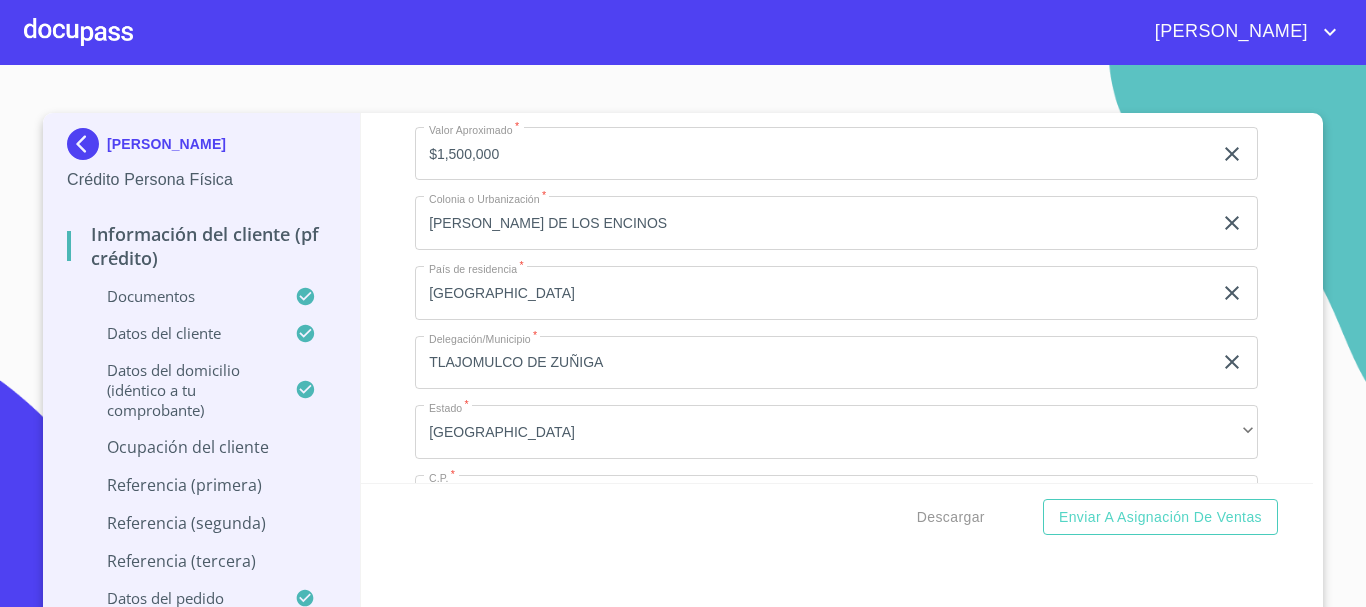 type on "[PHONE_NUMBER]" 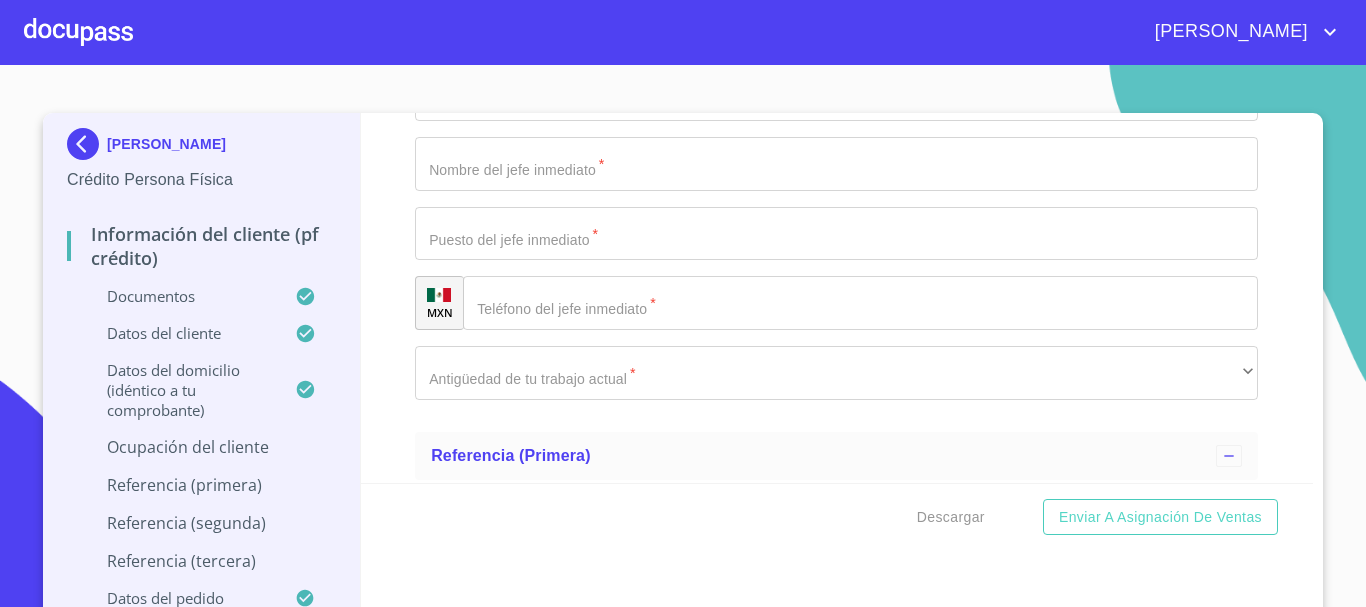 scroll, scrollTop: 8996, scrollLeft: 0, axis: vertical 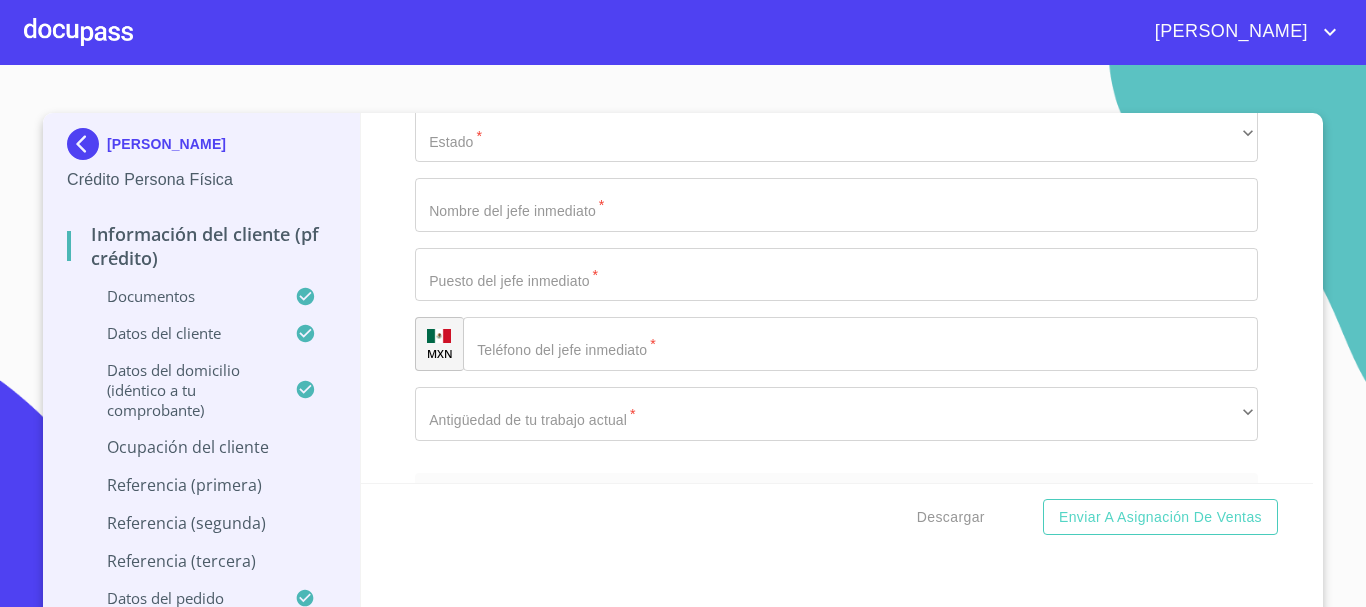 click on "Documento de identificación.   *" at bounding box center (836, -282) 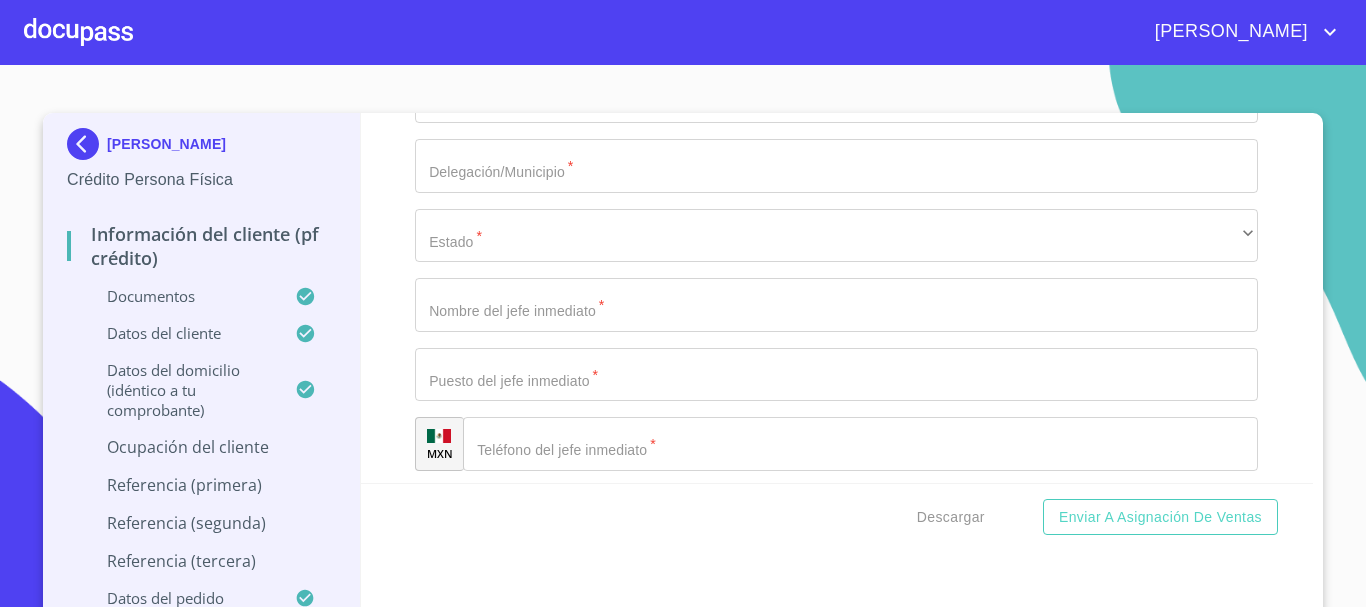 scroll, scrollTop: 8996, scrollLeft: 0, axis: vertical 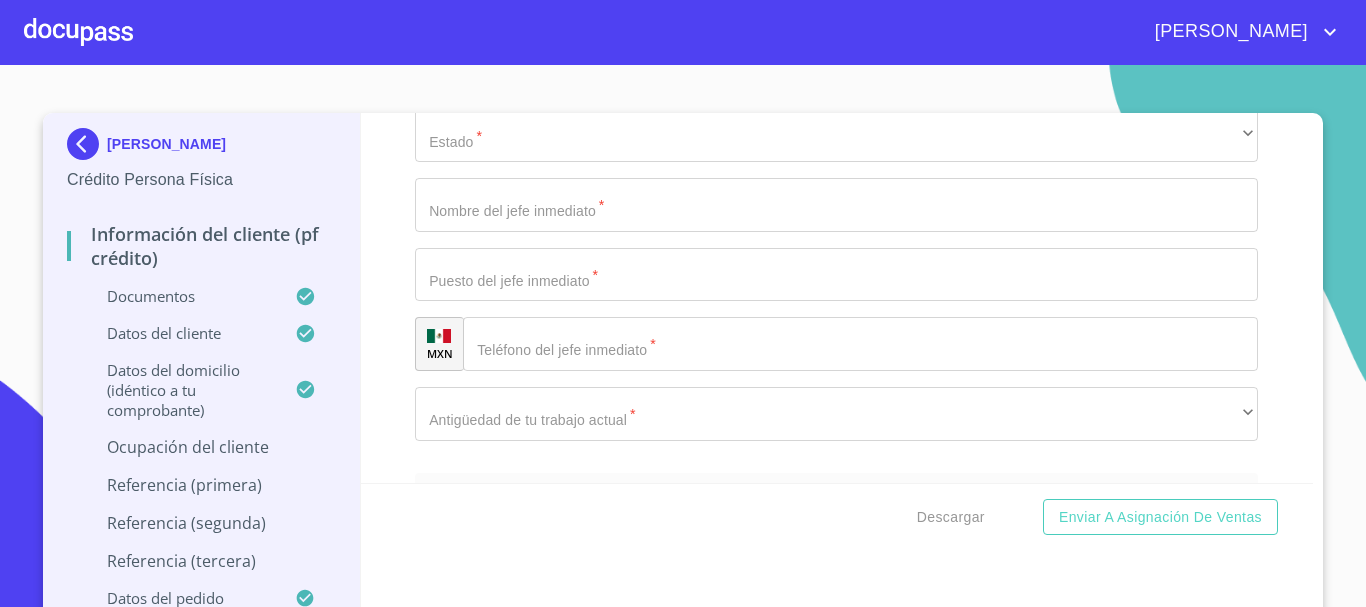 click on "[PERSON_NAME] DE ALTEA" at bounding box center (813, -282) 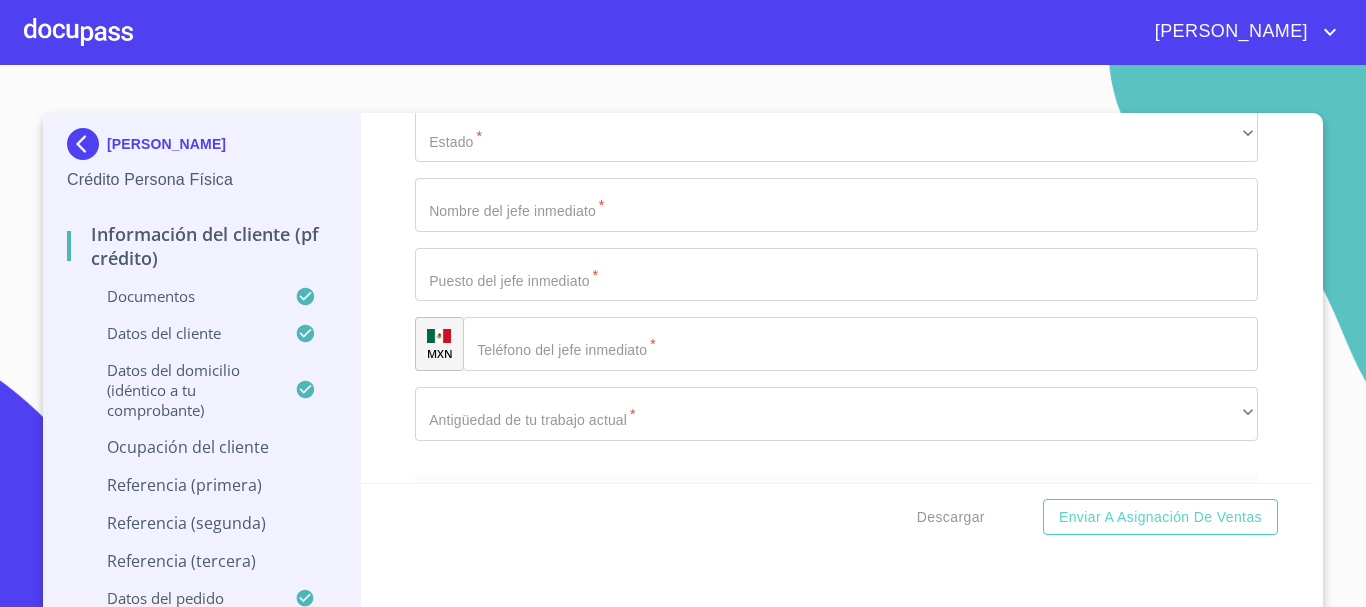 click on "[PERSON_NAME] DE ALTEA 64B" at bounding box center (813, -282) 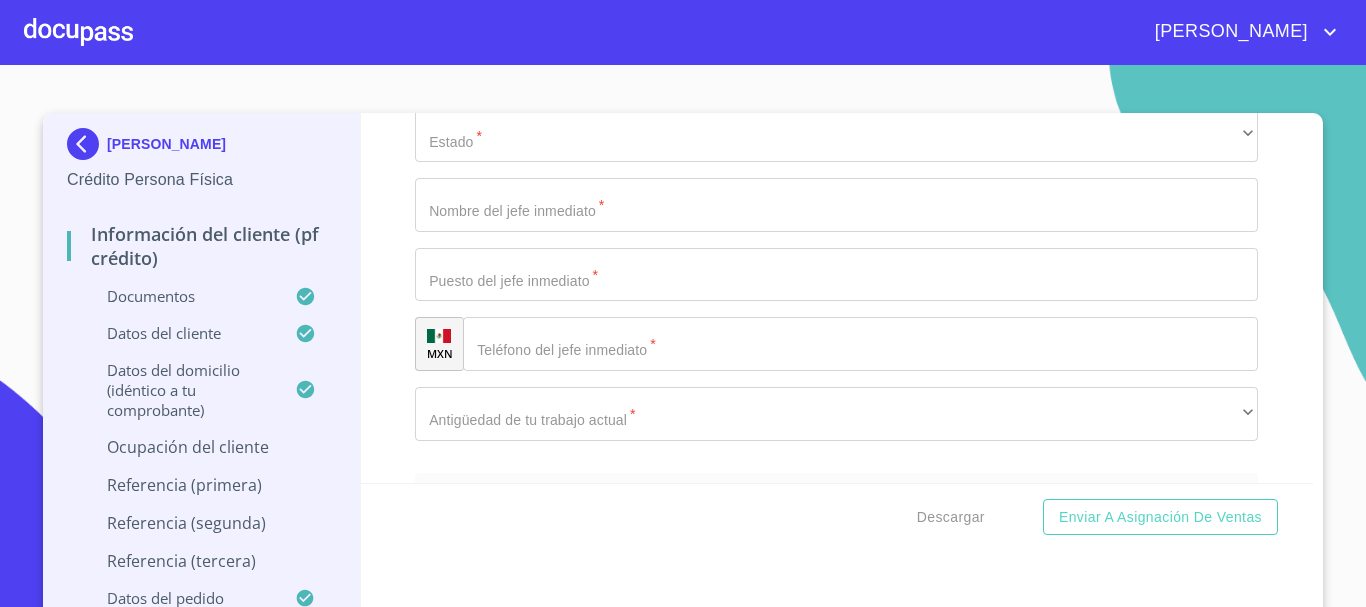 type on "[PERSON_NAME] DE ALTEA" 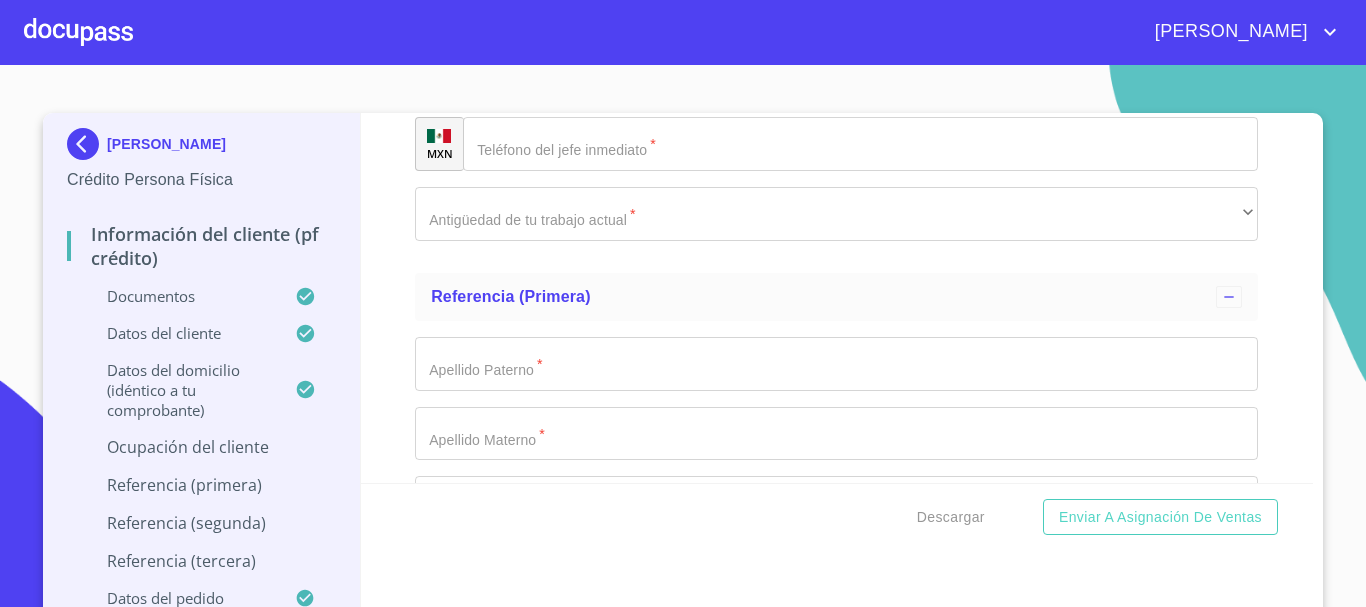type on "64" 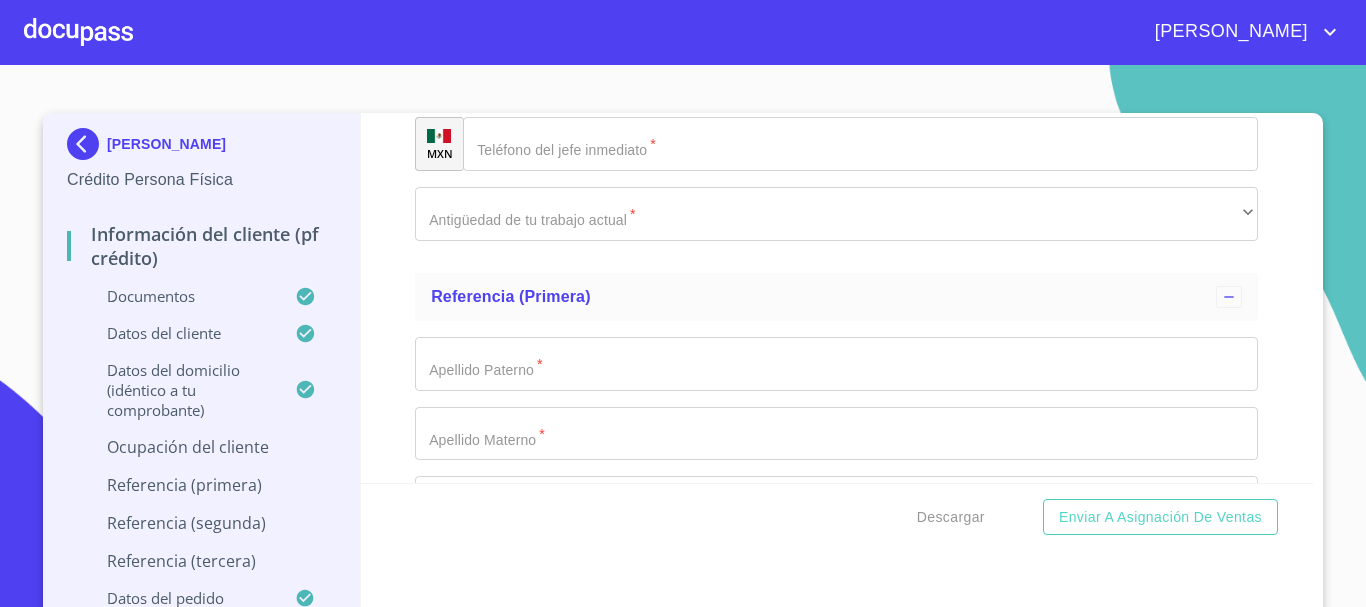click on "Documento de identificación.   *" at bounding box center [836, -273] 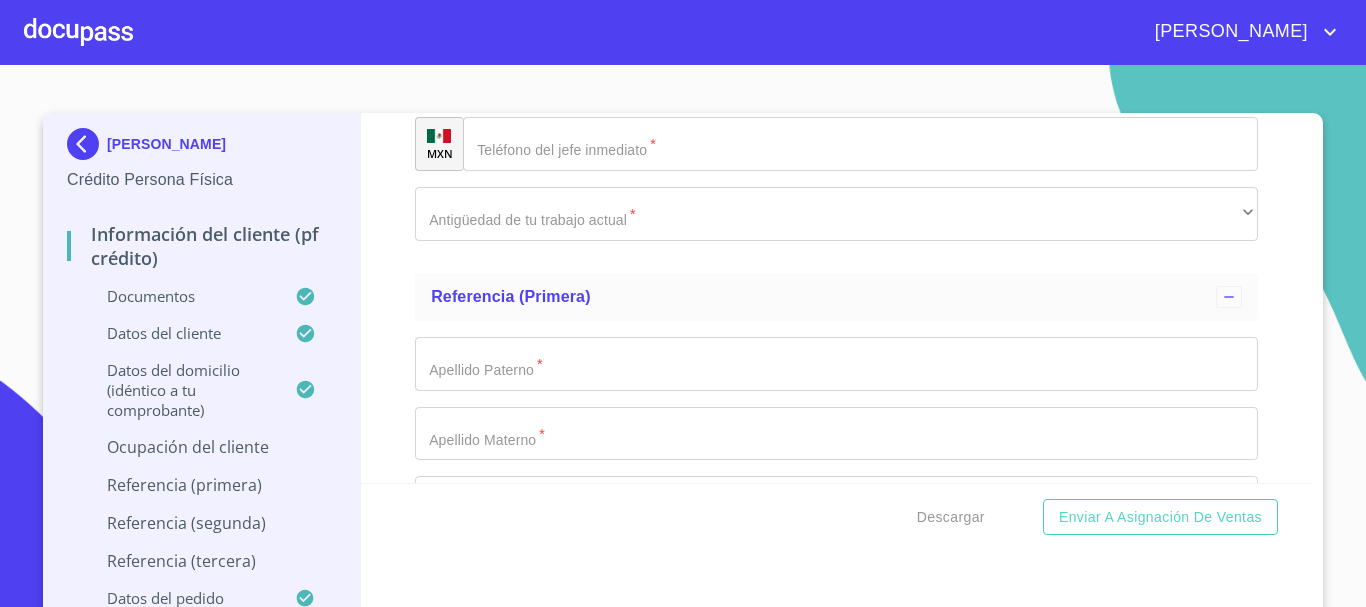 type on "[PERSON_NAME] DE LOS ENCINOS" 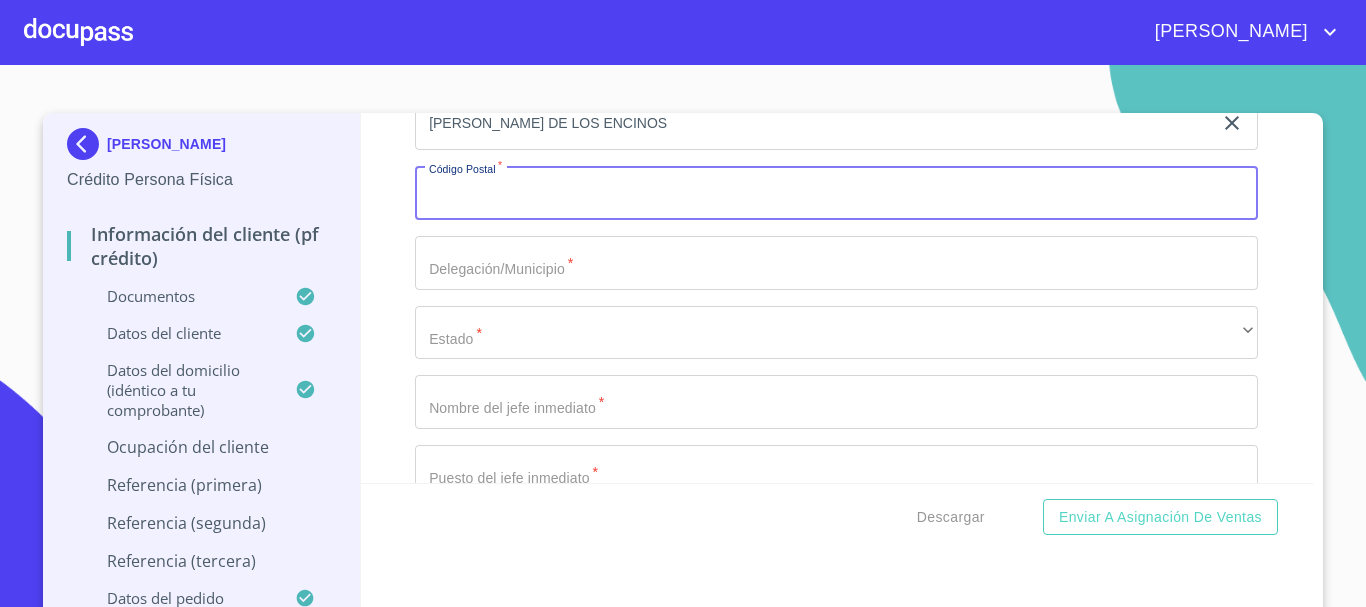 scroll, scrollTop: 8796, scrollLeft: 0, axis: vertical 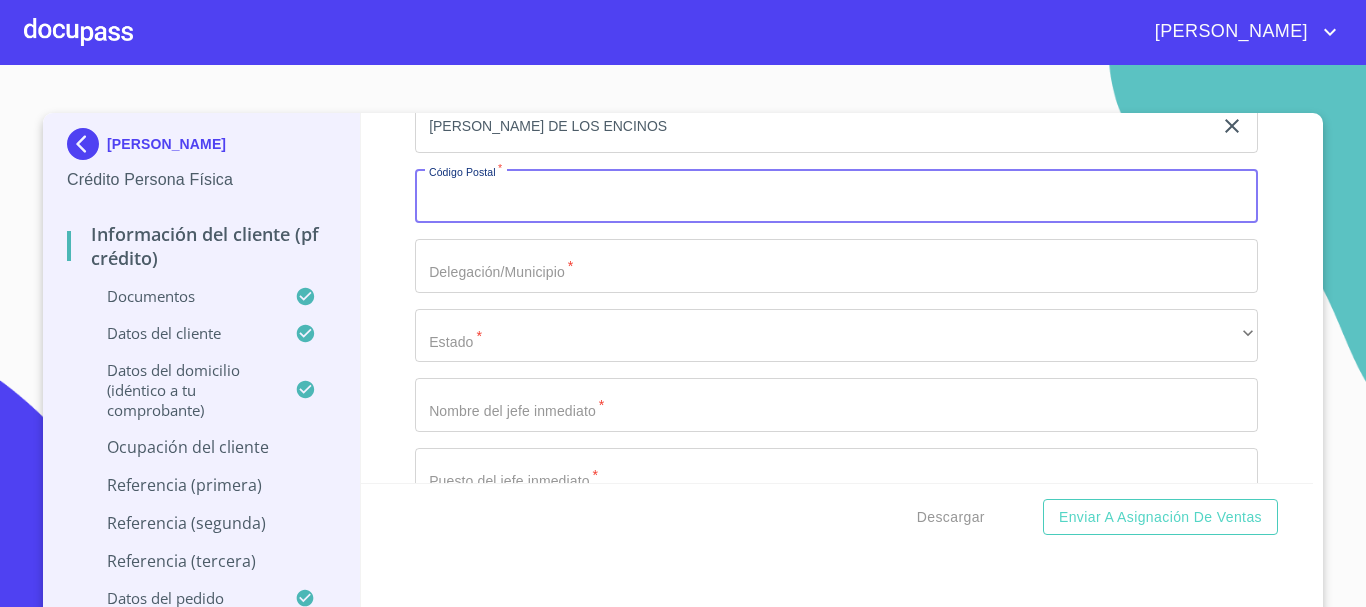 click on "[PHONE_NUMBER]" 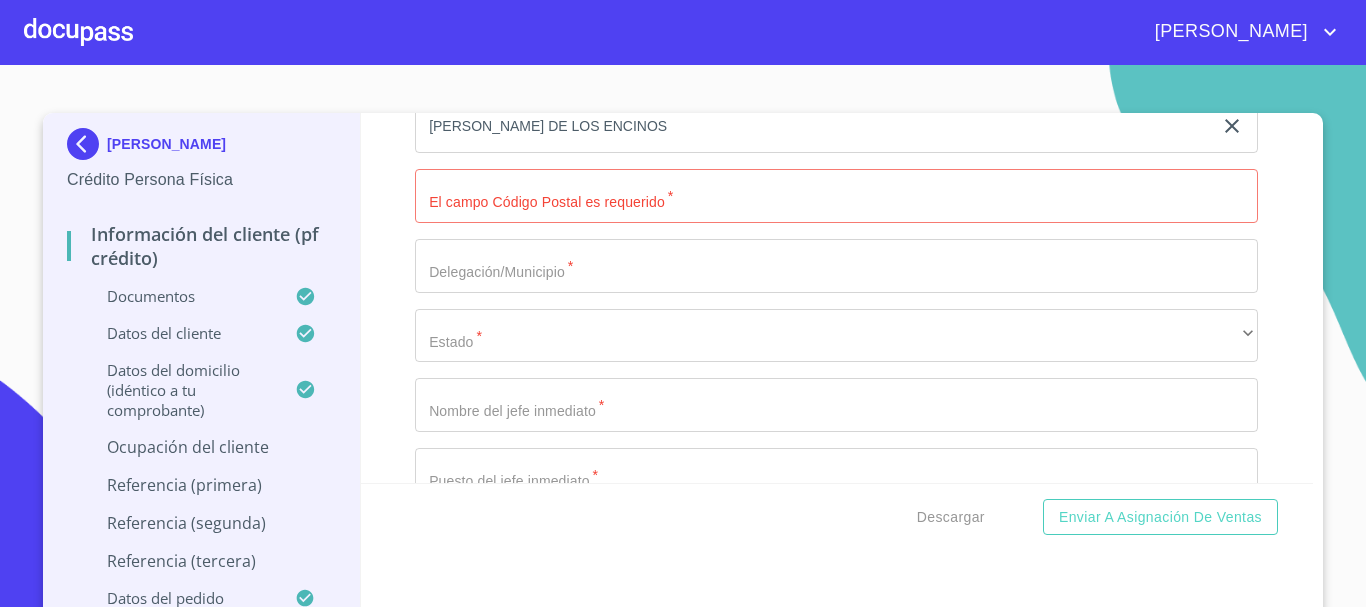 type on "[PHONE_NUMBER]" 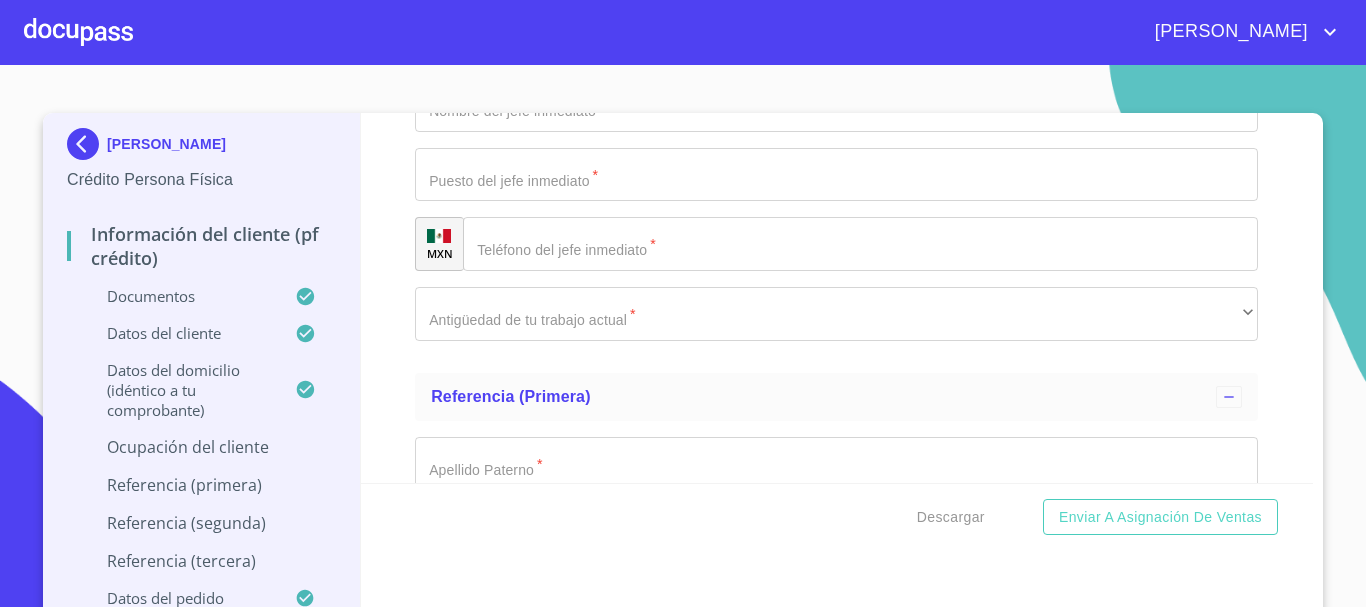 scroll, scrollTop: 9196, scrollLeft: 0, axis: vertical 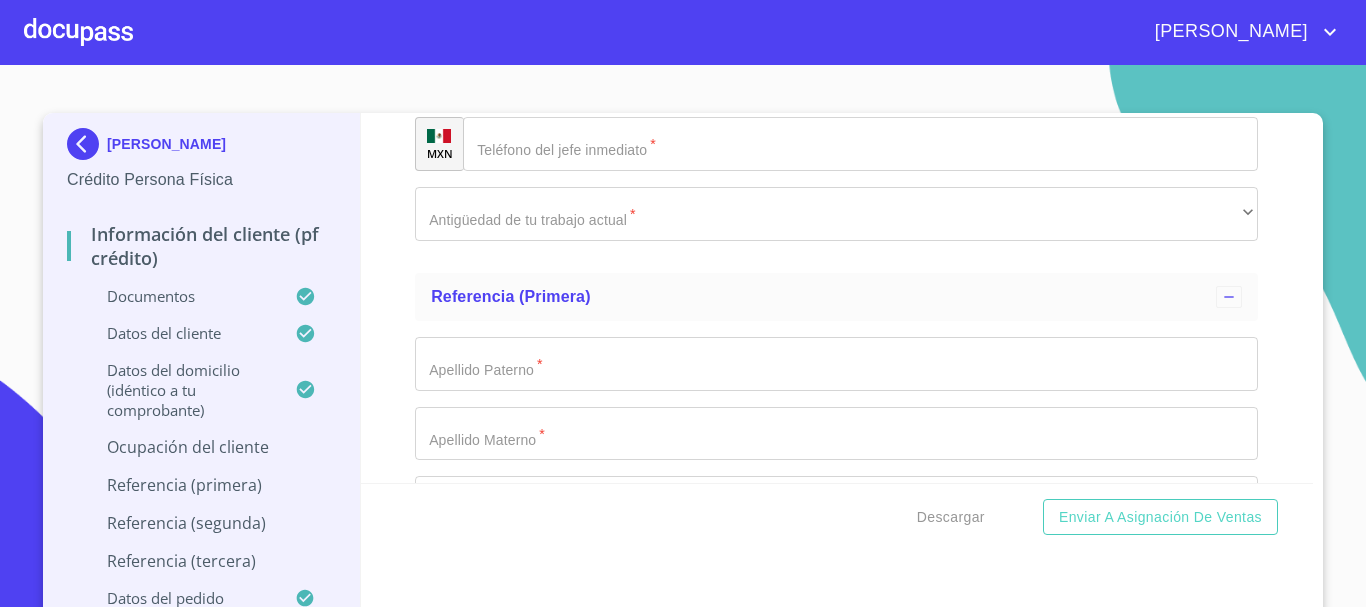 click on "Documento de identificación.   *" at bounding box center [836, -204] 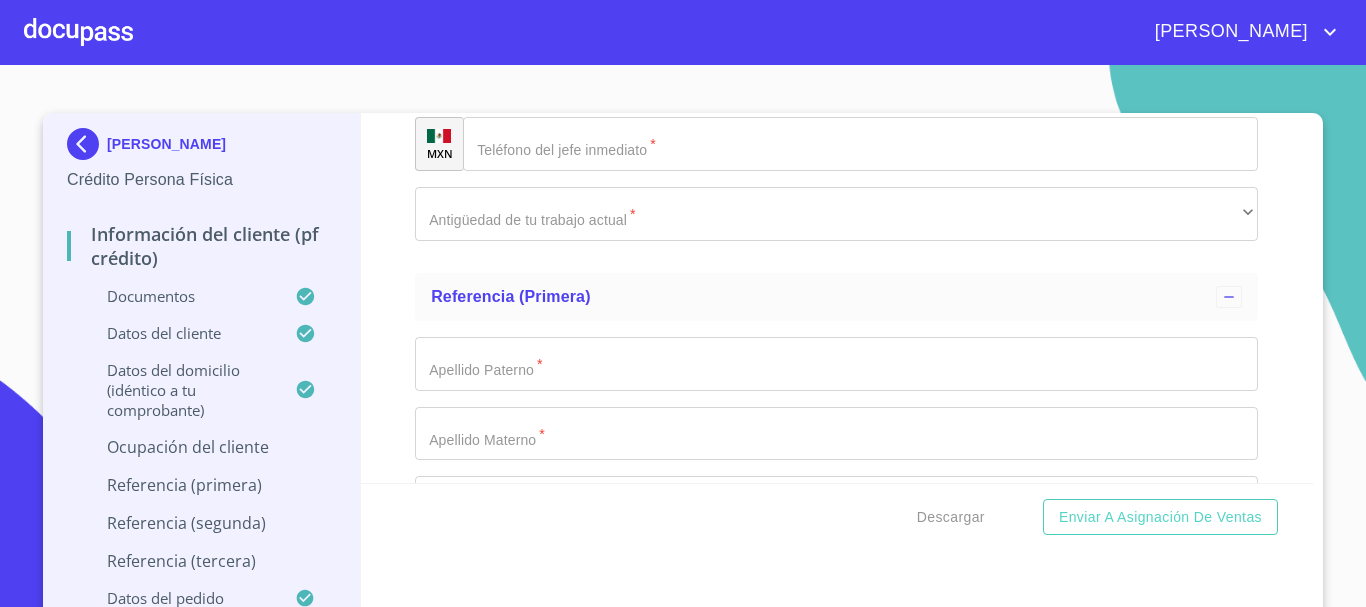 type on "45653" 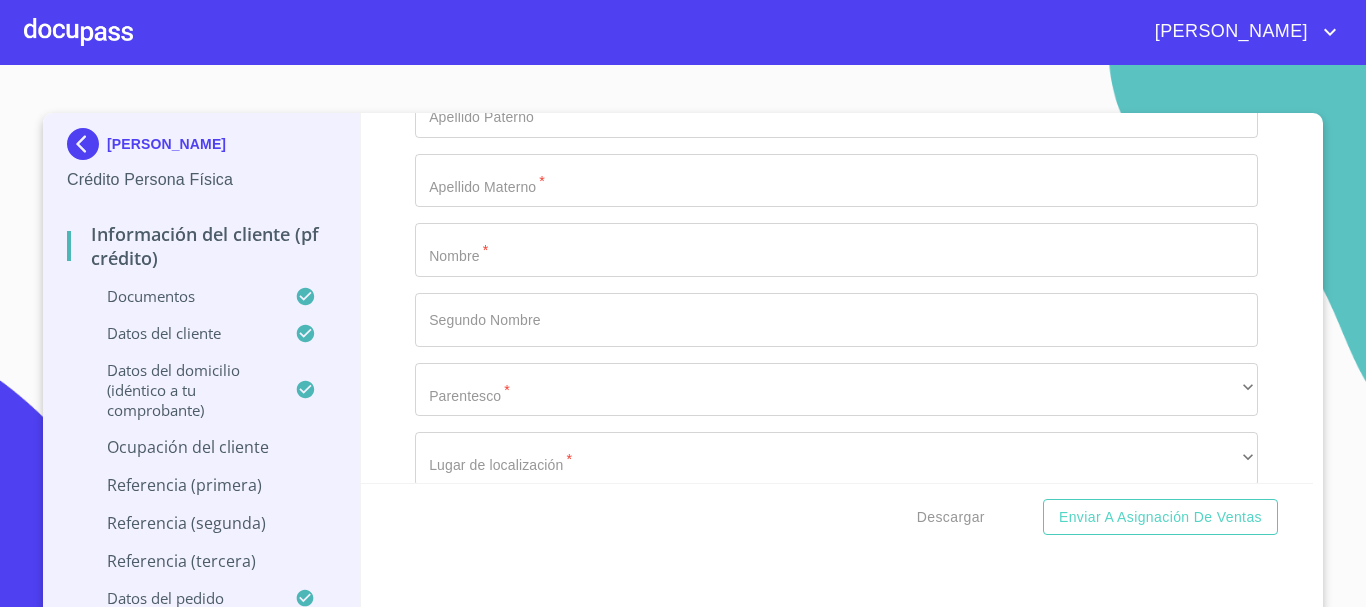 scroll, scrollTop: 9496, scrollLeft: 0, axis: vertical 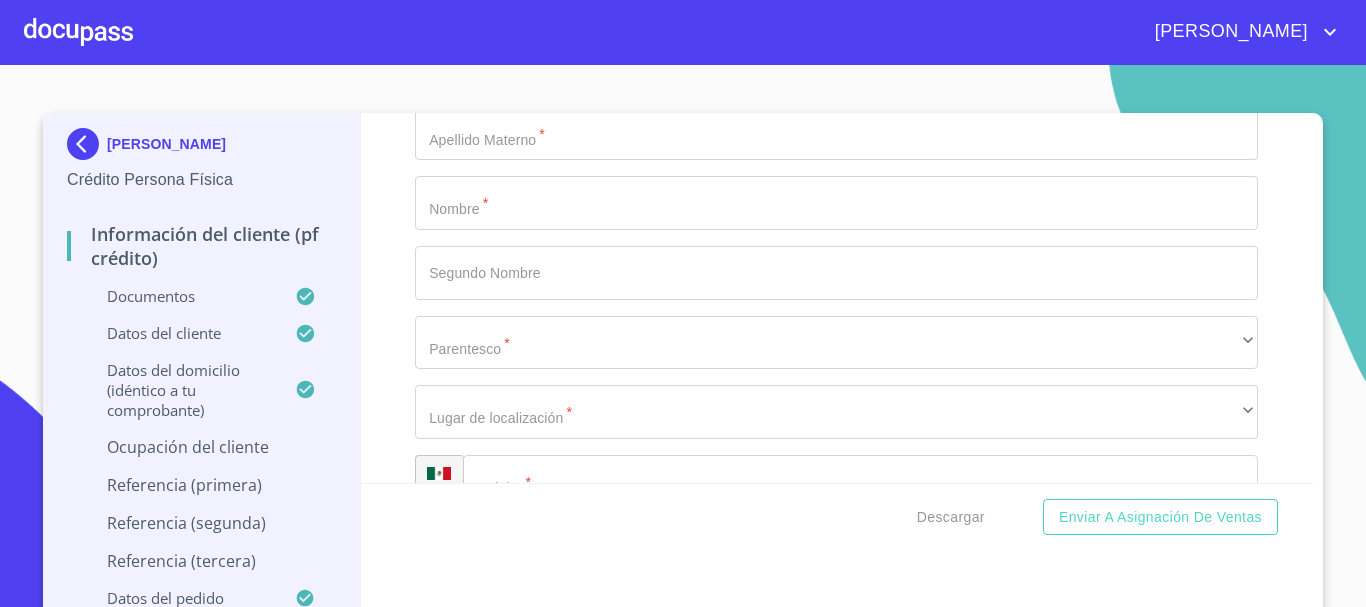 type on "TLAJOMULCO DE ZUÑIGA" 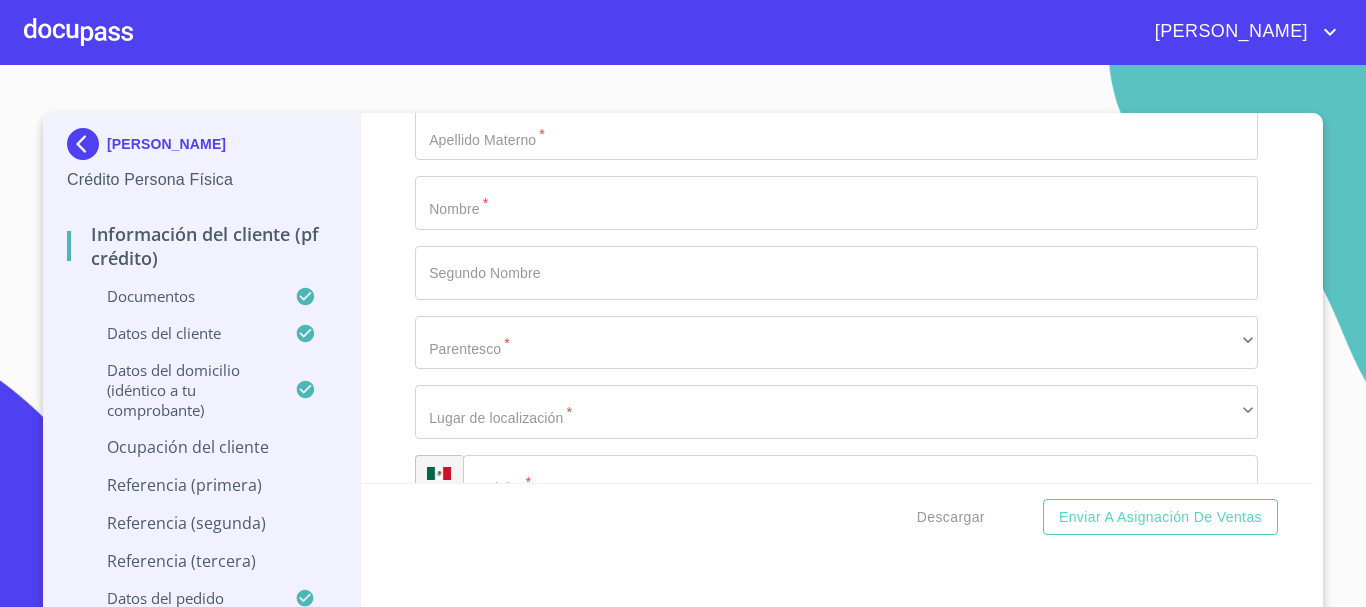 click on "​" at bounding box center [836, -364] 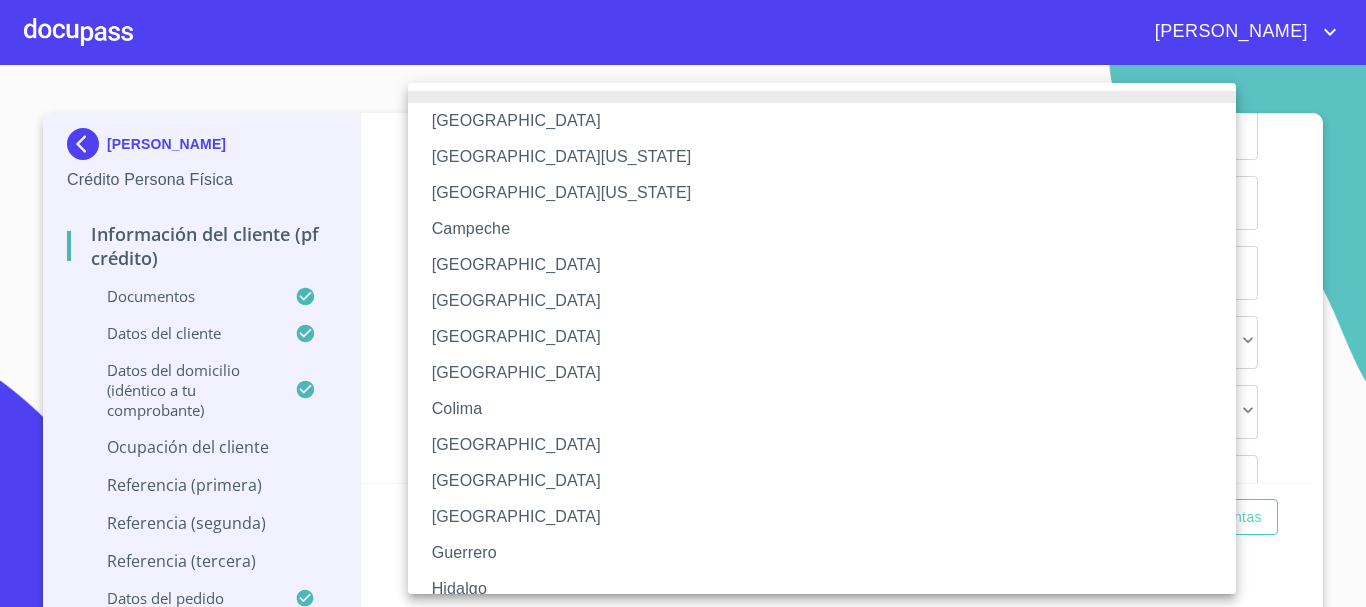type 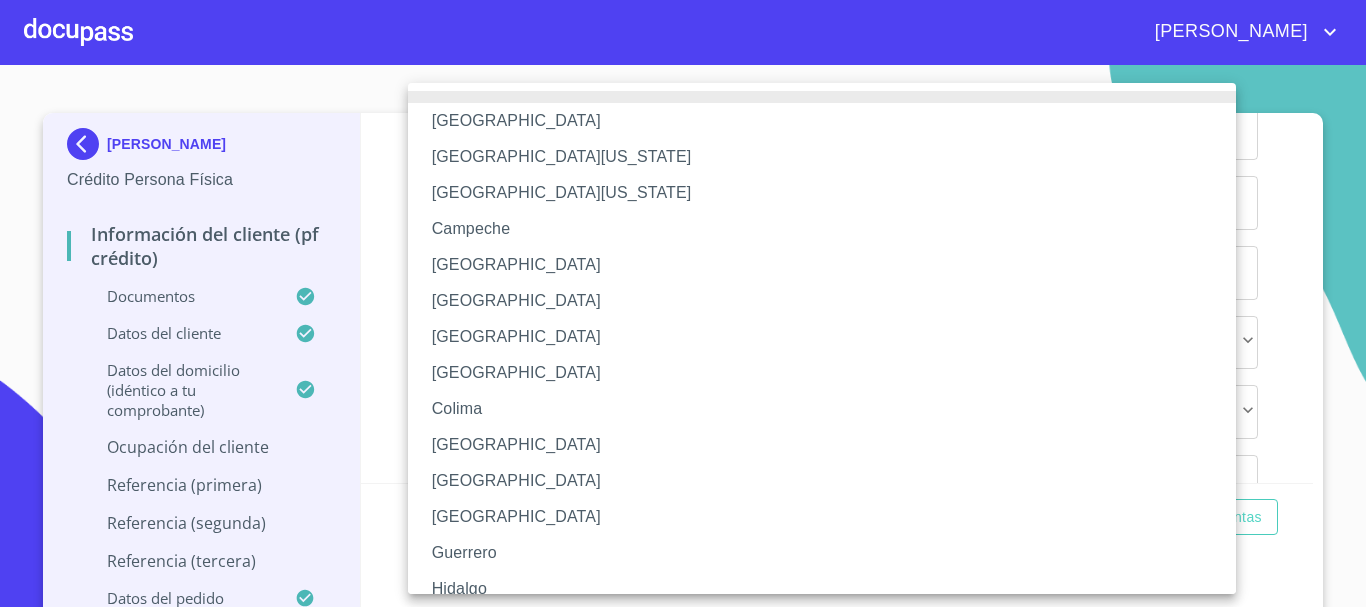 scroll, scrollTop: 287, scrollLeft: 0, axis: vertical 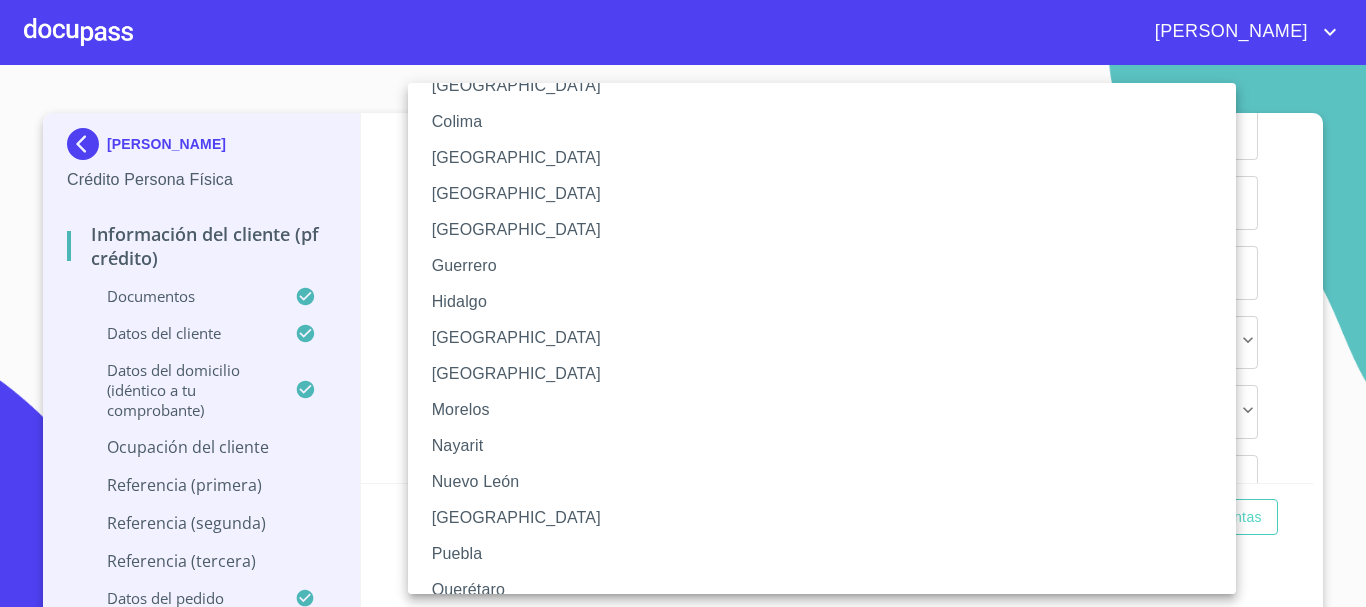 click on "[GEOGRAPHIC_DATA]" at bounding box center (829, 338) 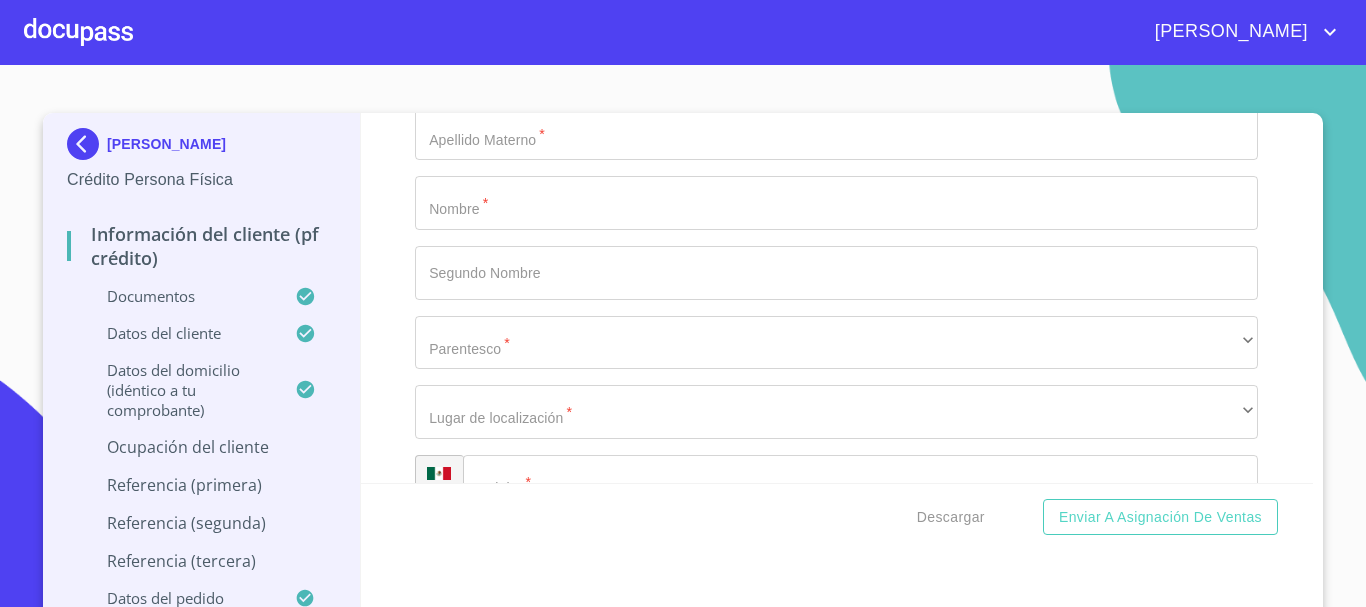 click on "Documento de identificación.   *" at bounding box center (836, -295) 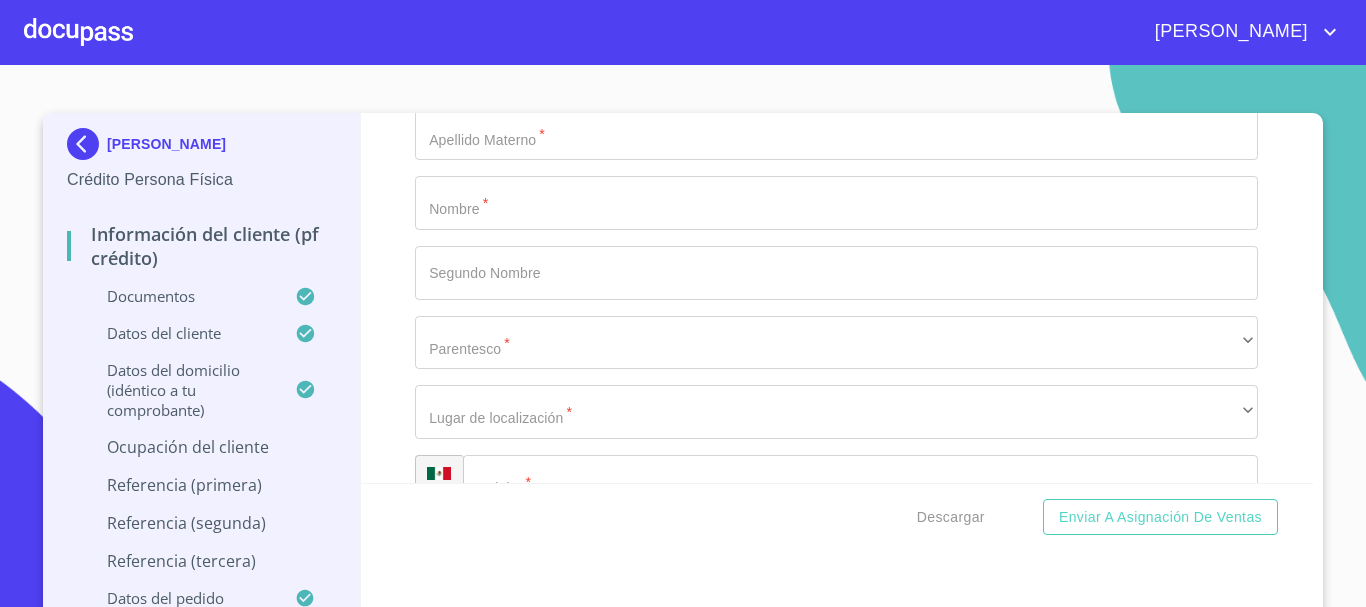 click on "Documento de identificación.   *" at bounding box center (886, -156) 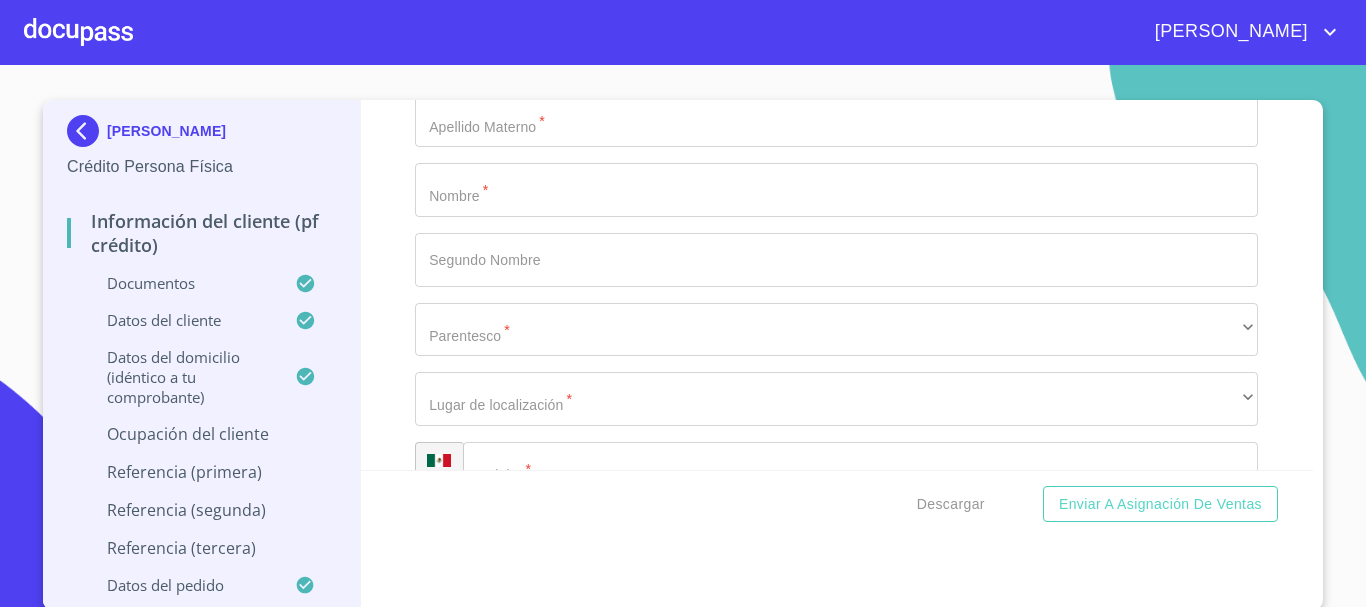 scroll, scrollTop: 16, scrollLeft: 0, axis: vertical 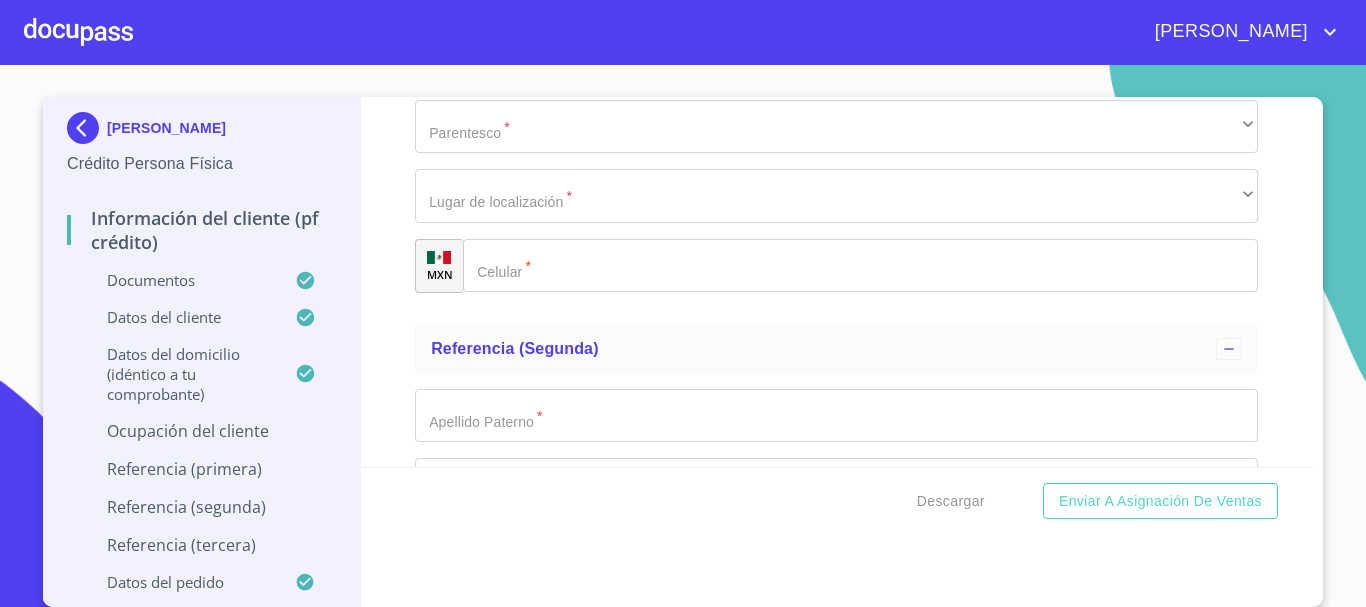 type on "[PHONE_NUMBER]" 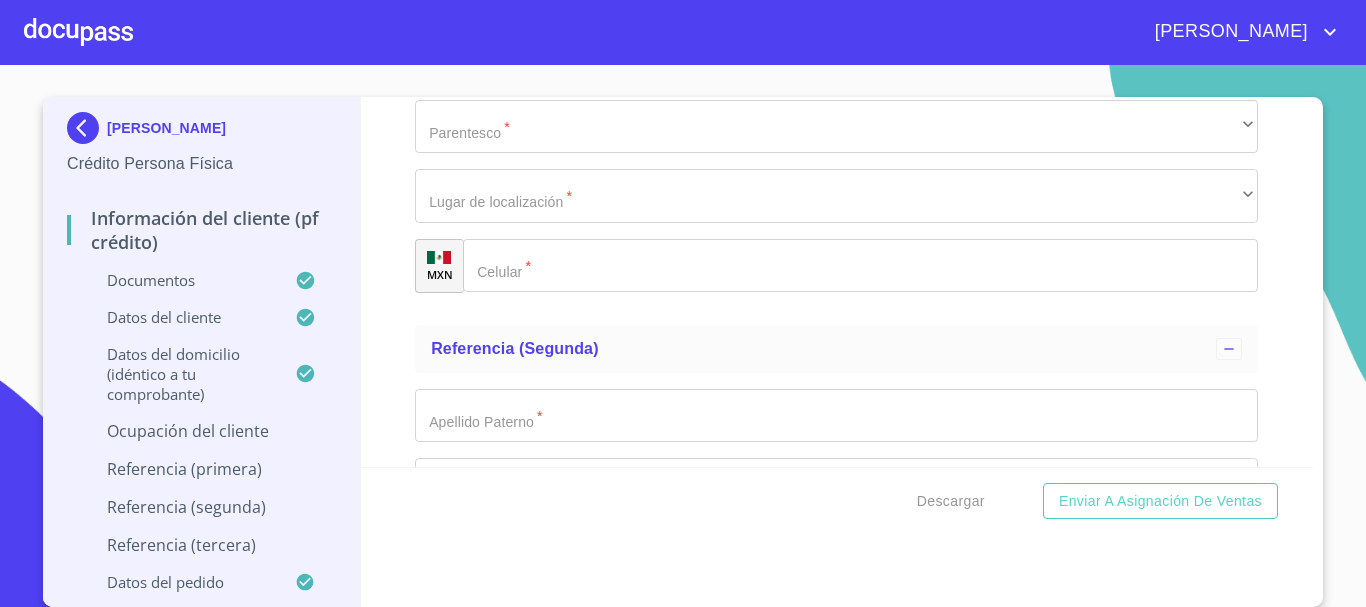 click on "​" at bounding box center (836, -302) 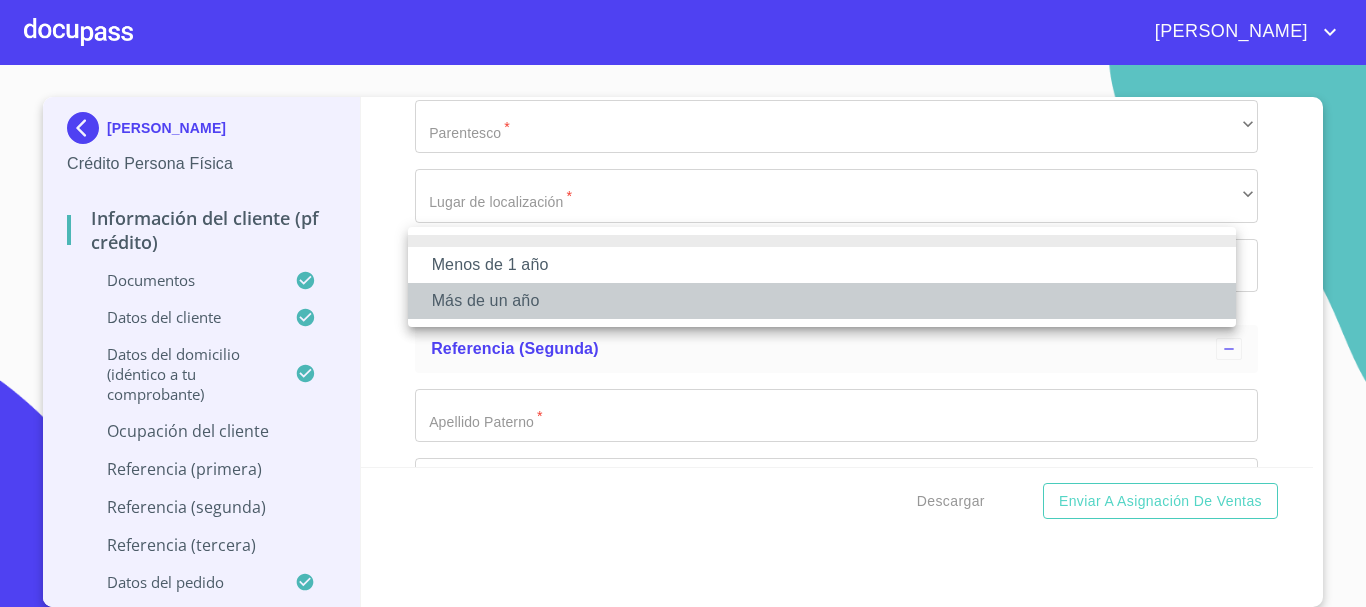 click on "Más de un año" at bounding box center (822, 301) 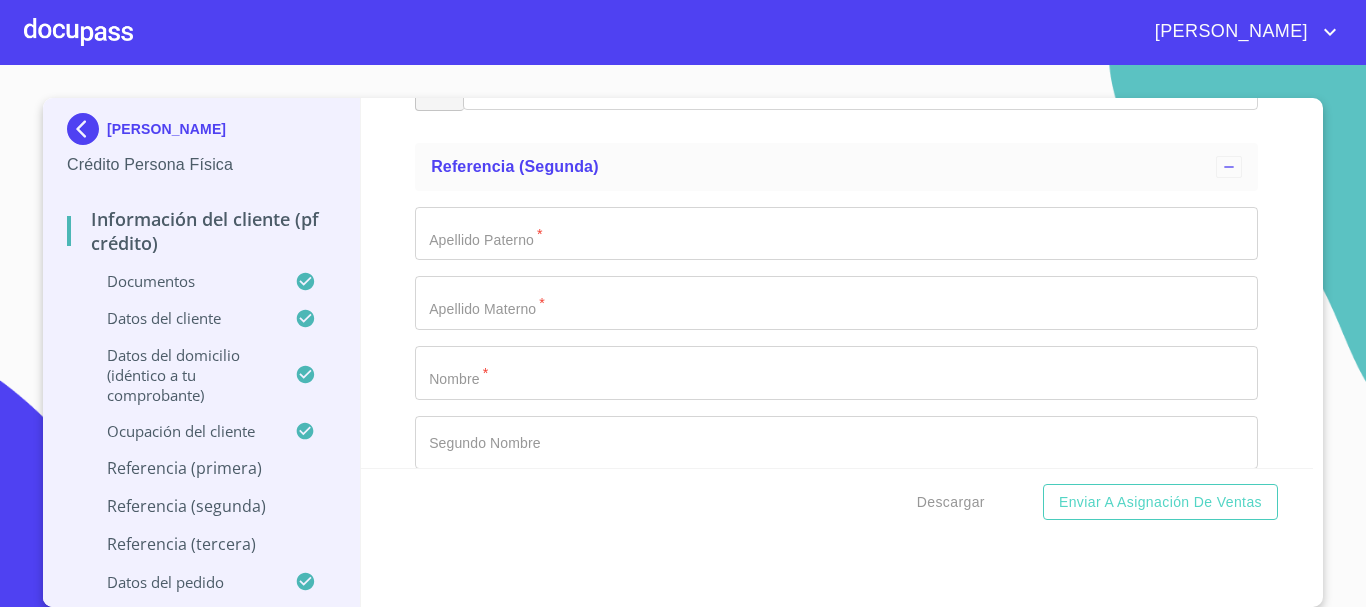scroll, scrollTop: 9896, scrollLeft: 0, axis: vertical 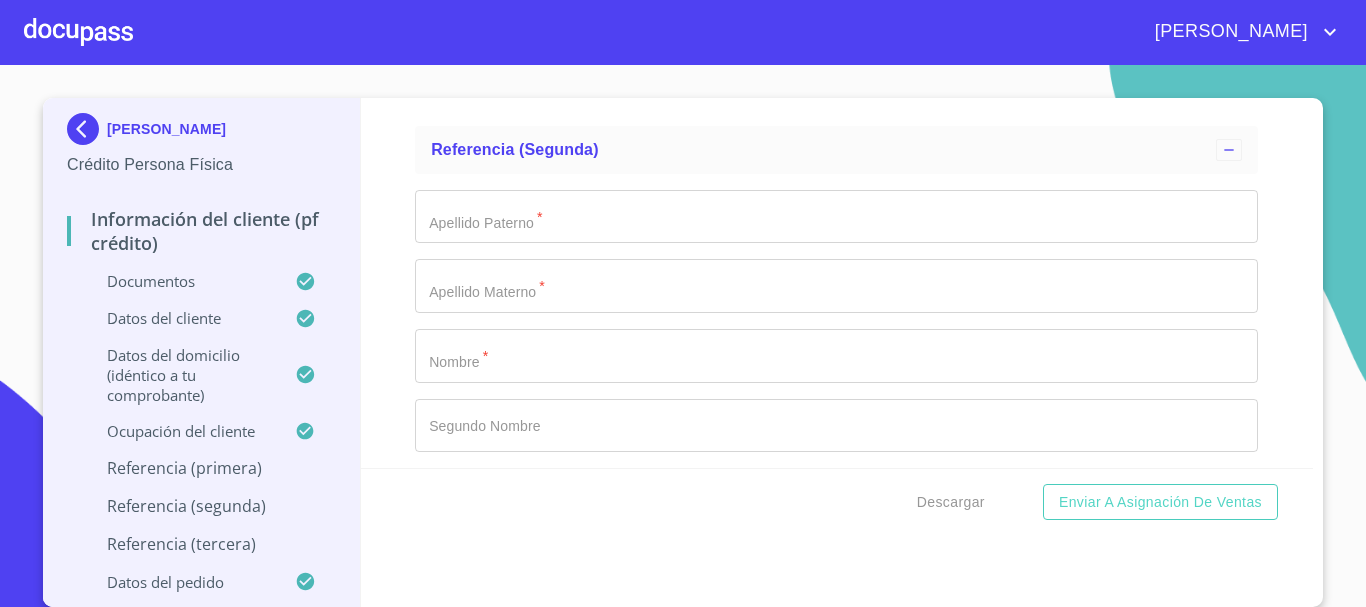 click on "Documento de identificación.   *" at bounding box center (813, -3944) 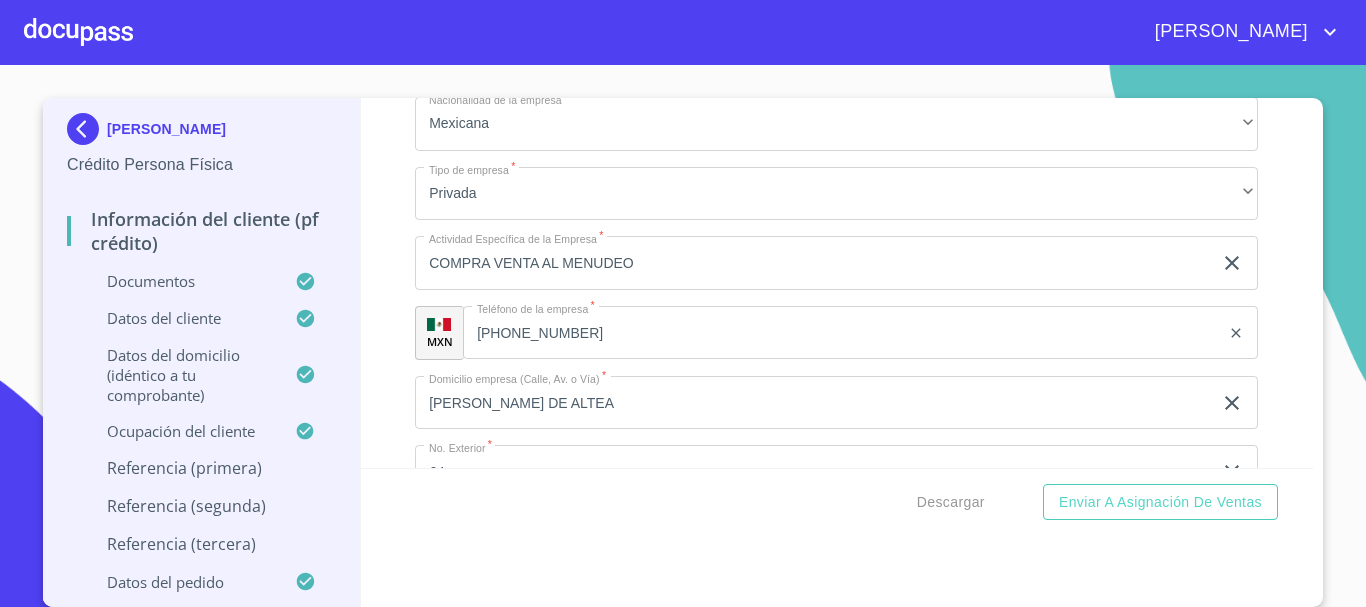 scroll, scrollTop: 8396, scrollLeft: 0, axis: vertical 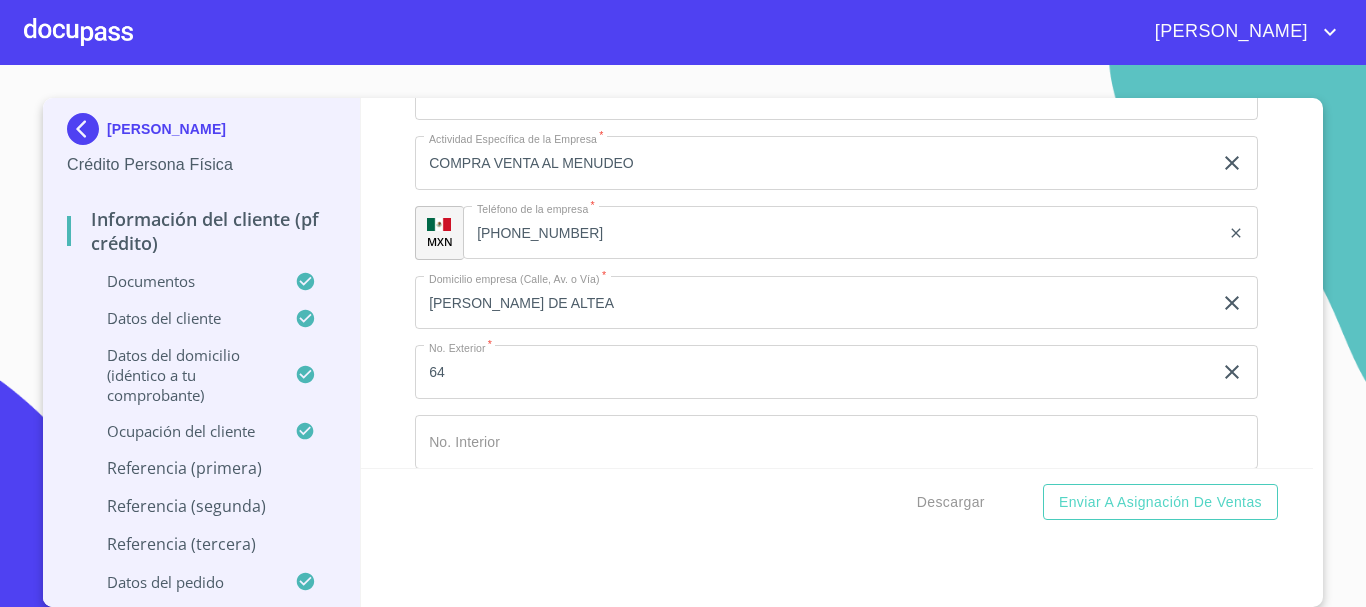 type on "ANTOLOGIA" 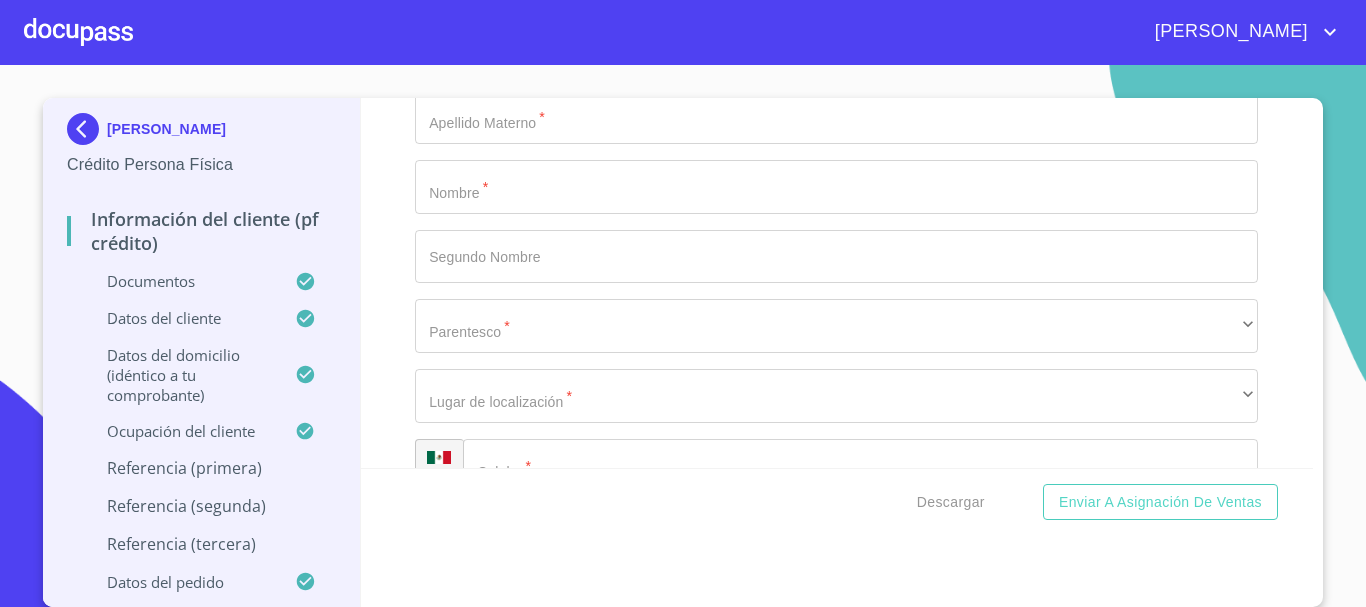 scroll, scrollTop: 10096, scrollLeft: 0, axis: vertical 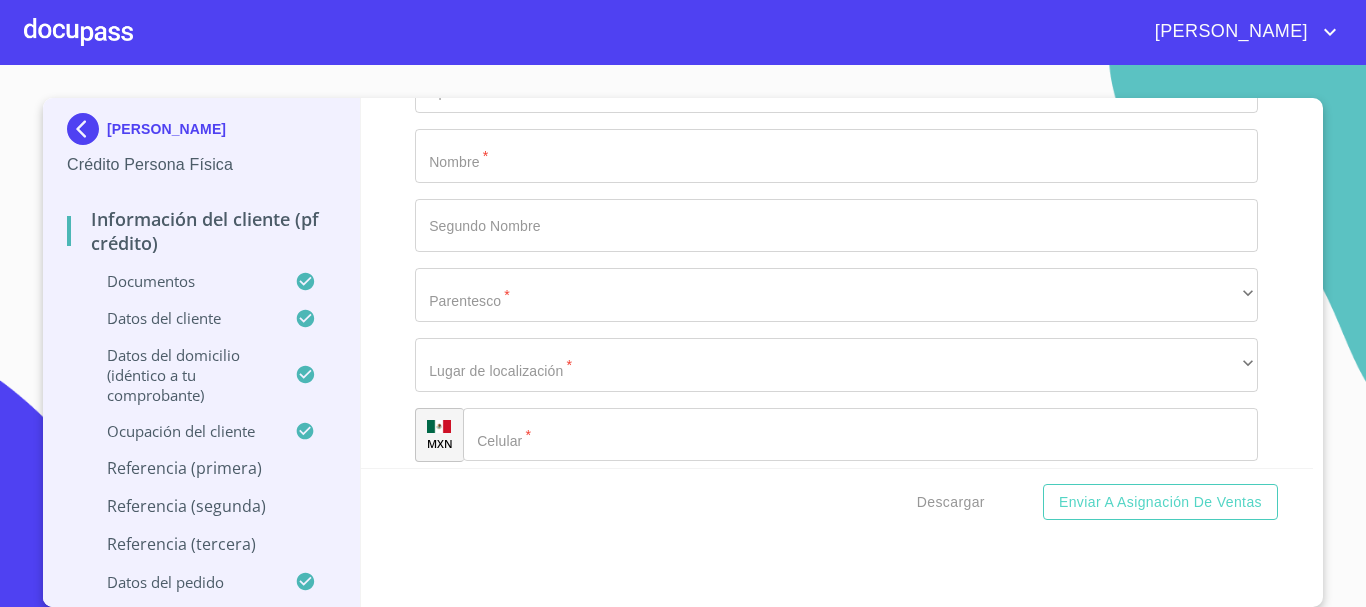 type on "ARTICULOS PARA EL HOGAR [PERSON_NAME]" 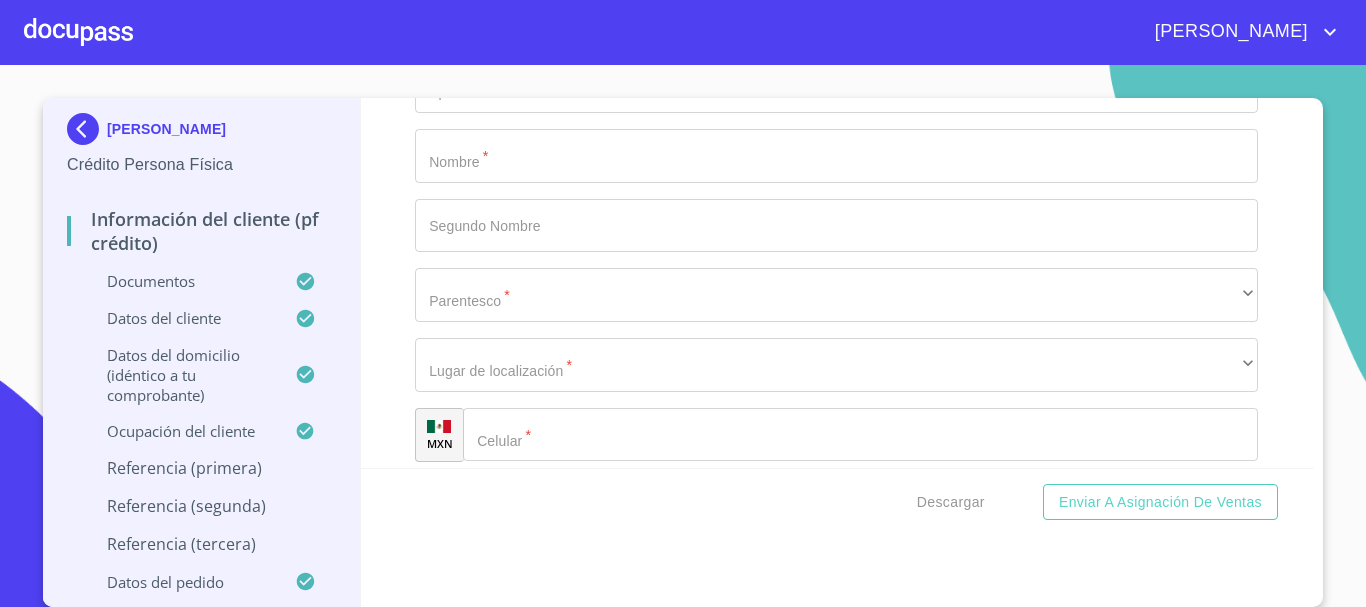 click on "​" at bounding box center [836, -272] 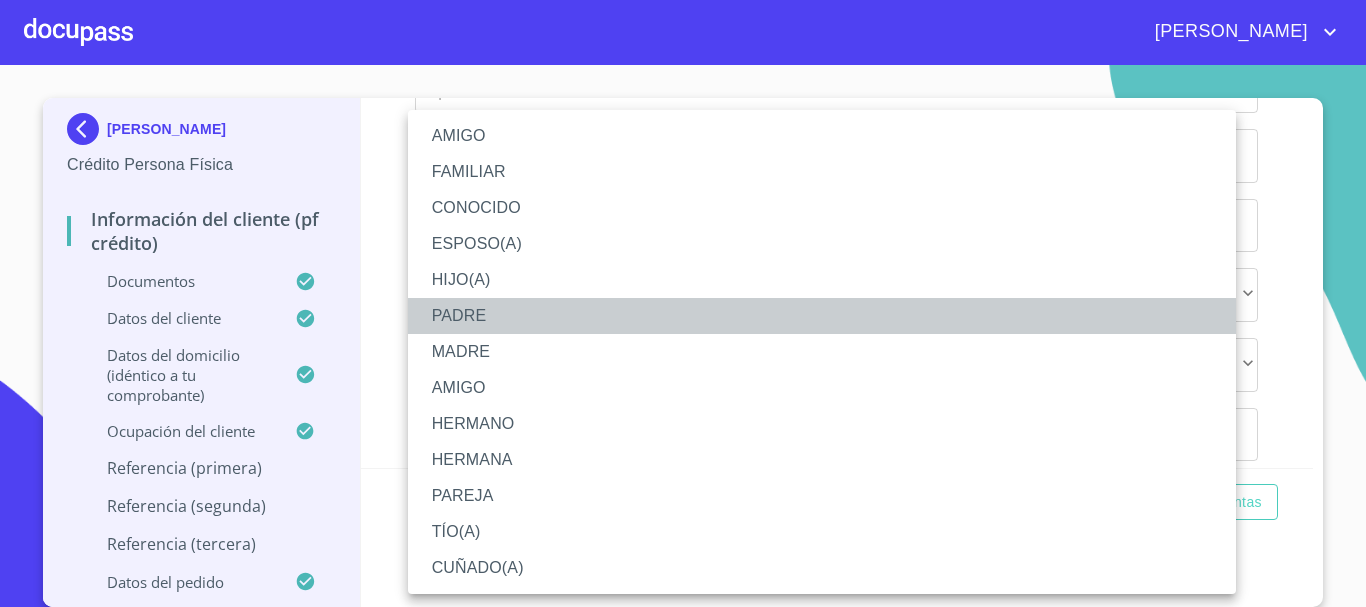 click on "PADRE" at bounding box center [822, 316] 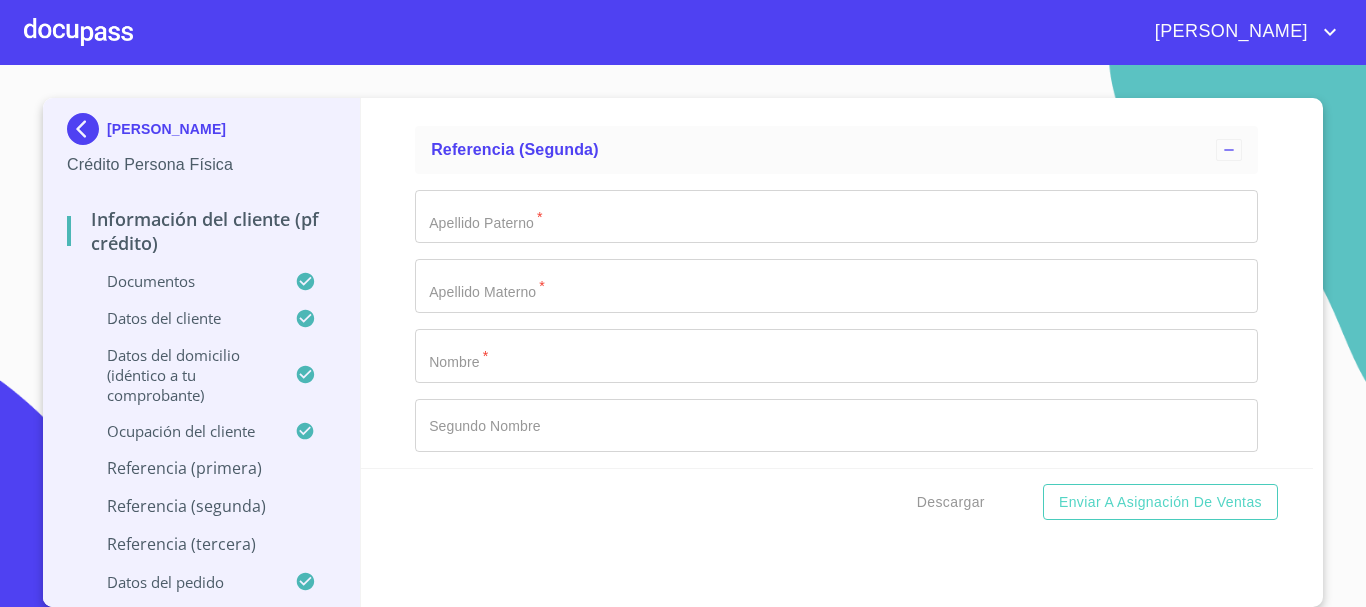 scroll, scrollTop: 9996, scrollLeft: 0, axis: vertical 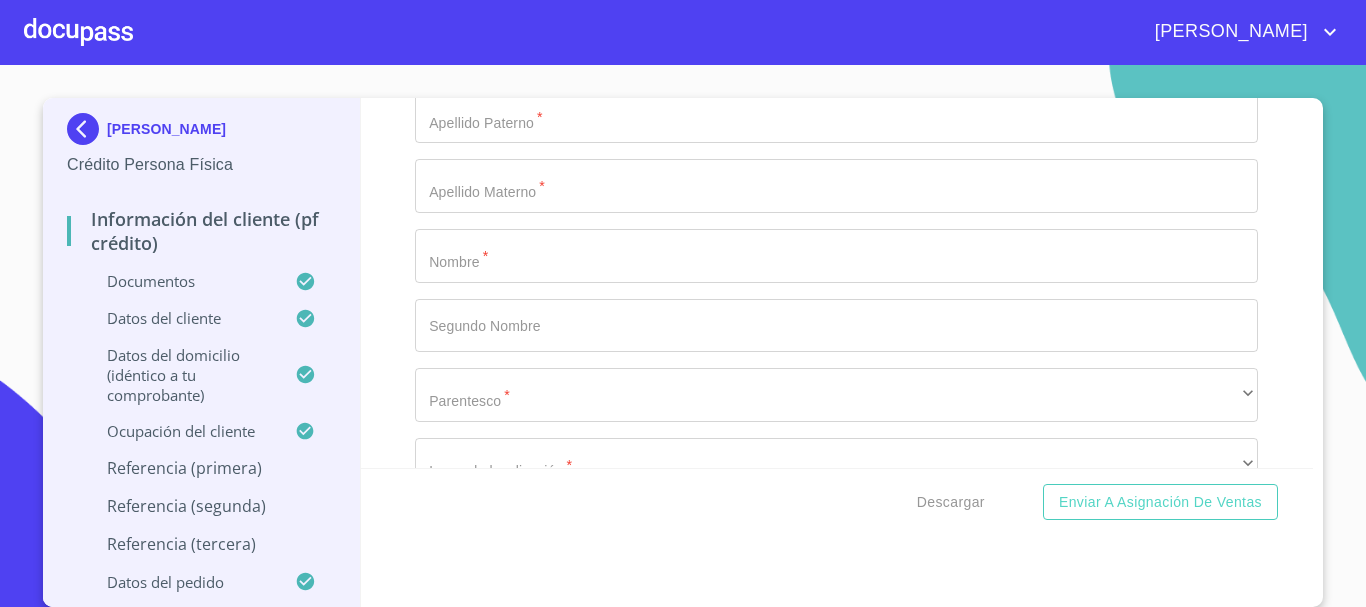 click on "PADRE" at bounding box center (836, -172) 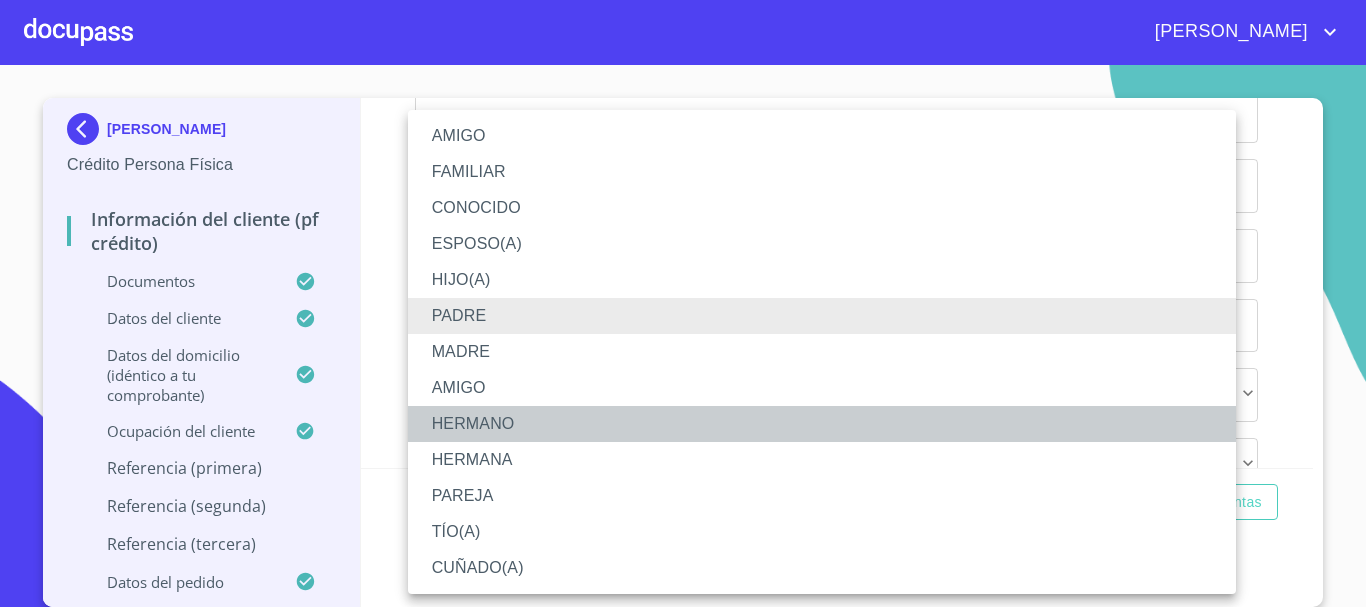 click on "HERMANO" at bounding box center (822, 424) 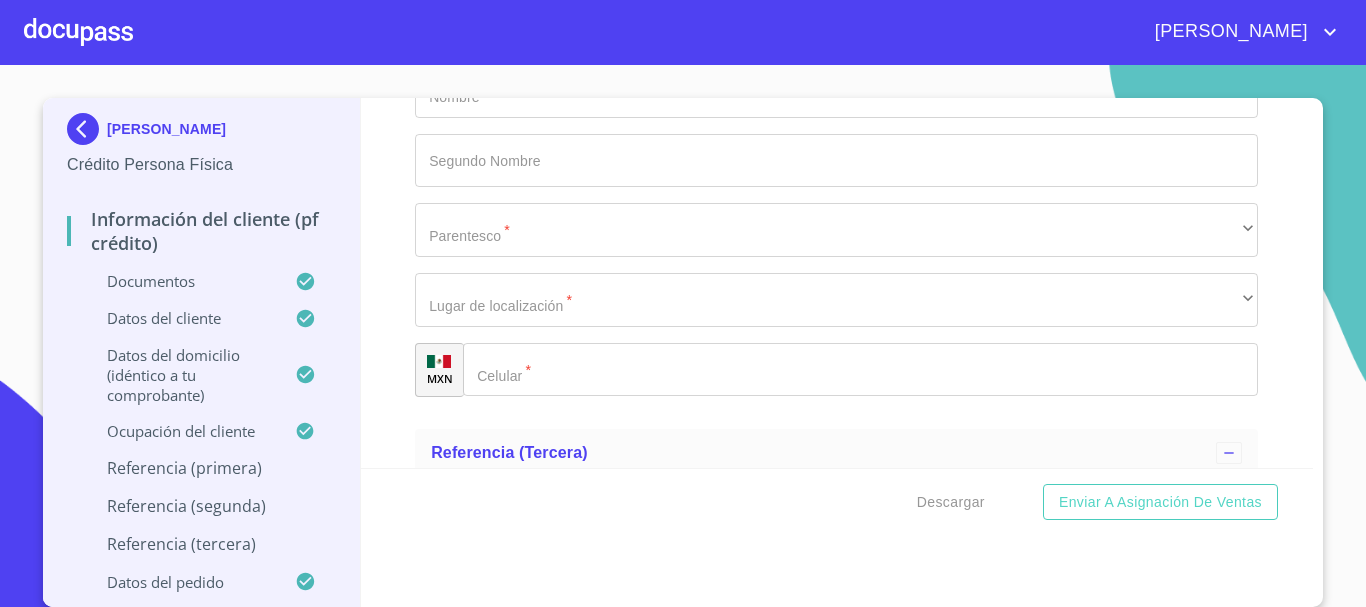 scroll, scrollTop: 10196, scrollLeft: 0, axis: vertical 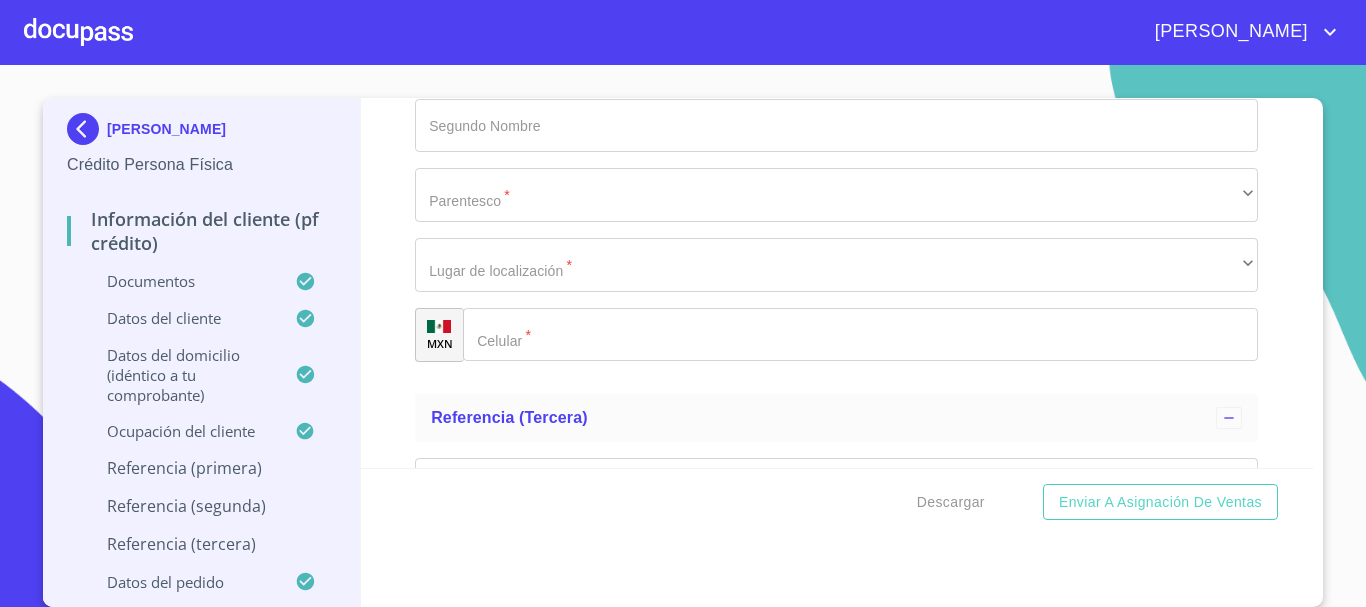 click on "​" at bounding box center [836, -303] 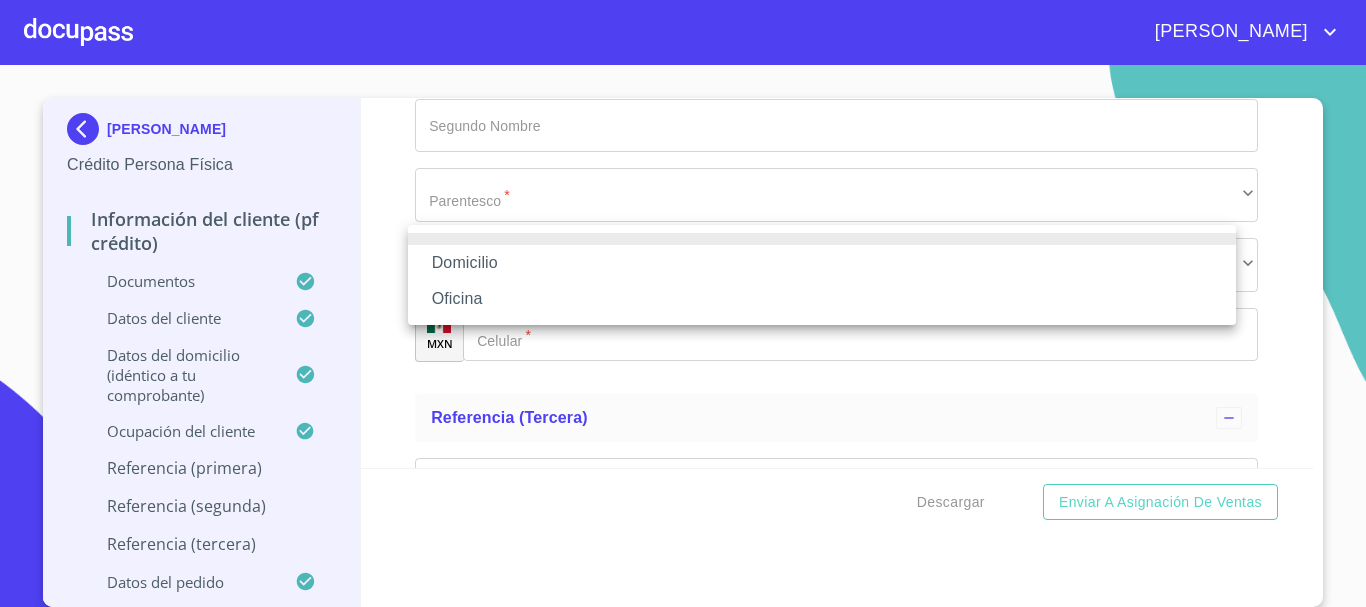 click on "Domicilio" at bounding box center [822, 263] 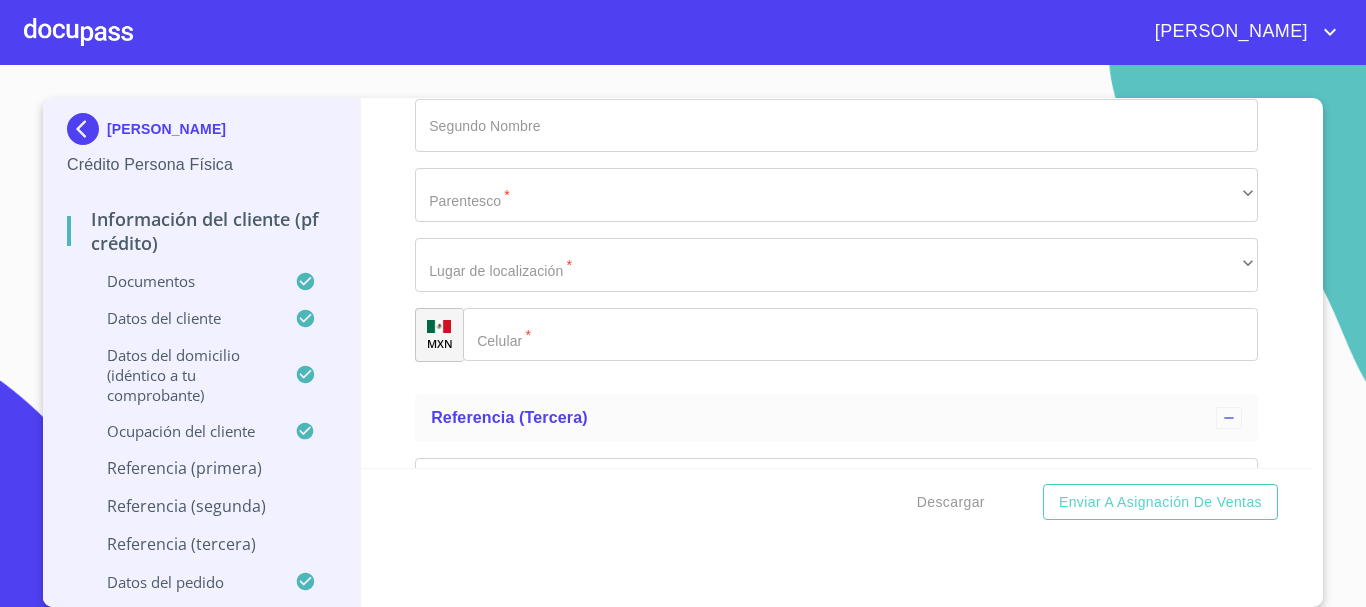 click on "Documento de identificación.   *" at bounding box center [886, -233] 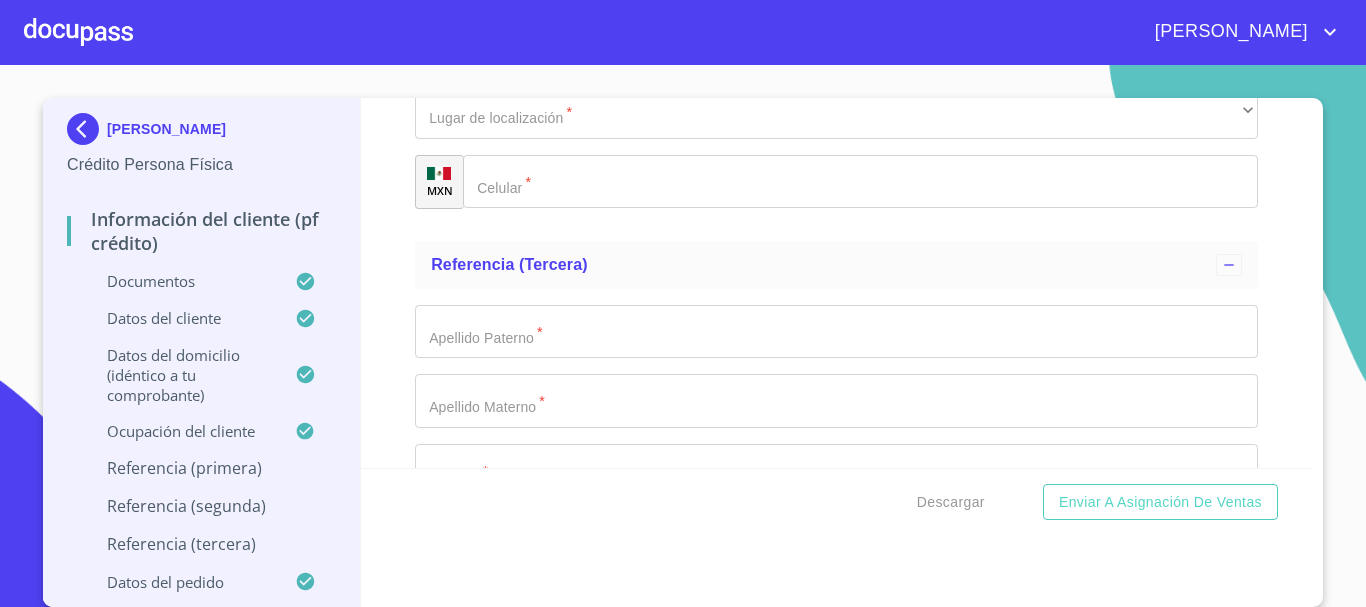 scroll, scrollTop: 10396, scrollLeft: 0, axis: vertical 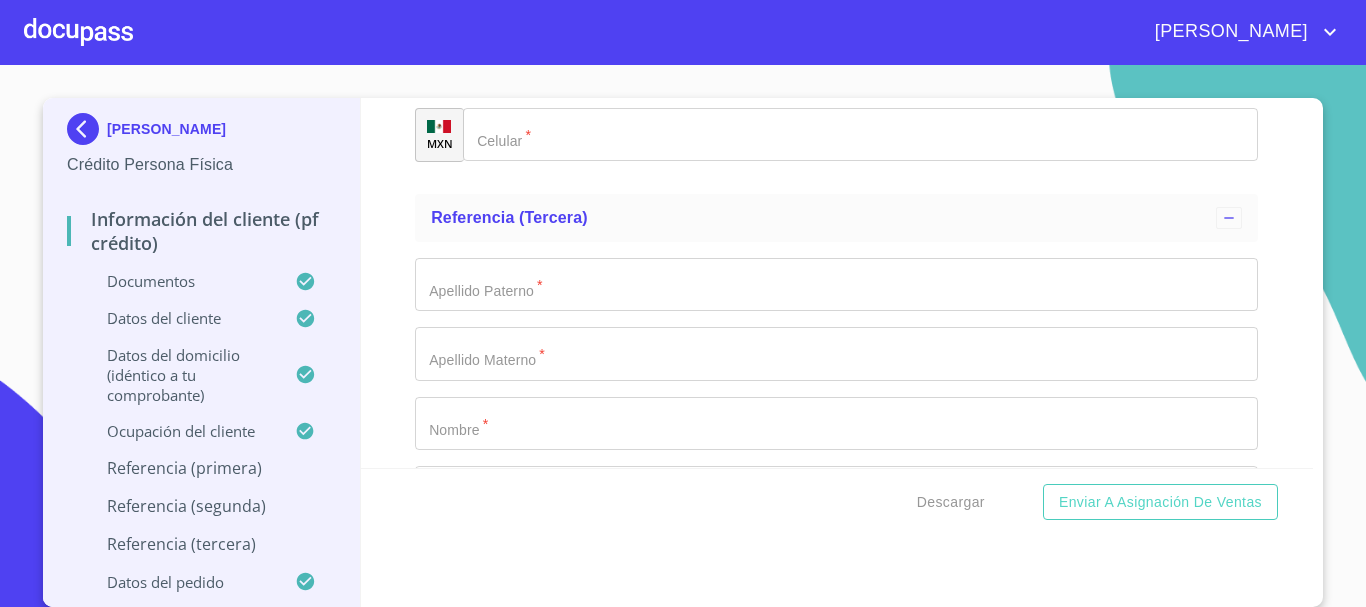 type on "[PHONE_NUMBER]" 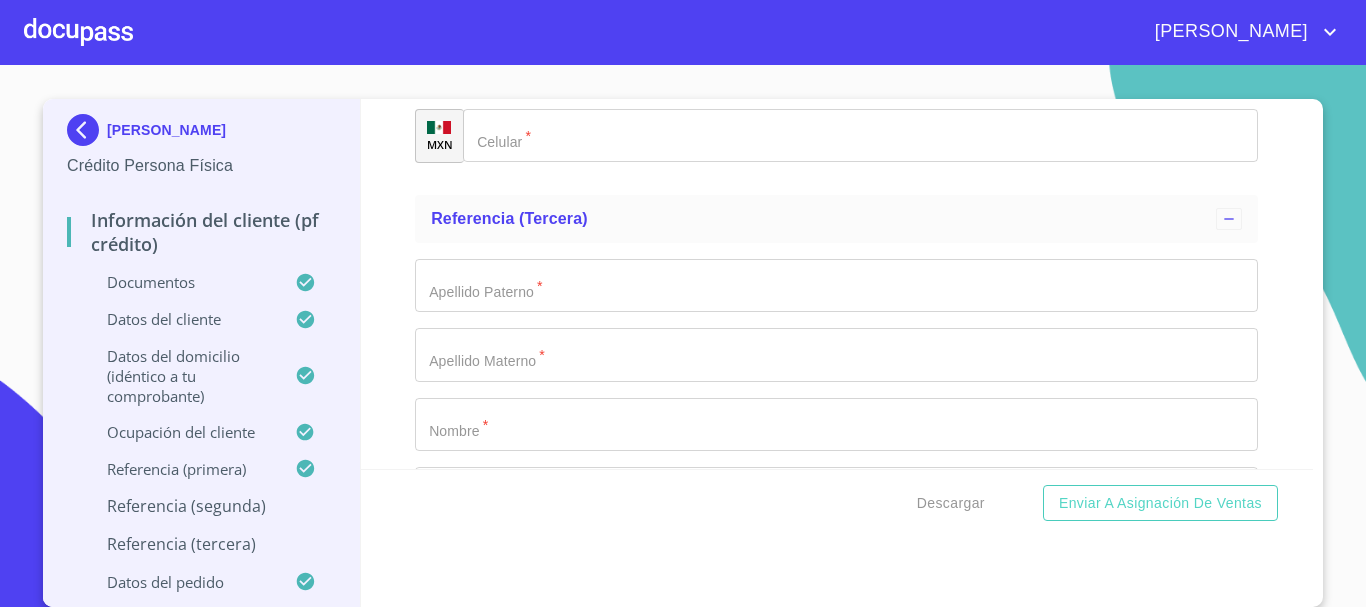 click on "Documento de identificación.   *" at bounding box center [836, -282] 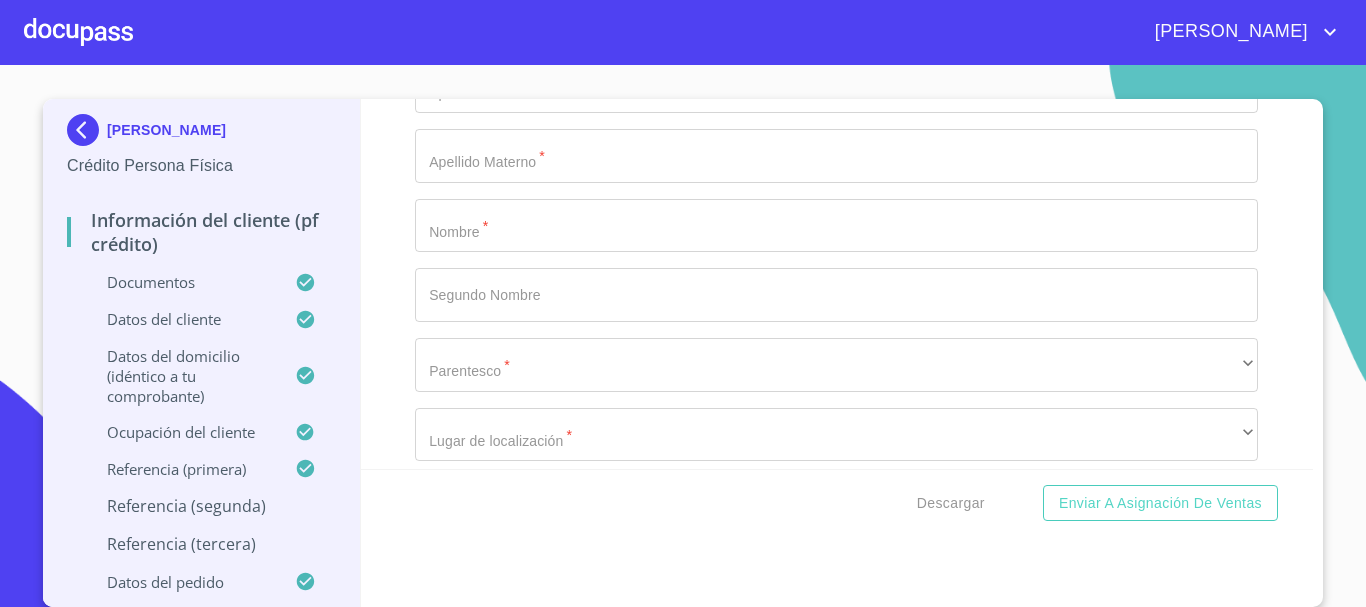 scroll, scrollTop: 10596, scrollLeft: 0, axis: vertical 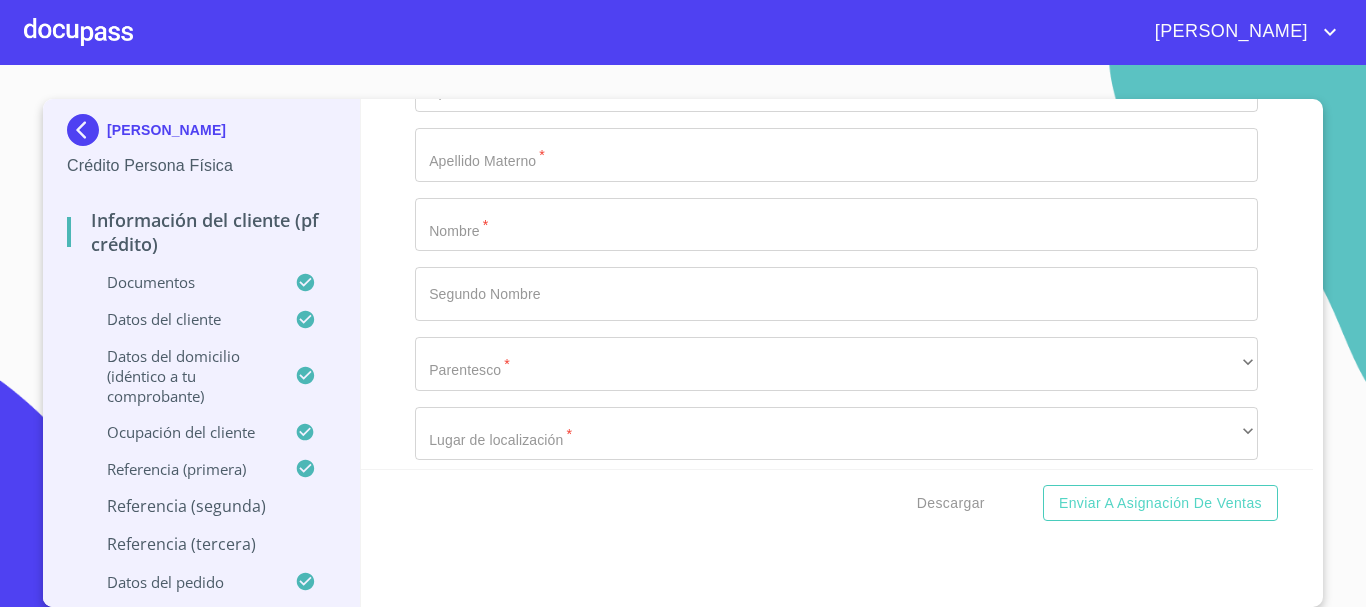 type on "[PERSON_NAME]" 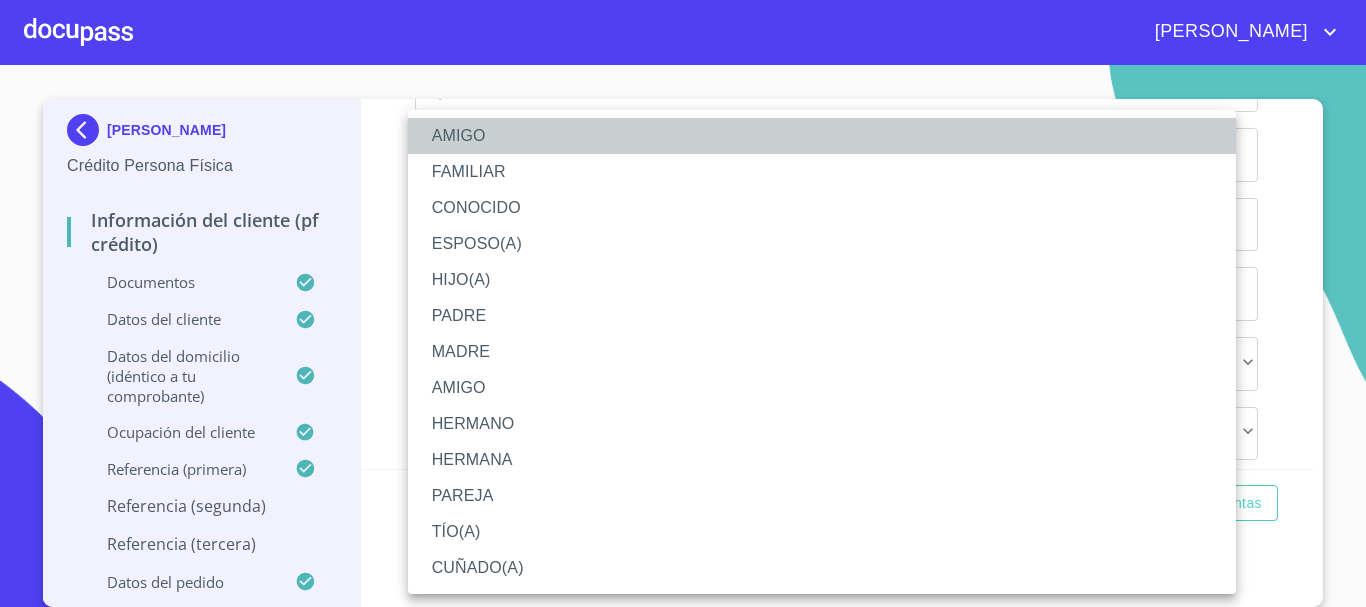 click on "AMIGO" at bounding box center (822, 136) 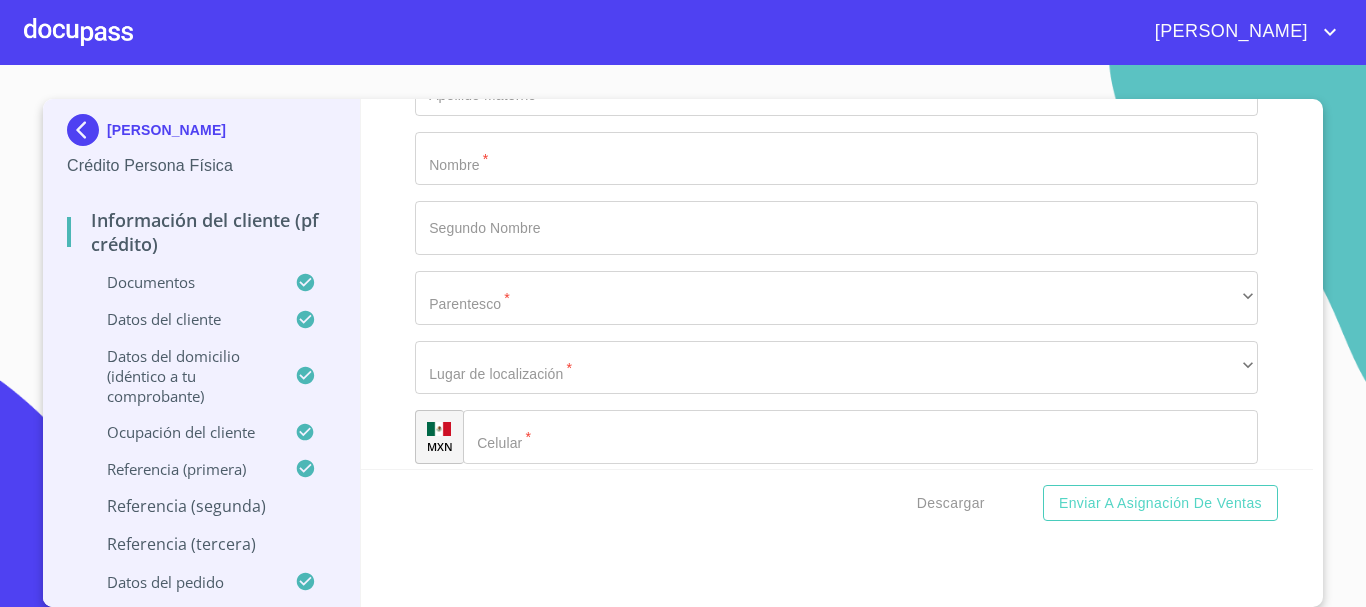 scroll, scrollTop: 10696, scrollLeft: 0, axis: vertical 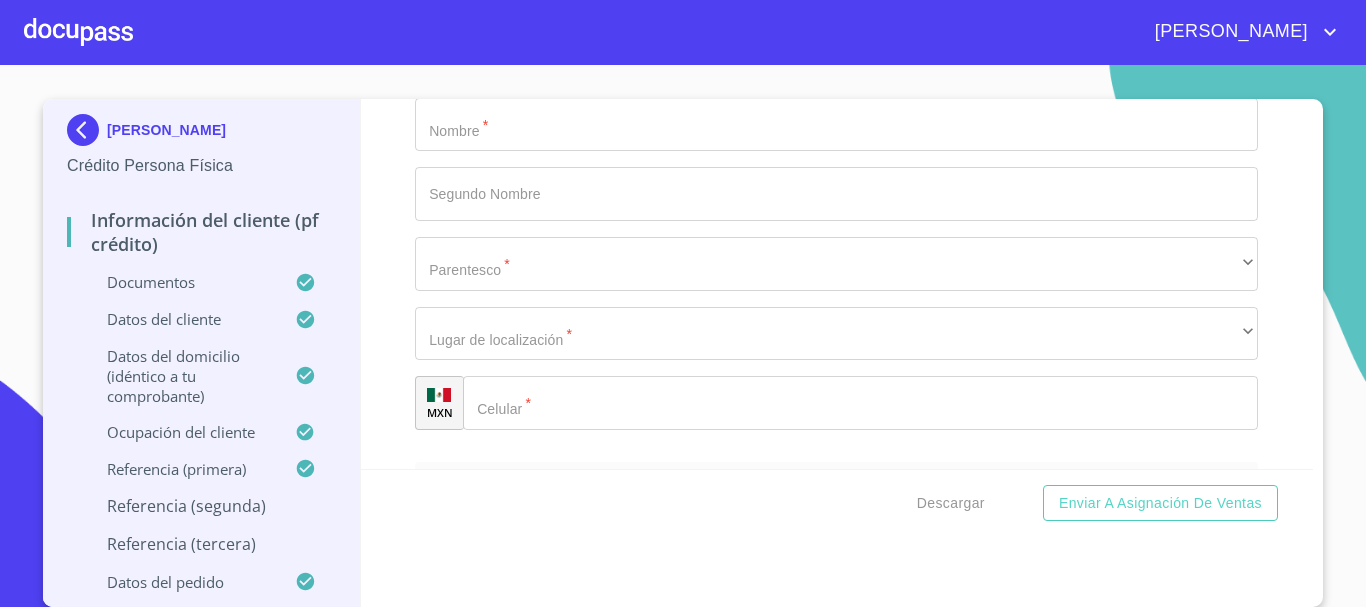 click on "​" at bounding box center (836, -234) 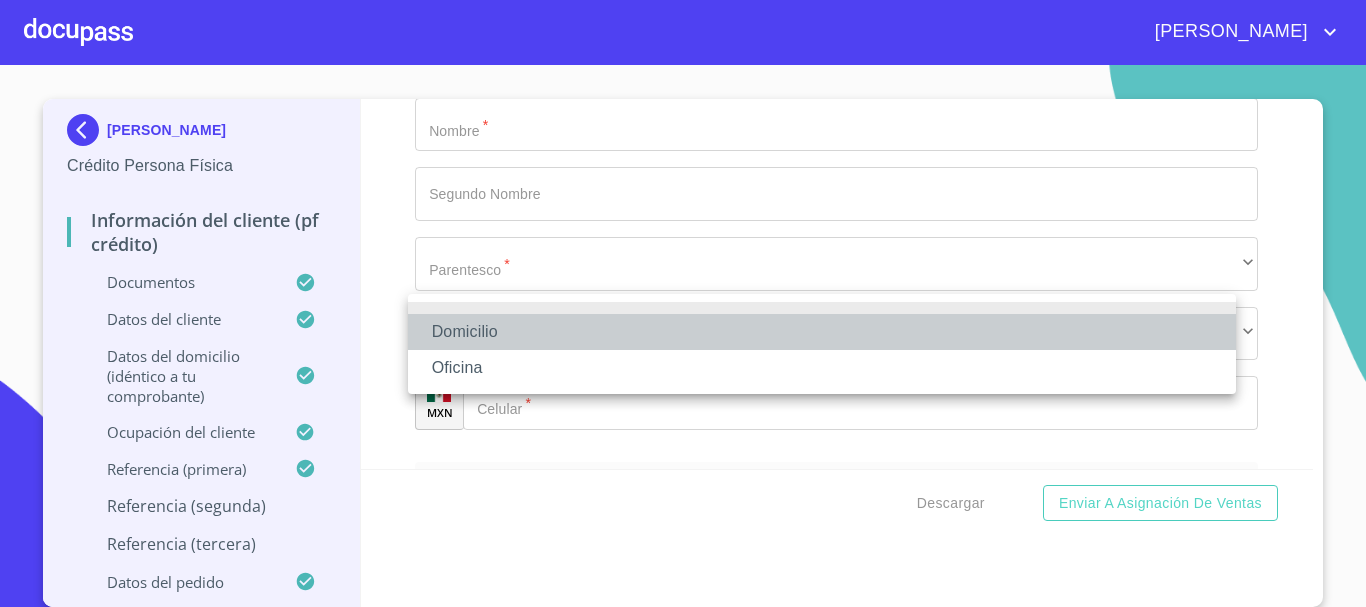 click on "Domicilio" at bounding box center (822, 332) 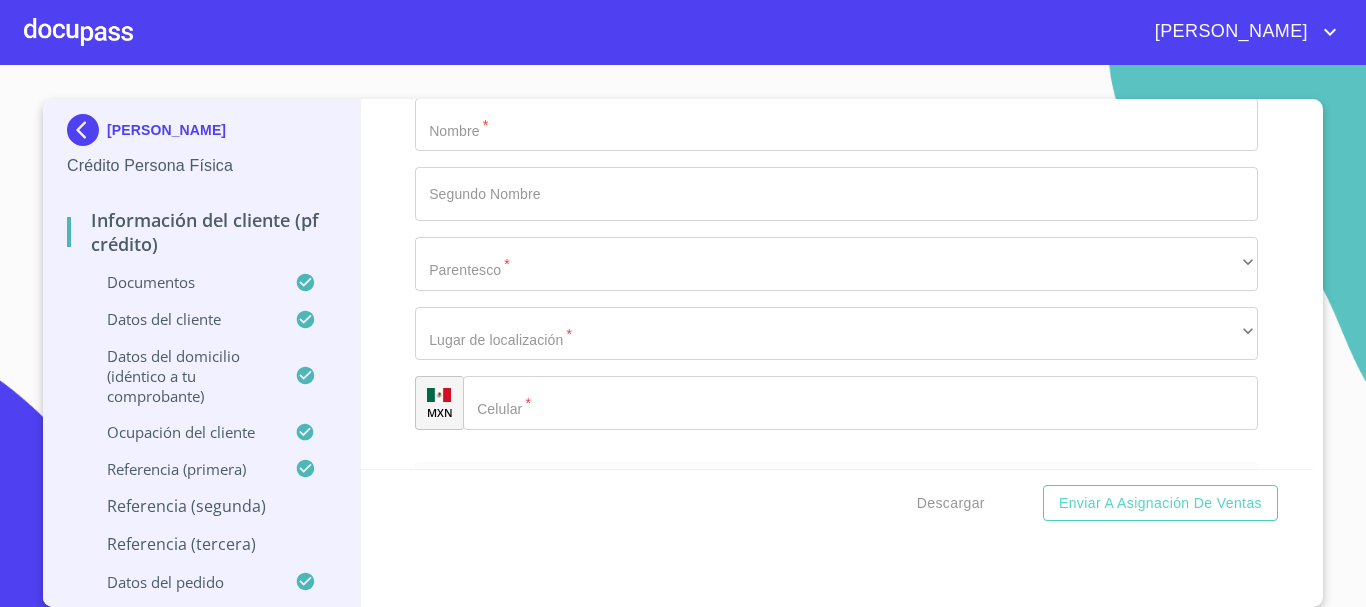 click on "+52 ​" at bounding box center [861, -164] 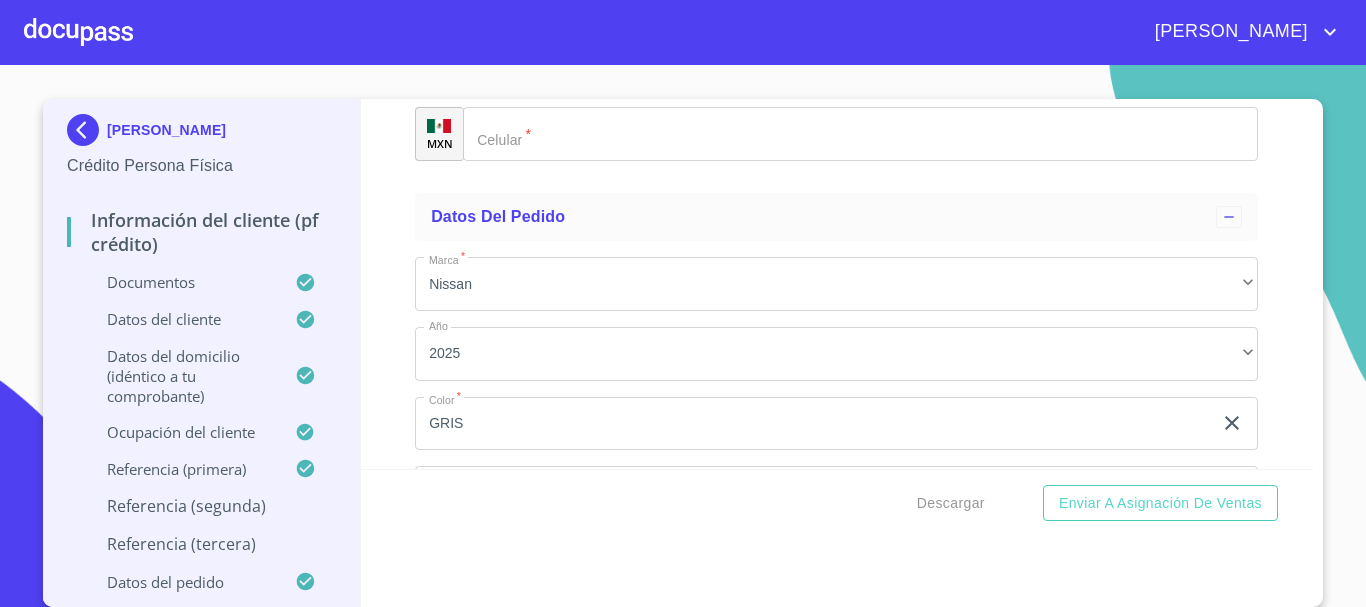 scroll, scrollTop: 10996, scrollLeft: 0, axis: vertical 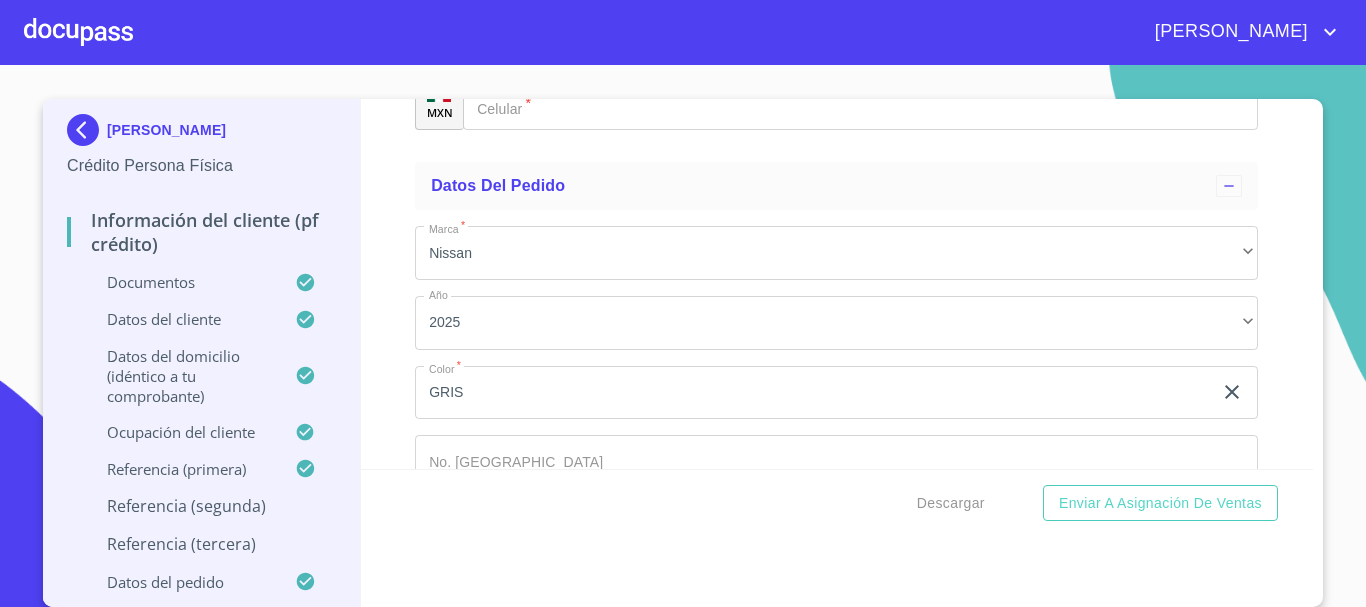 type on "[PHONE_NUMBER]" 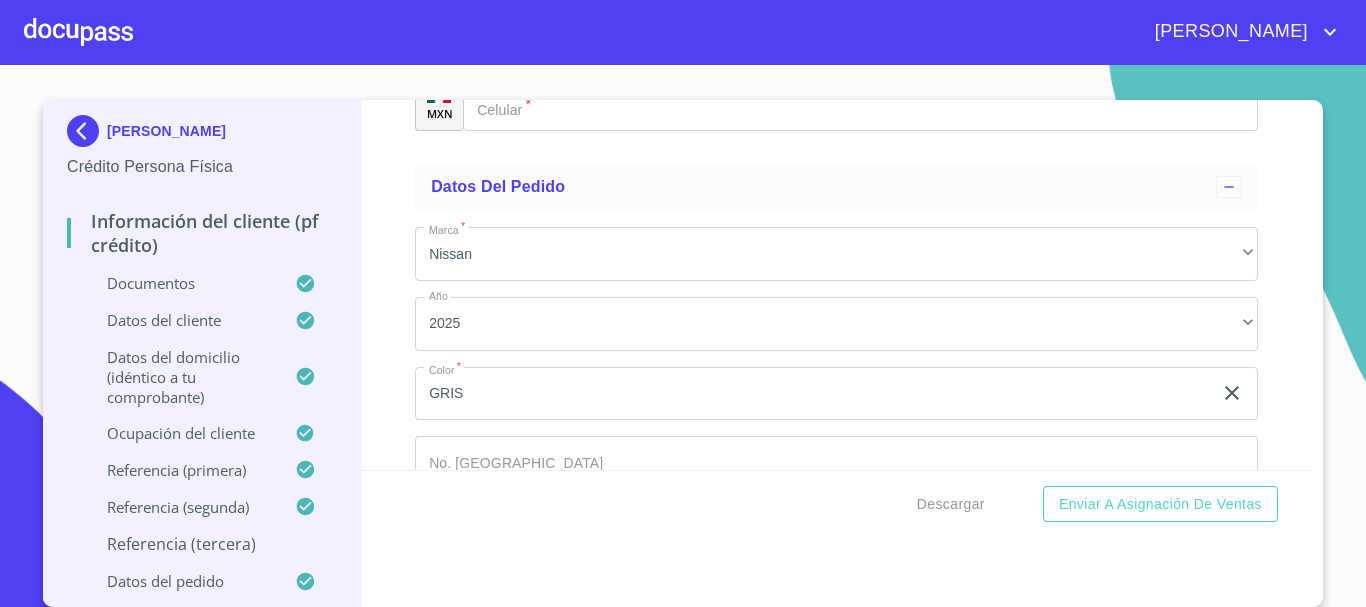 click on "Documento de identificación.   *" at bounding box center (836, -313) 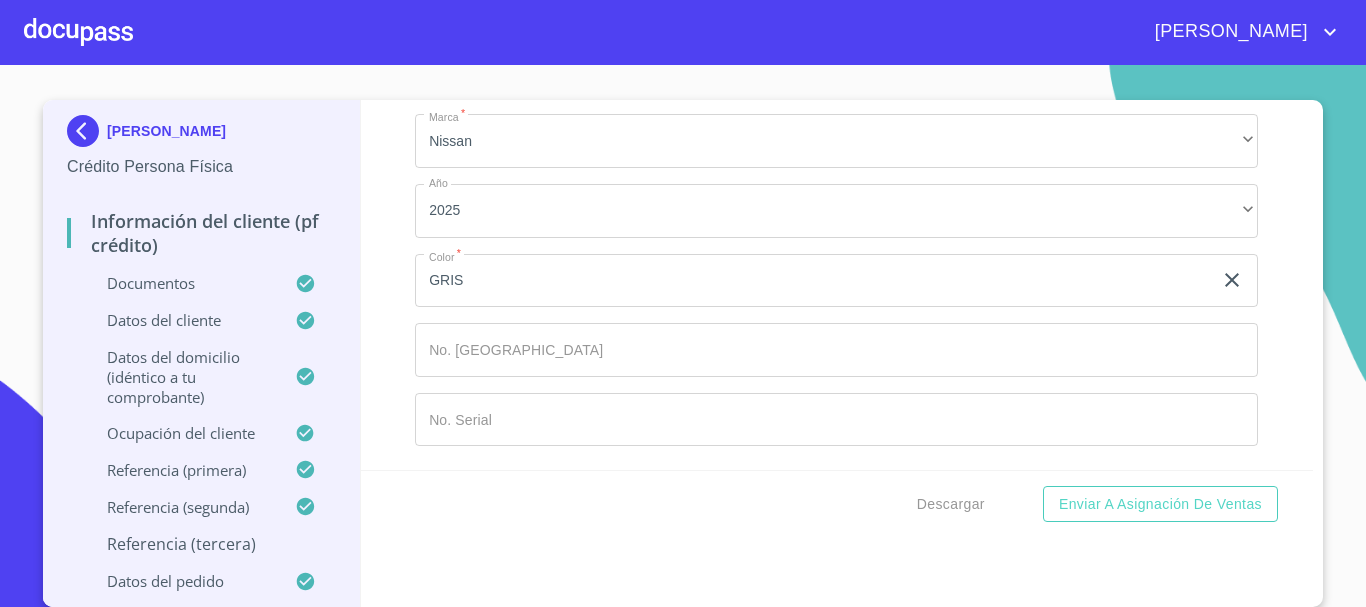 scroll, scrollTop: 11296, scrollLeft: 0, axis: vertical 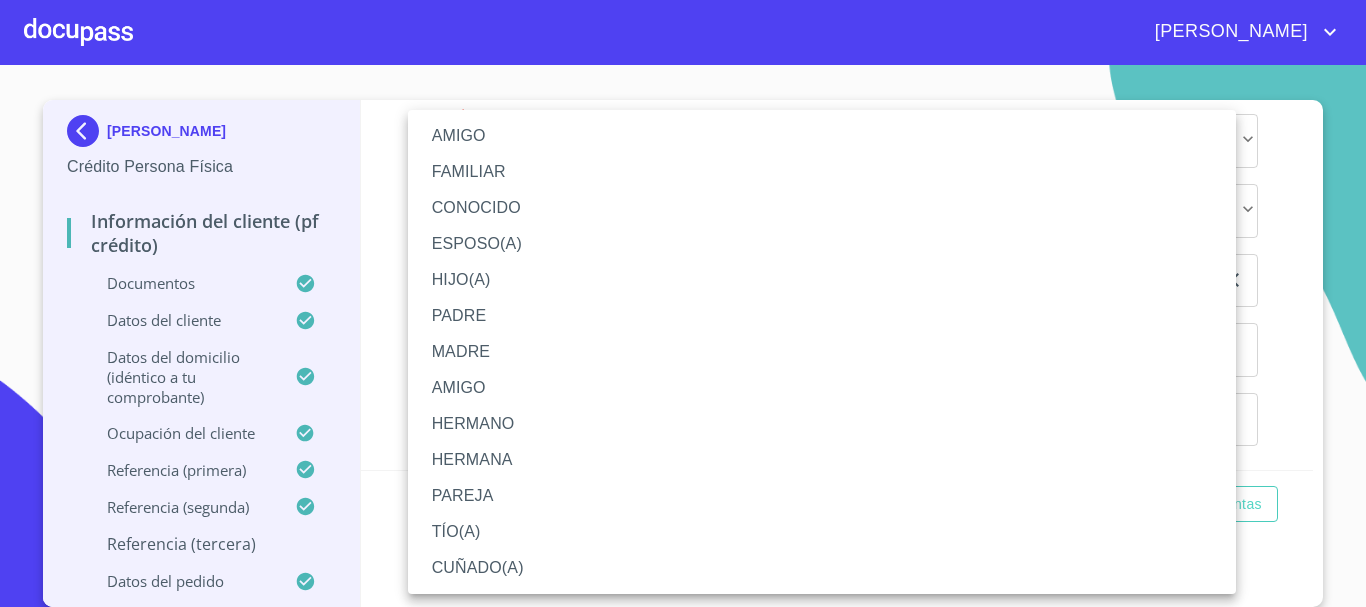 click on "AMIGO" at bounding box center [822, 136] 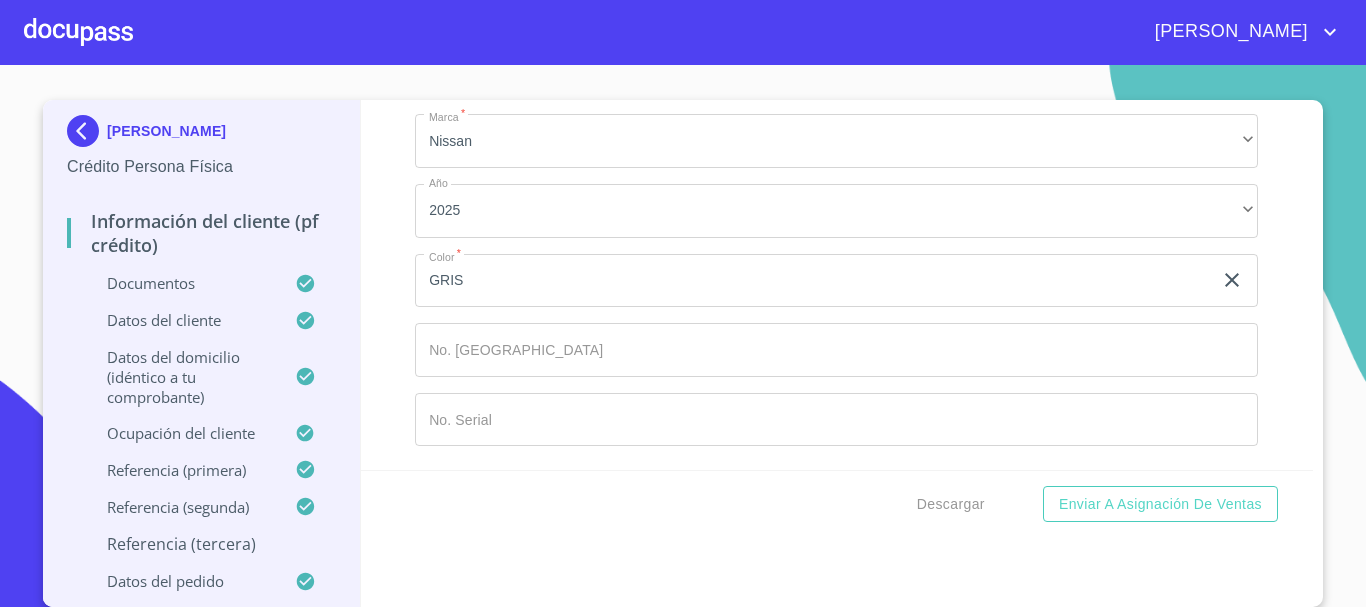 click on "​" at bounding box center [836, -78] 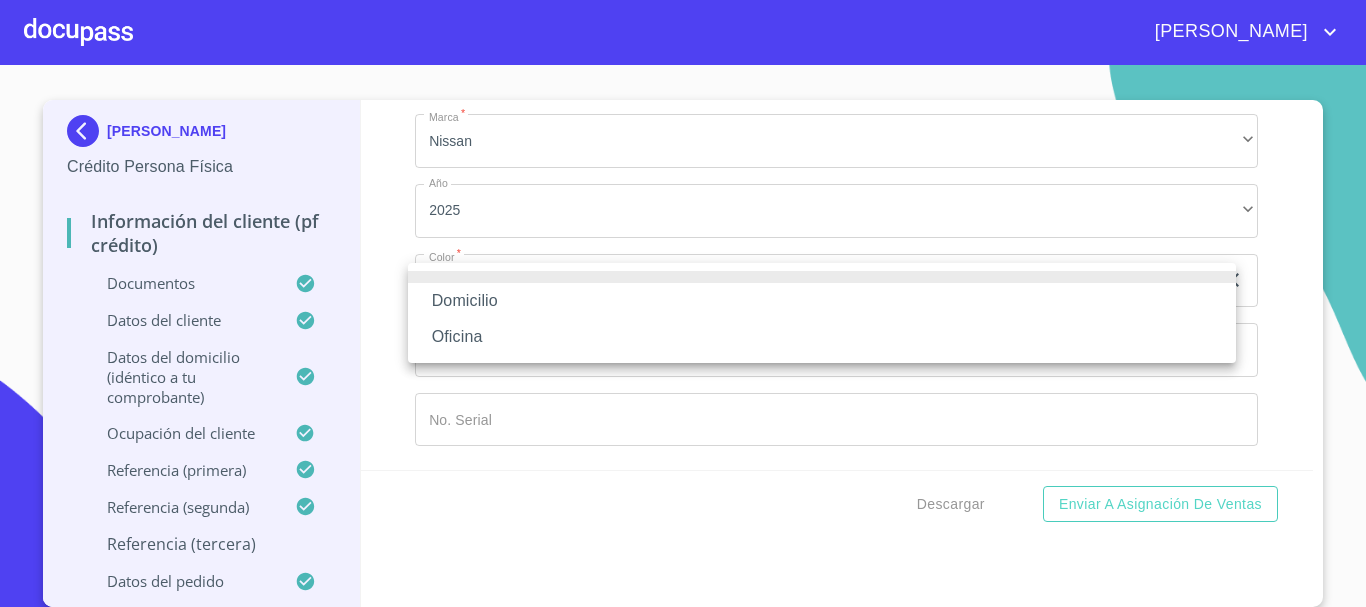 click on "Domicilio" at bounding box center (822, 301) 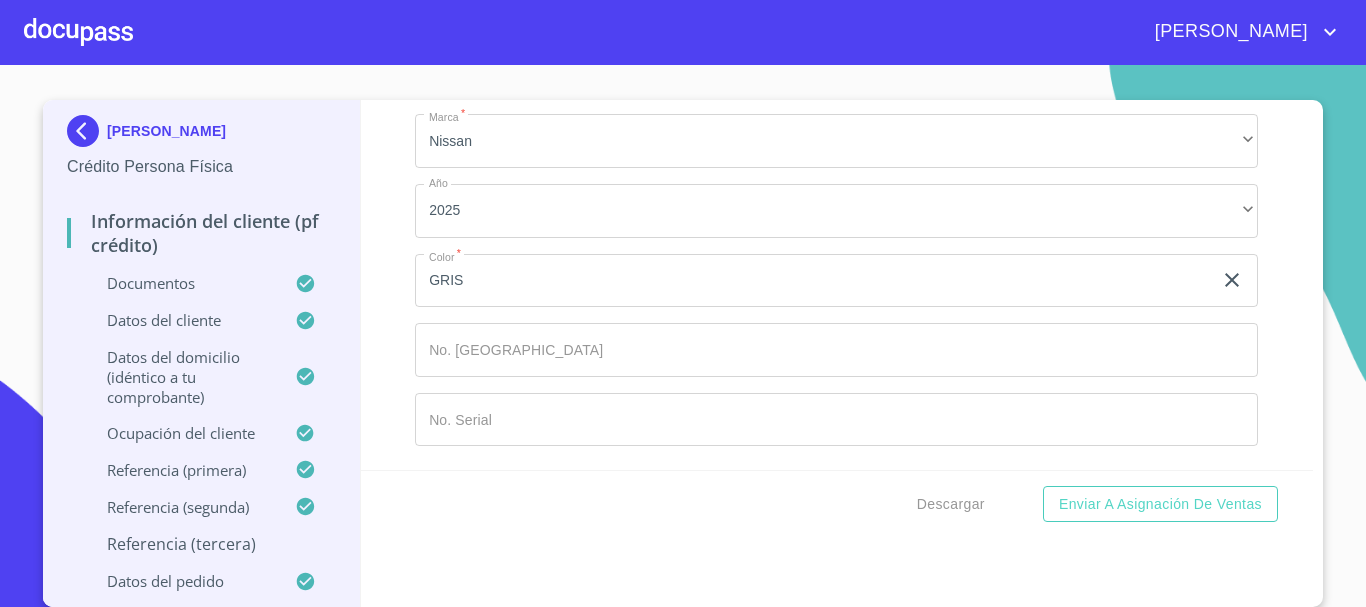 click on "Documento de identificación.   *" at bounding box center [886, -9] 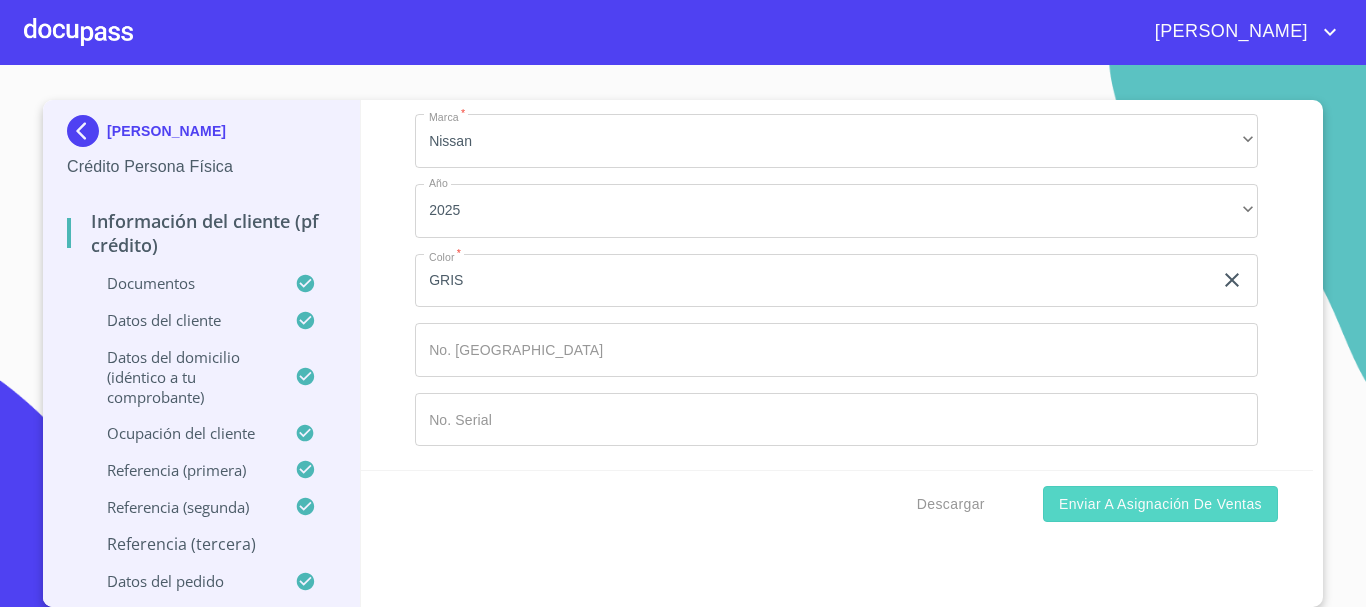 type on "[PHONE_NUMBER]" 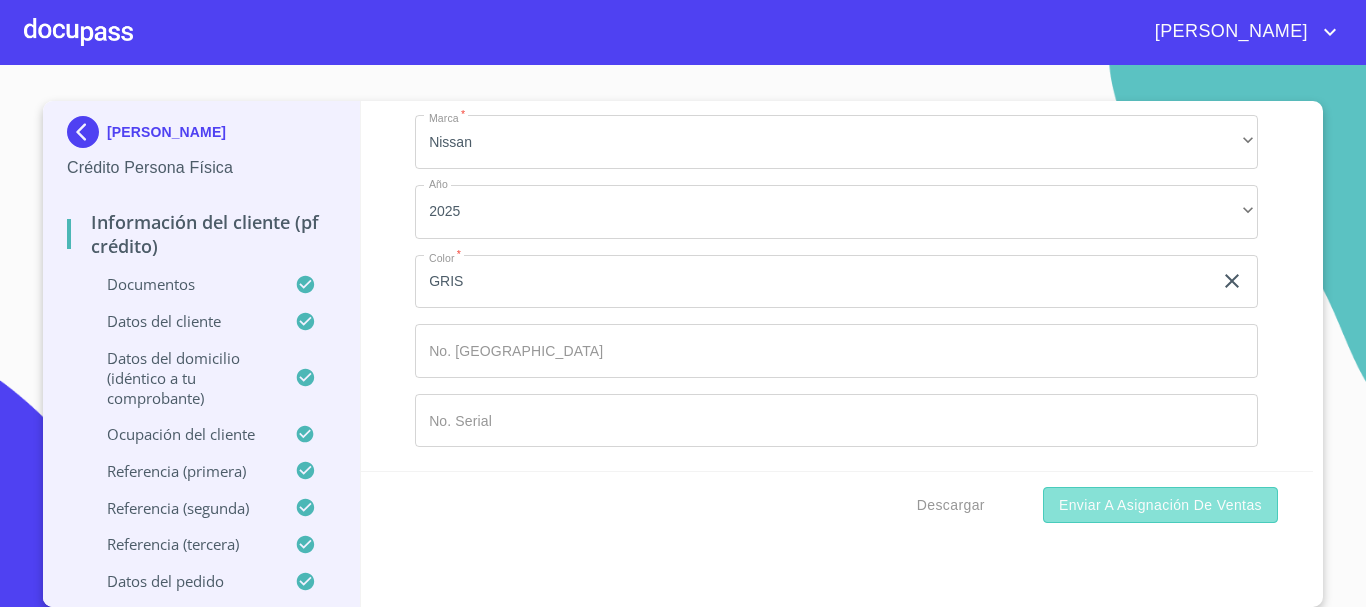 click on "Enviar a Asignación de Ventas" at bounding box center (1160, 505) 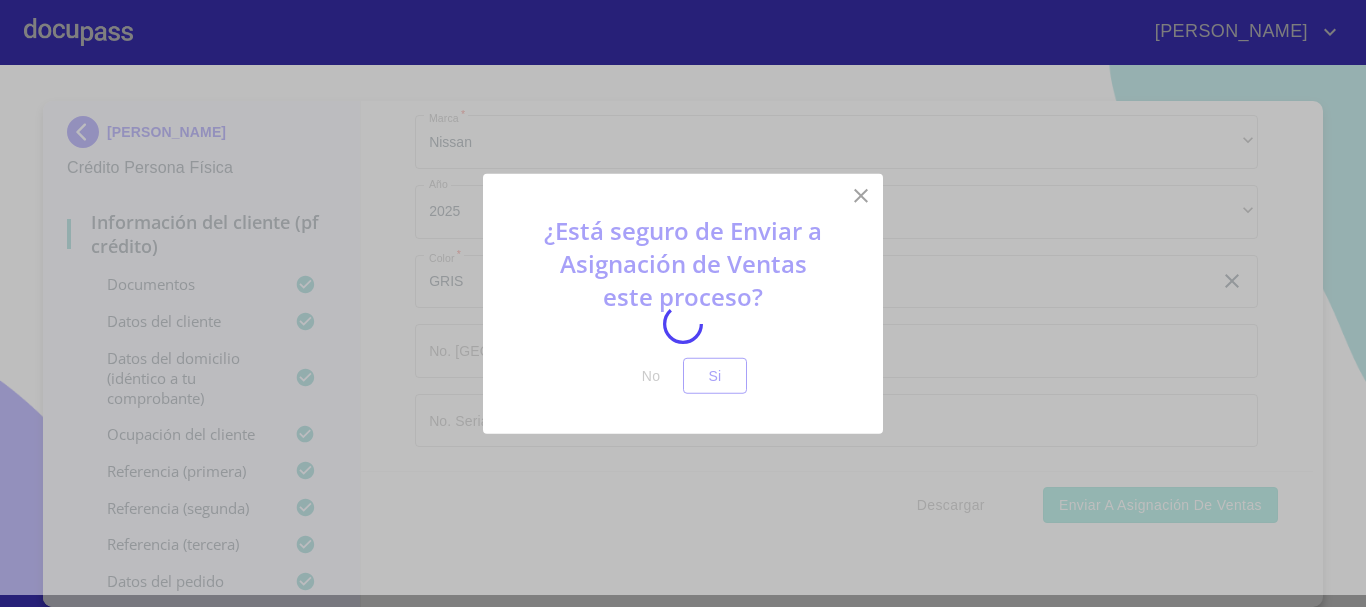 scroll, scrollTop: 12, scrollLeft: 0, axis: vertical 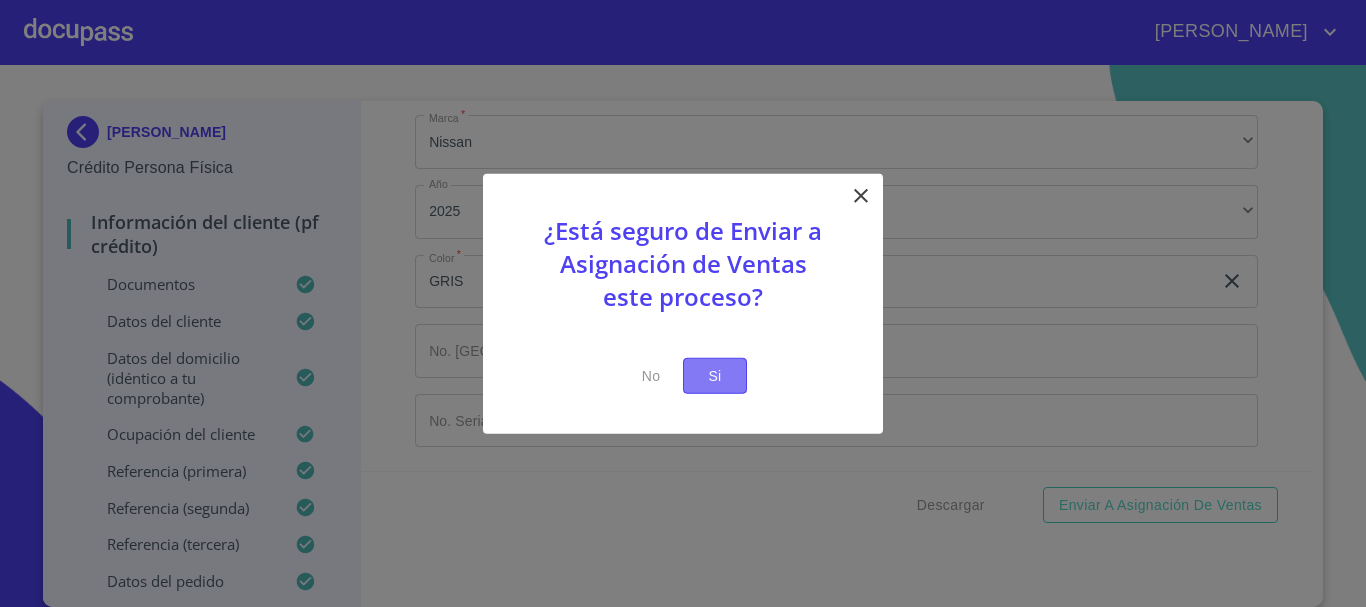 click on "Si" at bounding box center (715, 375) 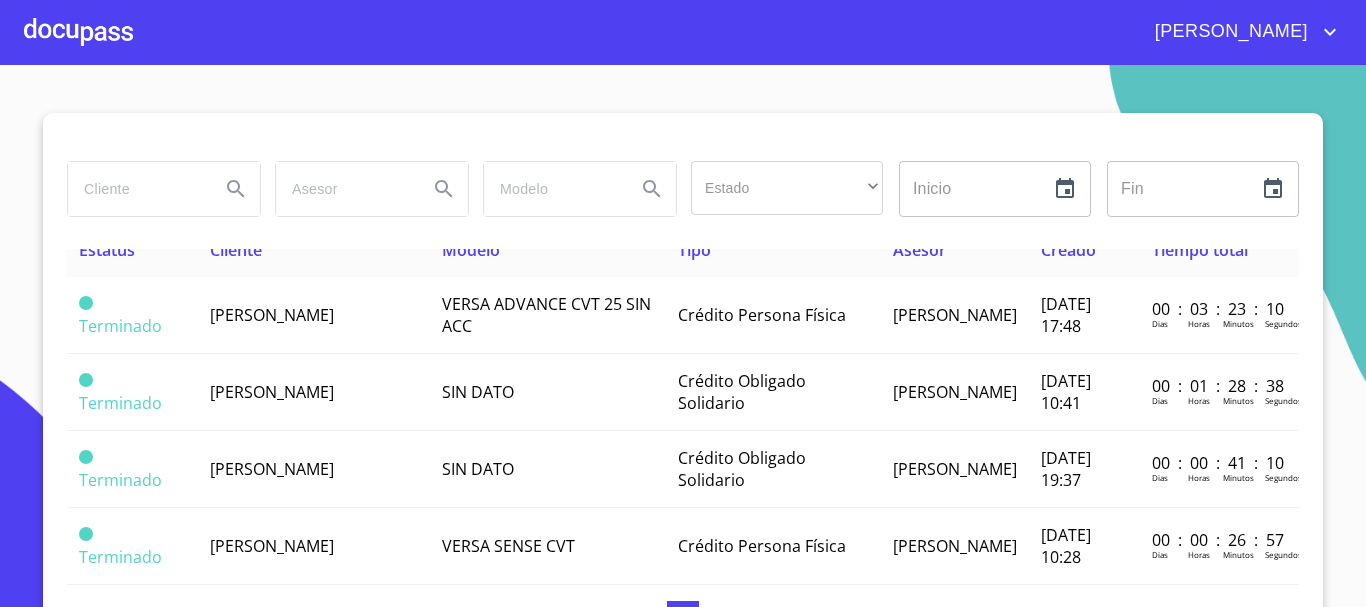 scroll, scrollTop: 0, scrollLeft: 0, axis: both 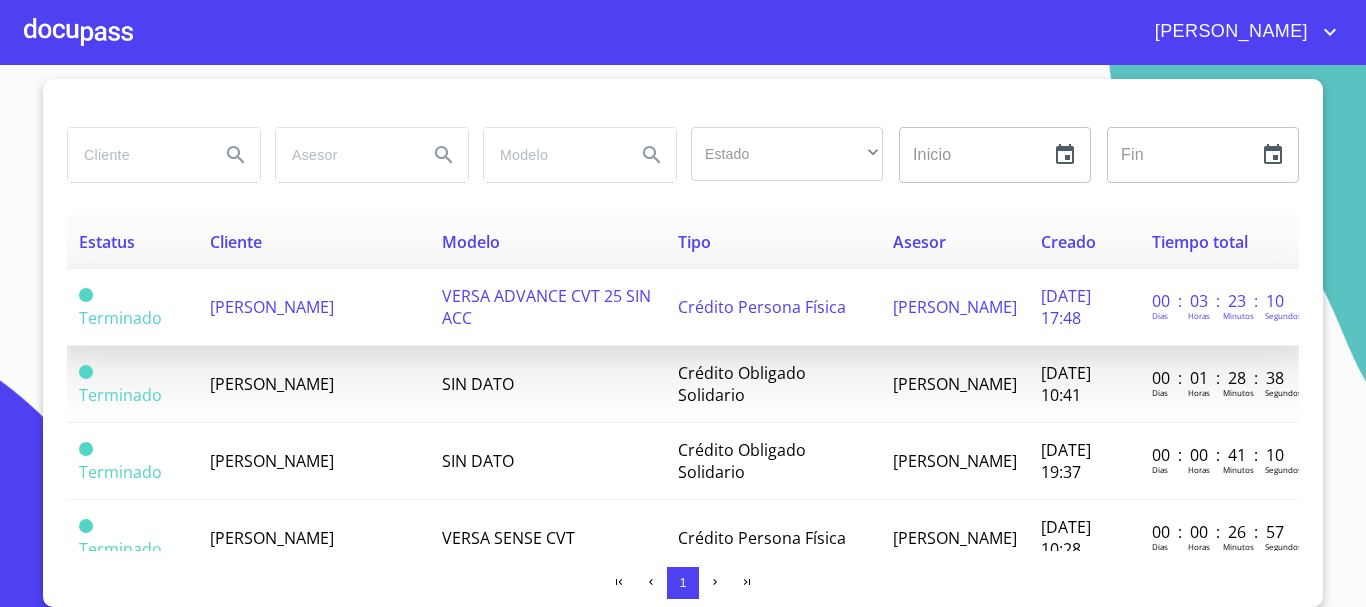 click on "[PERSON_NAME]" at bounding box center [272, 307] 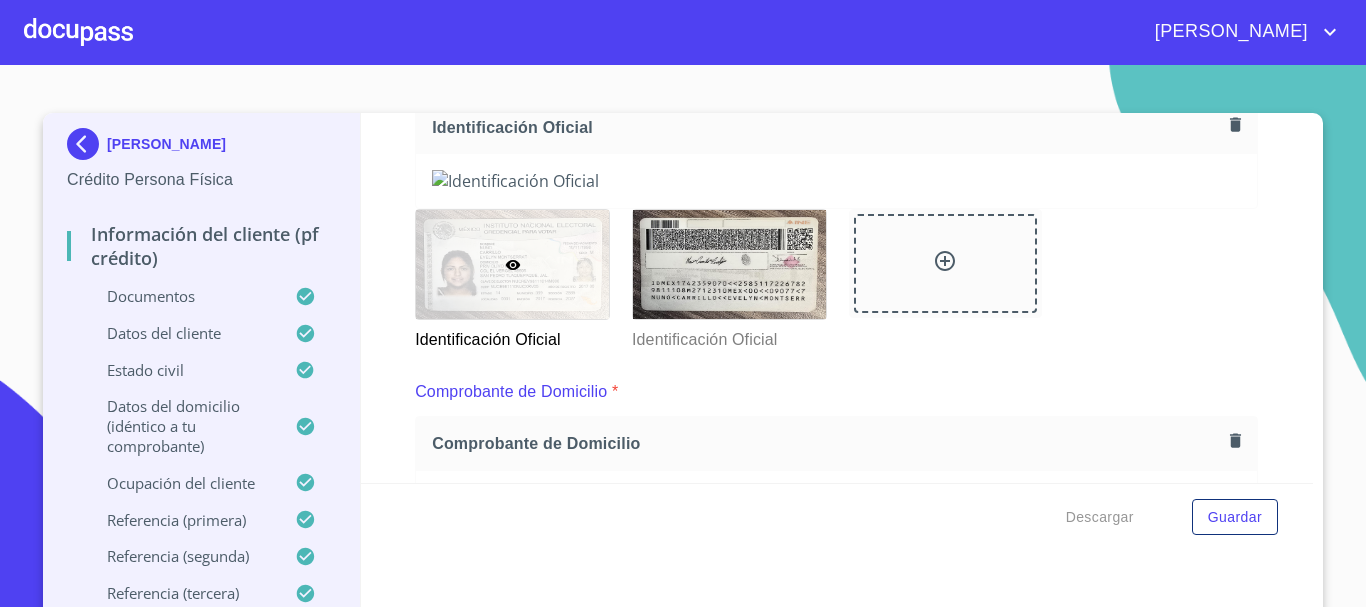 scroll, scrollTop: 700, scrollLeft: 0, axis: vertical 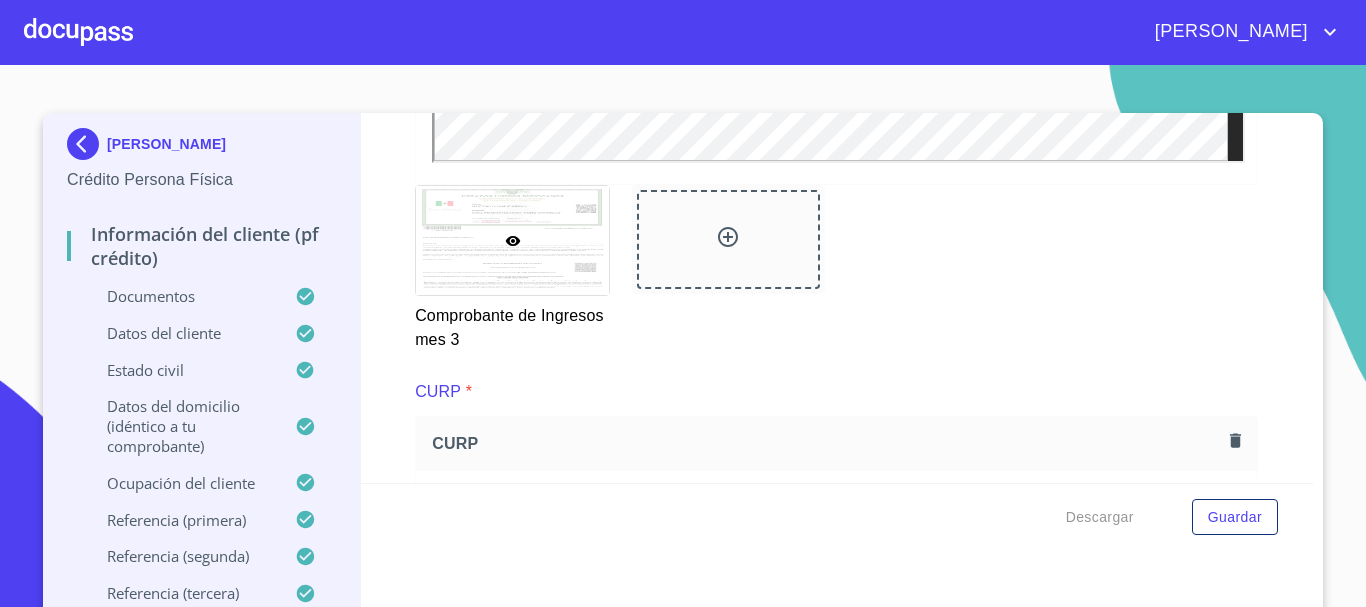 click on "[PERSON_NAME] Persona Física Información del cliente (PF crédito) Documentos Datos del cliente Estado Civil Datos del domicilio (idéntico a tu comprobante) Ocupación del Cliente Referencia (primera) Referencia (segunda) Referencia (tercera) Datos del pedido Credinissan (PF crédito) Asignación de Ventas Información del cliente (PF crédito)   Documentos Documento de identificación.   * INE ​ Identificación Oficial * Identificación Oficial Identificación Oficial Identificación Oficial Comprobante de Domicilio * Comprobante de Domicilio Comprobante de [PERSON_NAME] de ingresos   * Independiente/Dueño de negocio/Persona Moral ​ Comprobante de Ingresos mes 1 * Comprobante de Ingresos mes 1 Comprobante de Ingresos mes 1 Comprobante de Ingresos mes 2 * Comprobante de Ingresos mes 2 Comprobante de Ingresos mes 2 Comprobante de Ingresos mes 3 * Comprobante de Ingresos mes 3 Comprobante de Ingresos mes 3 CURP * CURP CURP Constancia de situación fiscal   * [PERSON_NAME] *" at bounding box center [683, 371] 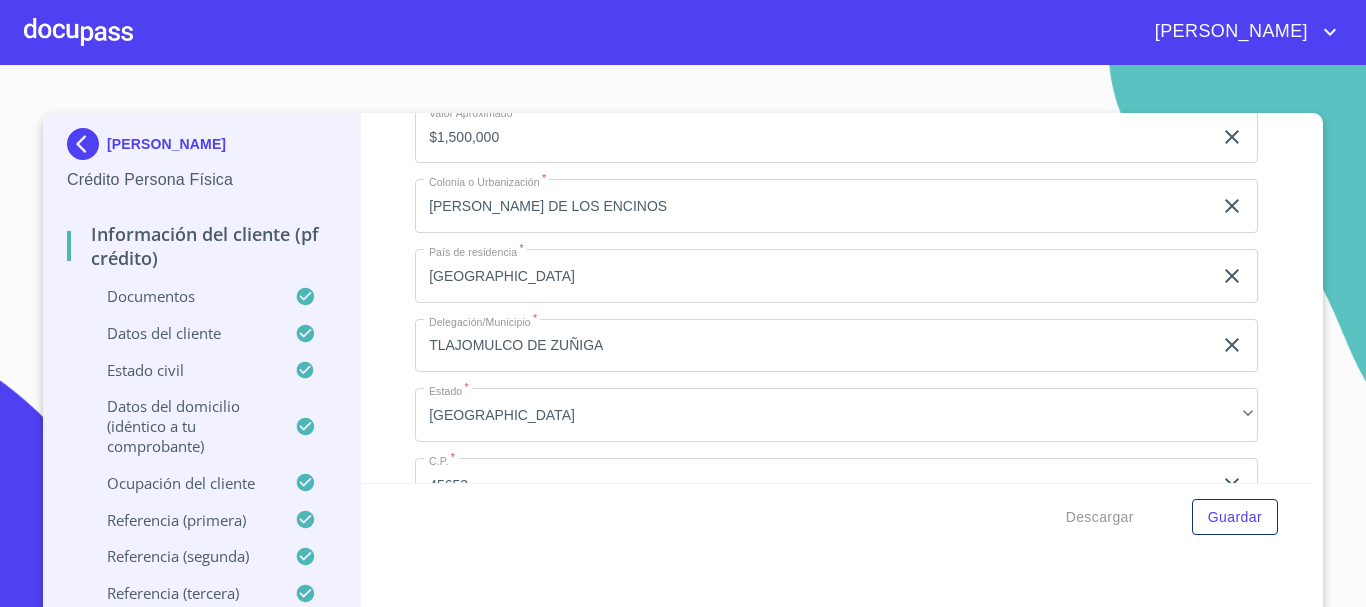 scroll, scrollTop: 7345, scrollLeft: 0, axis: vertical 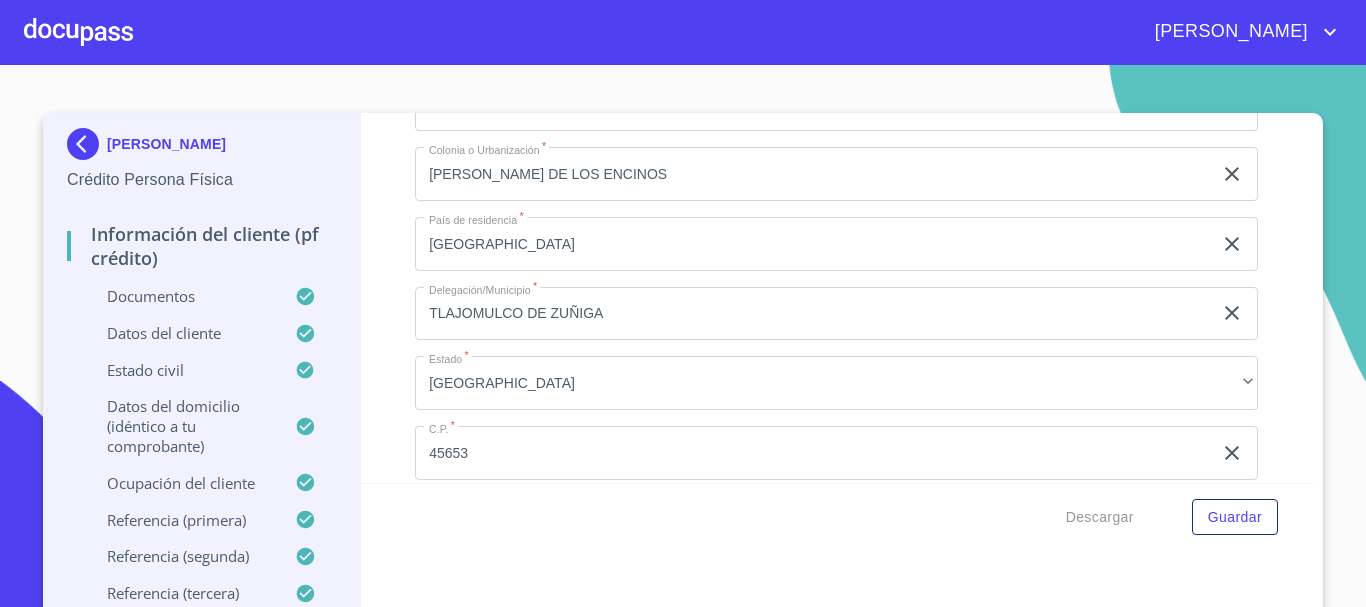 click on "[PERSON_NAME] Persona Física Información del cliente (PF crédito) Documentos Datos del cliente Estado Civil Datos del domicilio (idéntico a tu comprobante) Ocupación del Cliente Referencia (primera) Referencia (segunda) Referencia (tercera) Datos del pedido Credinissan (PF crédito) Asignación de Ventas Información del cliente (PF crédito)   Documentos Documento de identificación.   * INE ​ Identificación Oficial * Identificación Oficial Identificación Oficial Identificación Oficial Comprobante de Domicilio * Comprobante de Domicilio Comprobante de [PERSON_NAME] de ingresos   * Independiente/Dueño de negocio/Persona Moral ​ Comprobante de Ingresos mes 1 * Comprobante de Ingresos mes 1 Comprobante de Ingresos mes 1 Comprobante de Ingresos mes 2 * Comprobante de Ingresos mes 2 Comprobante de Ingresos mes 2 Comprobante de Ingresos mes 3 * Comprobante de Ingresos mes 3 Comprobante de Ingresos mes 3 CURP * CURP CURP Constancia de situación fiscal   * [PERSON_NAME] *" at bounding box center (683, 371) 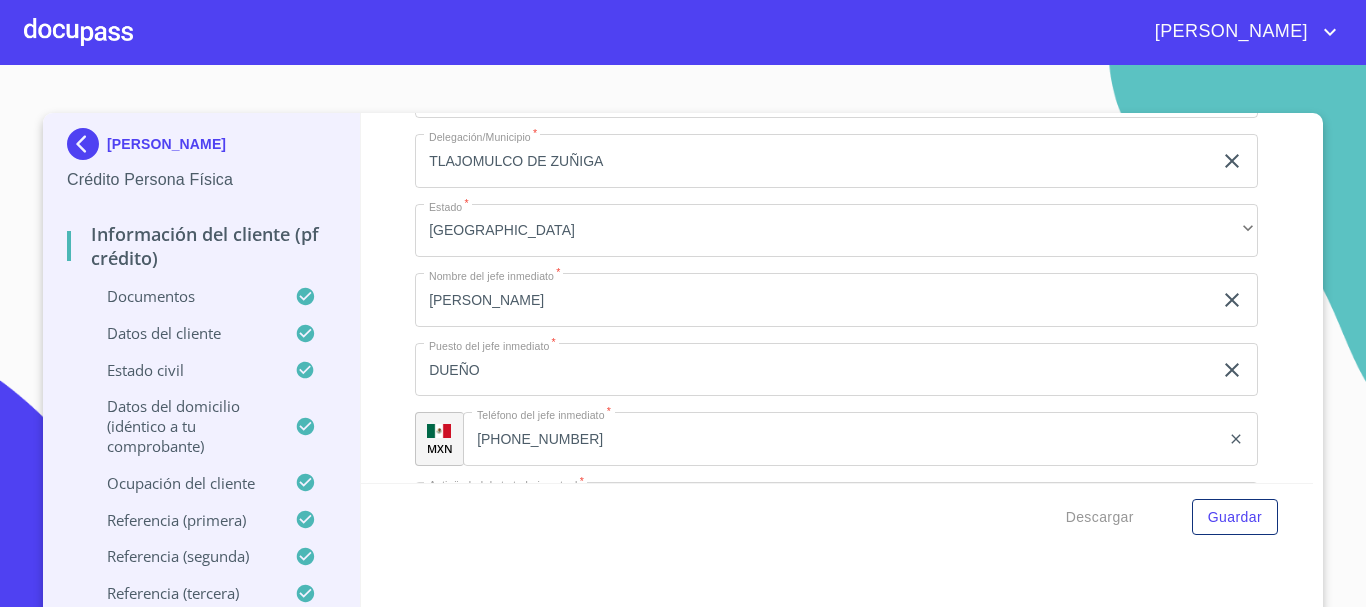 scroll, scrollTop: 8937, scrollLeft: 0, axis: vertical 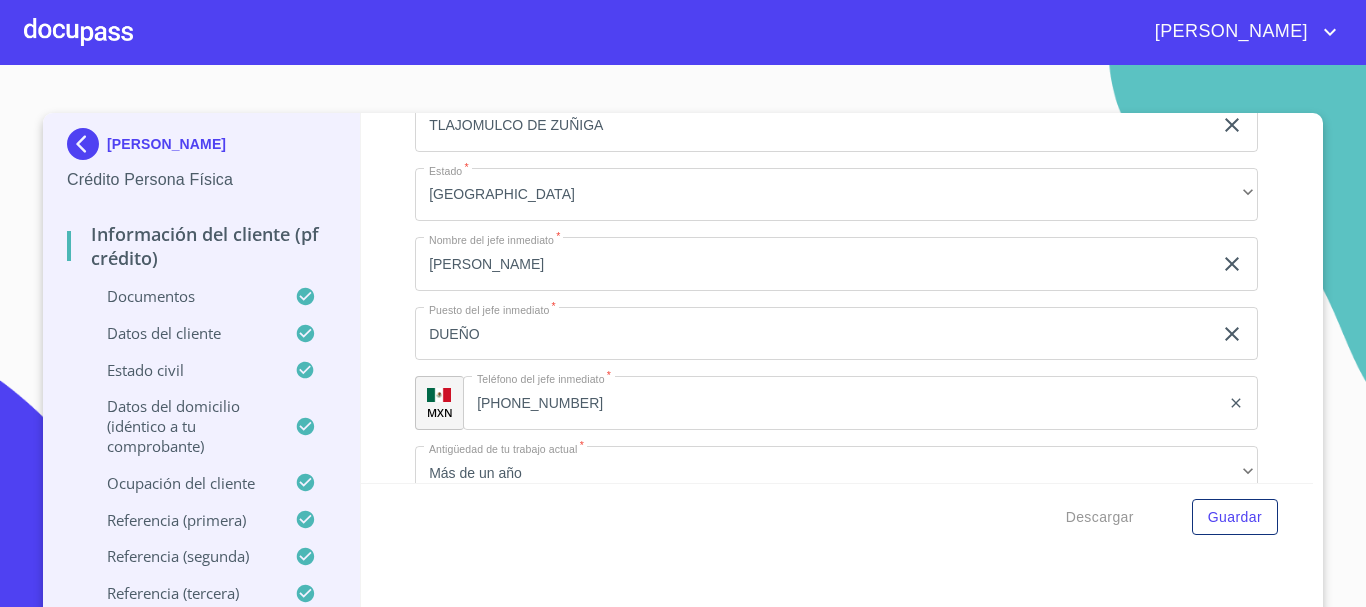 click on "[PHONE_NUMBER]" 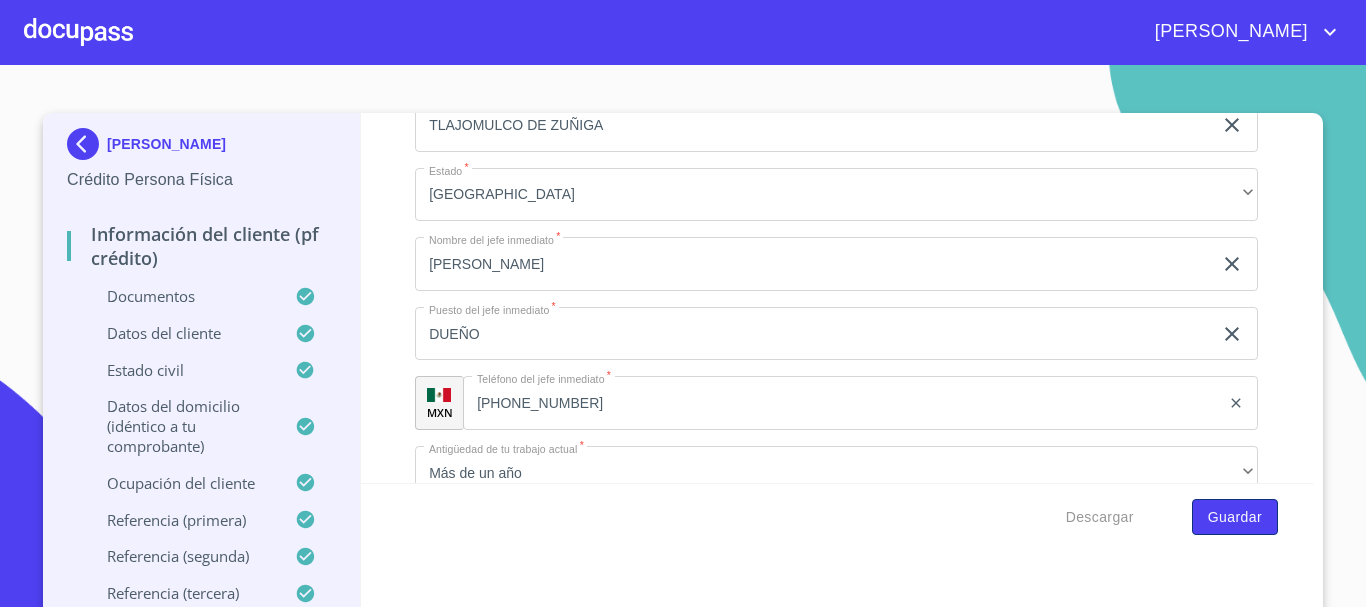 type on "[PHONE_NUMBER]" 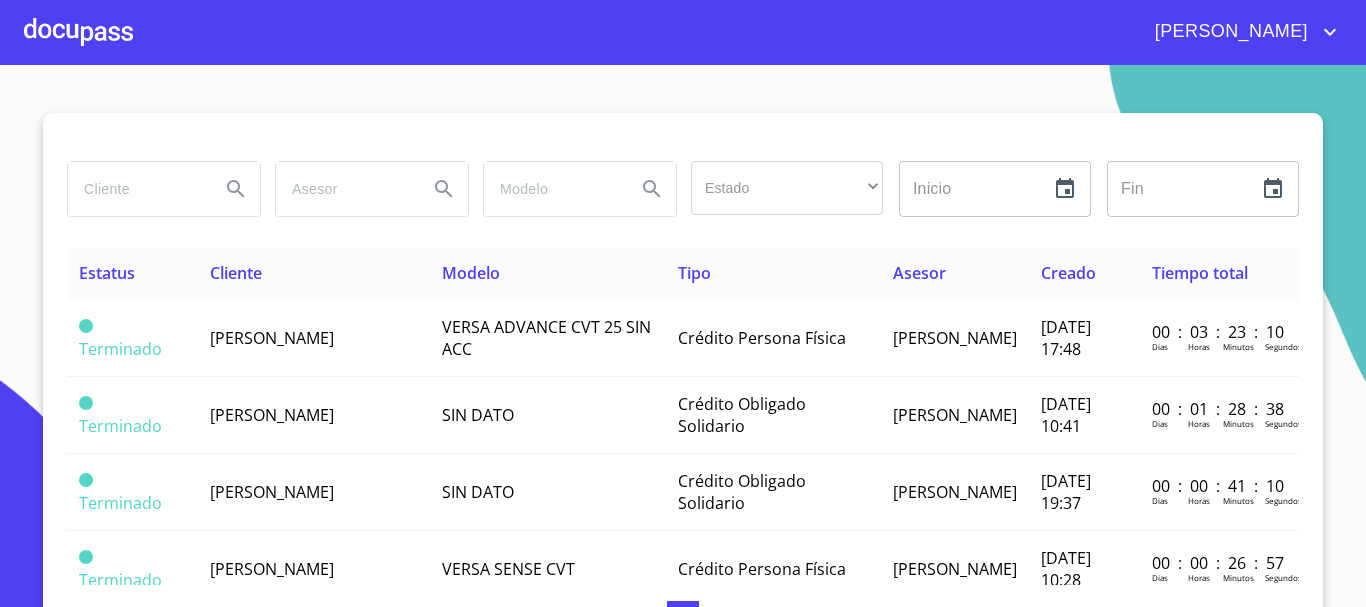 scroll, scrollTop: 0, scrollLeft: 0, axis: both 